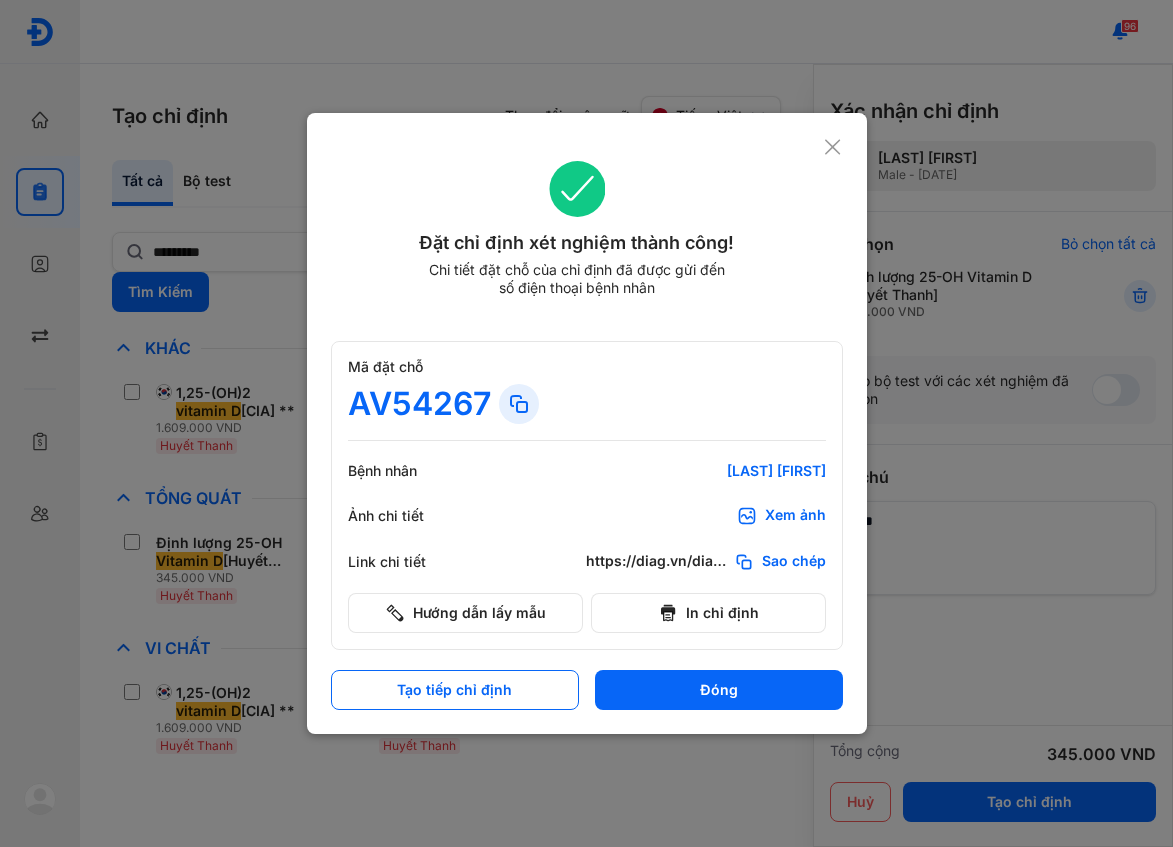 scroll, scrollTop: 0, scrollLeft: 0, axis: both 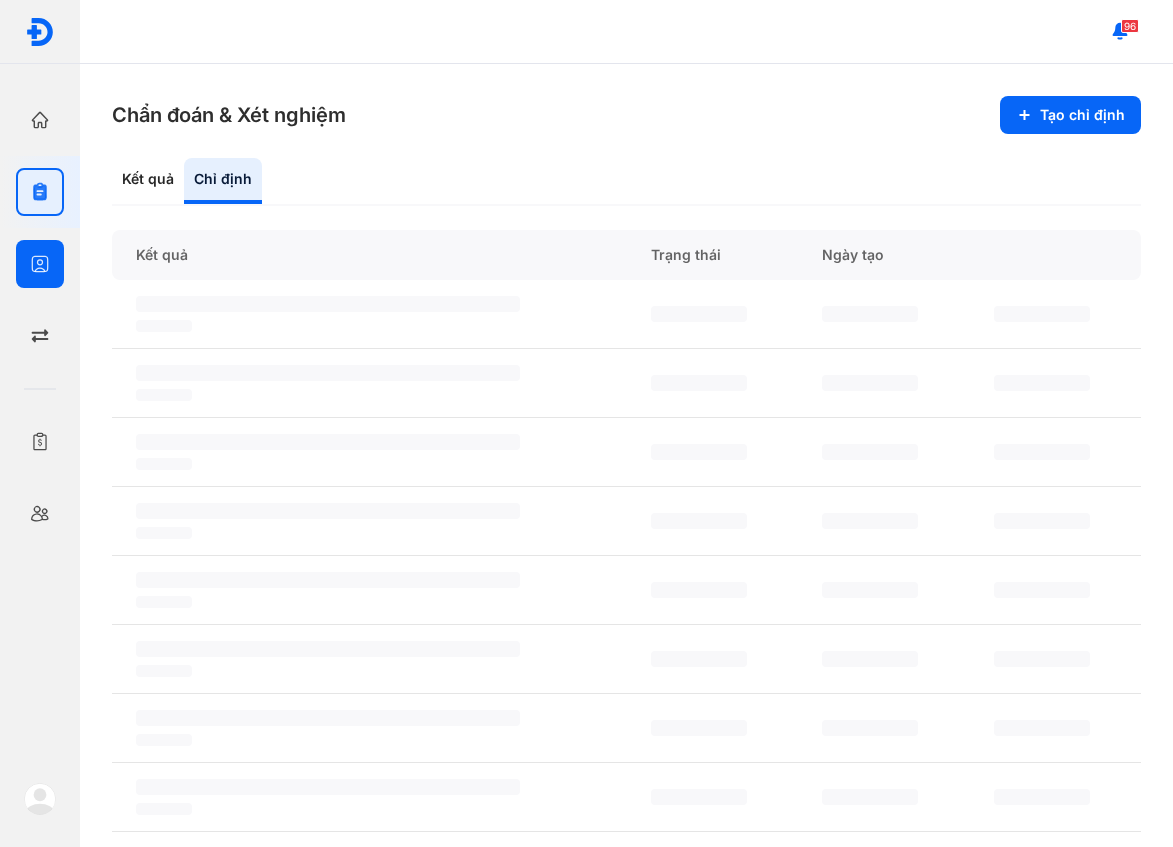 click at bounding box center [40, 264] 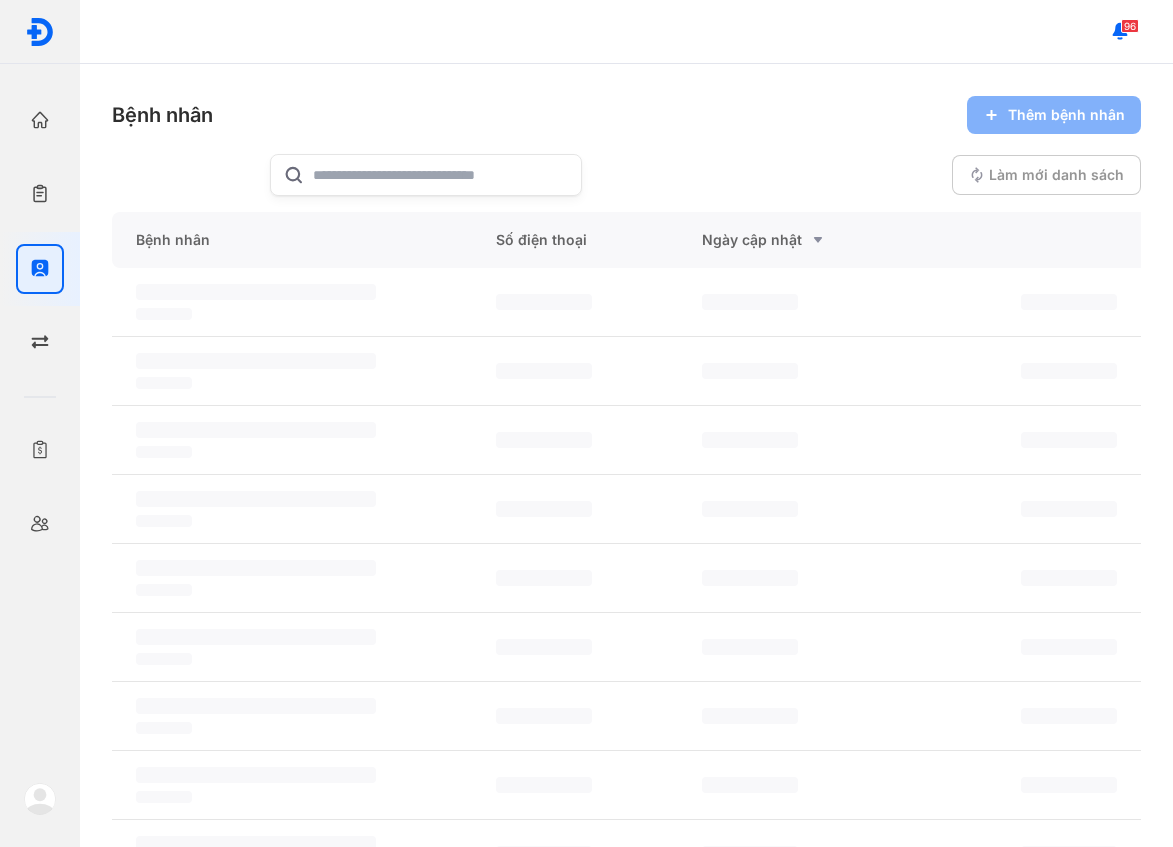 click on "Bệnh nhân Thêm bệnh nhân Làm mới danh sách" at bounding box center (626, 146) 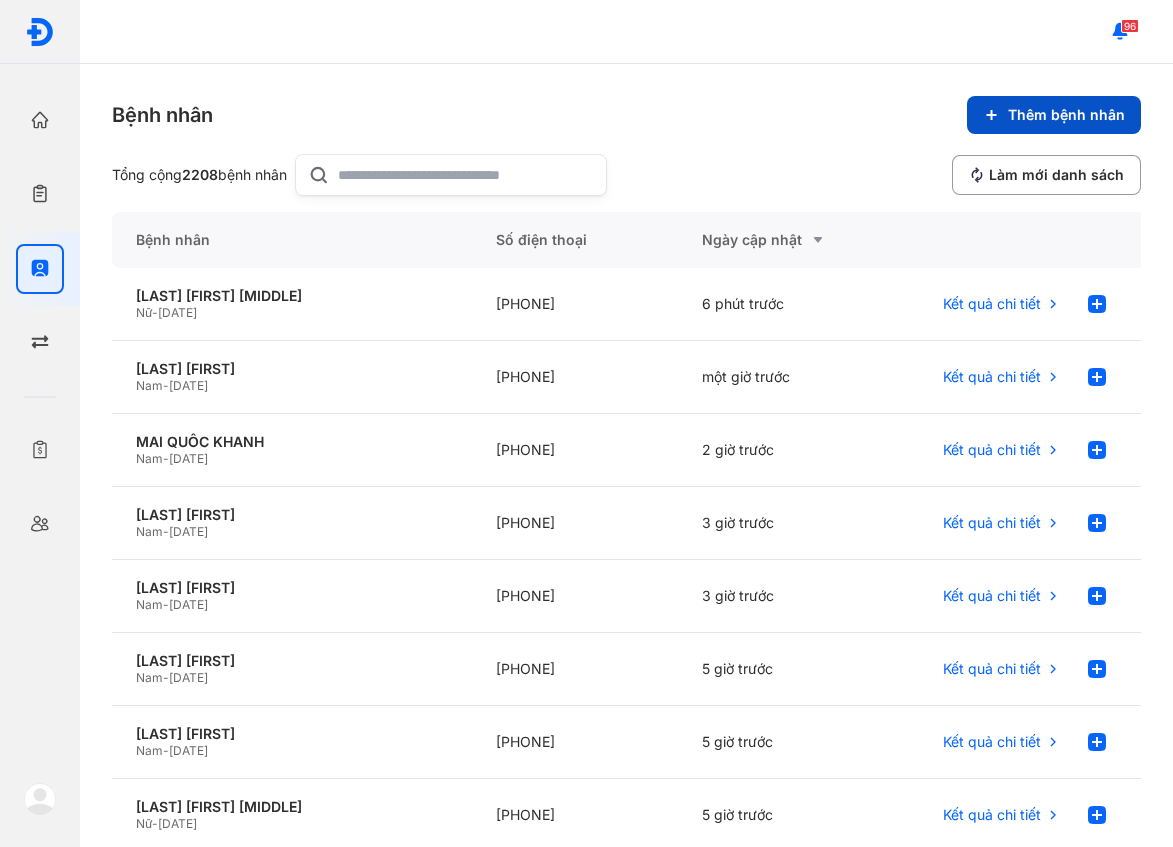 click on "Thêm bệnh nhân" 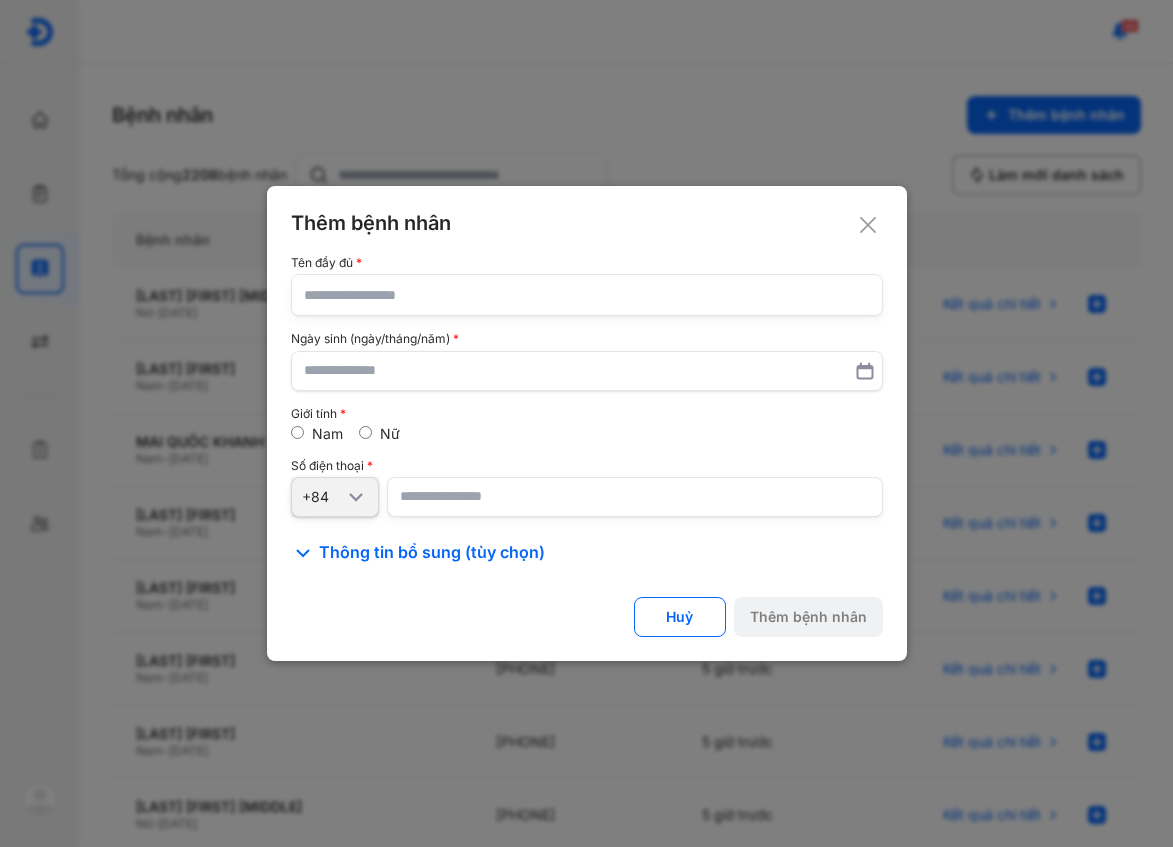 click 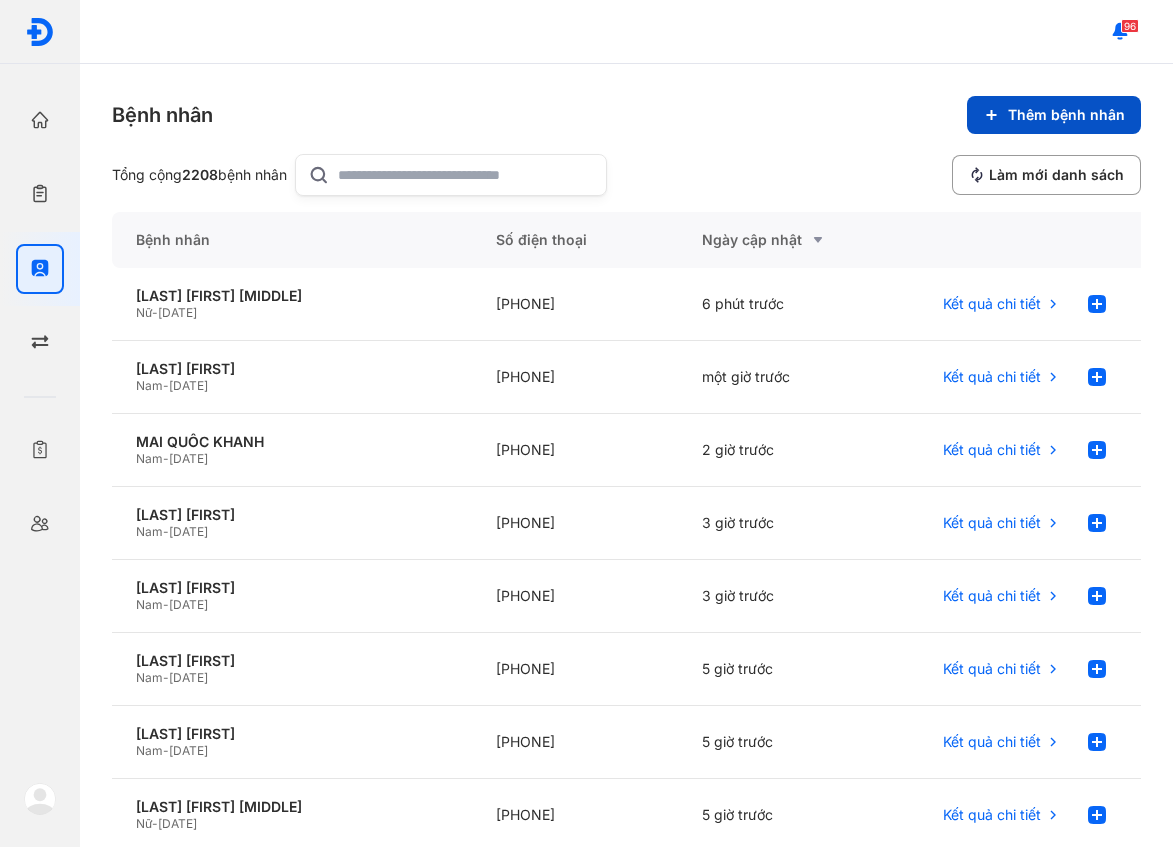 click on "Thêm bệnh nhân" 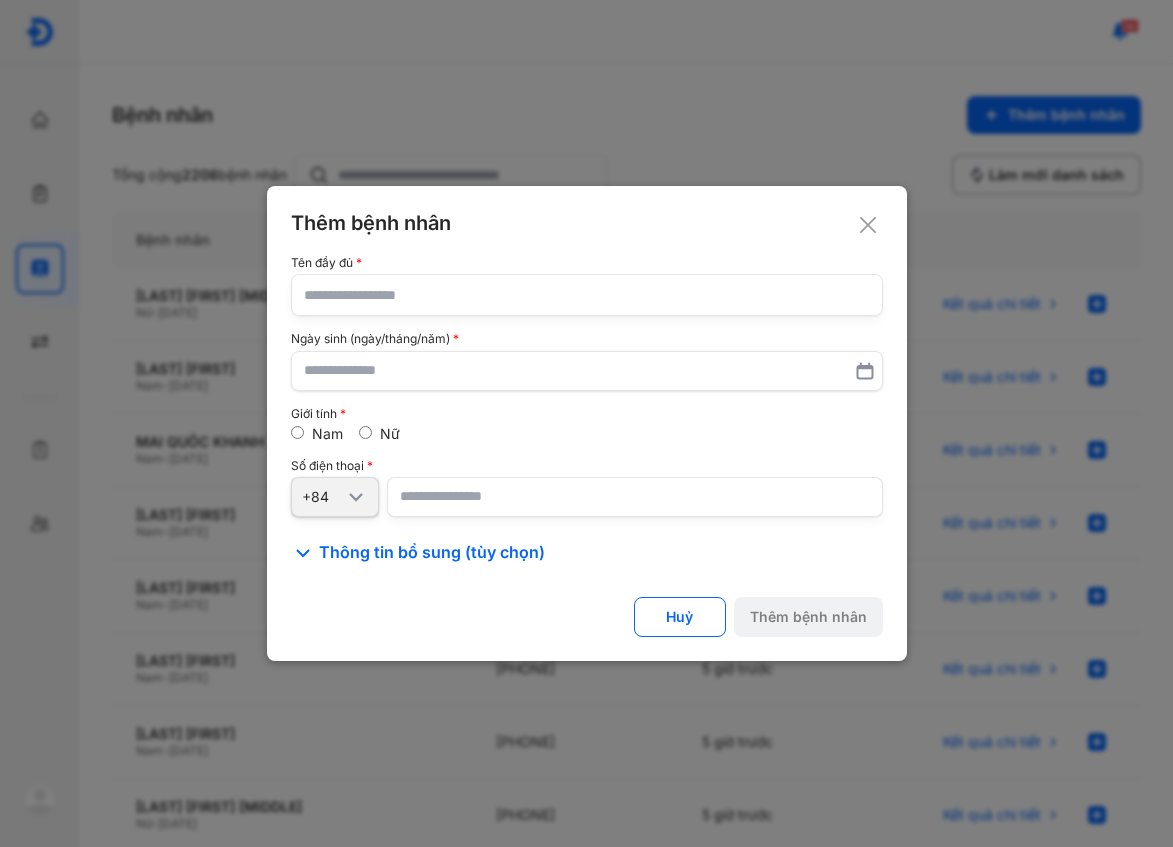 click 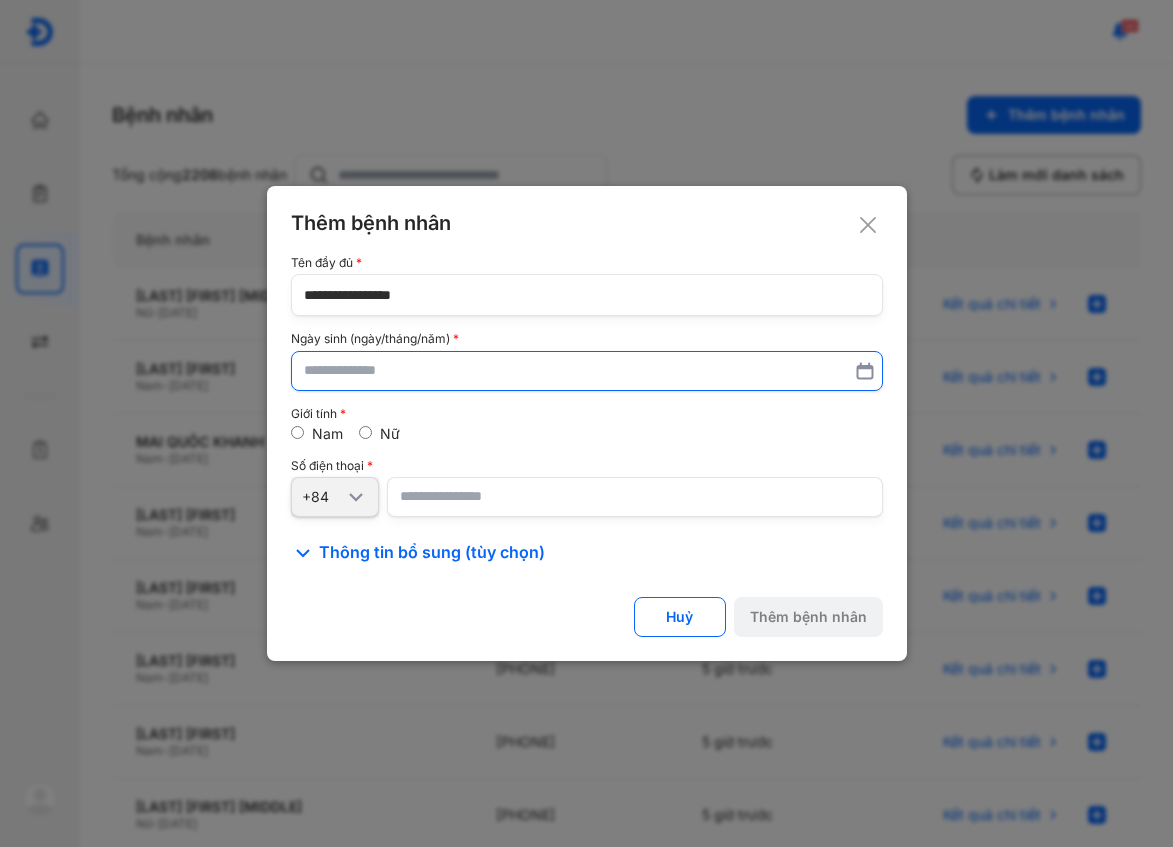 type on "**********" 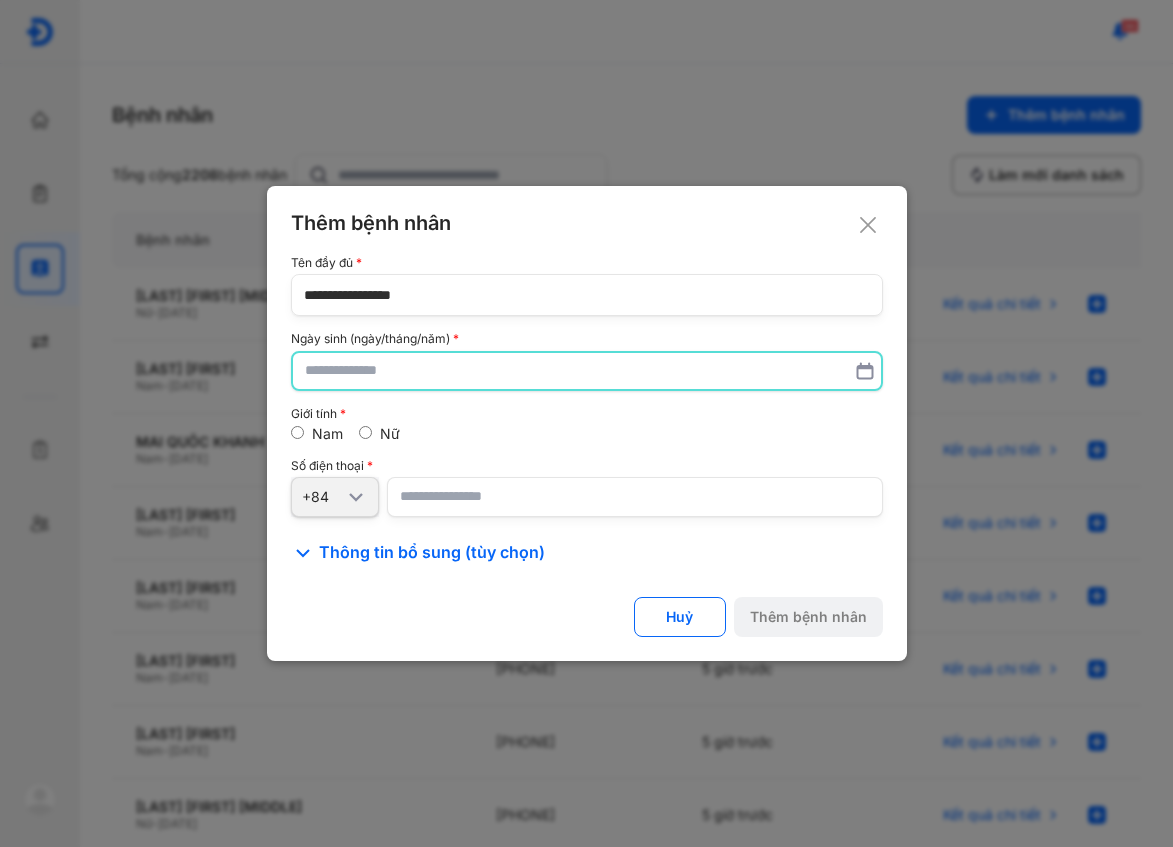 click at bounding box center [587, 371] 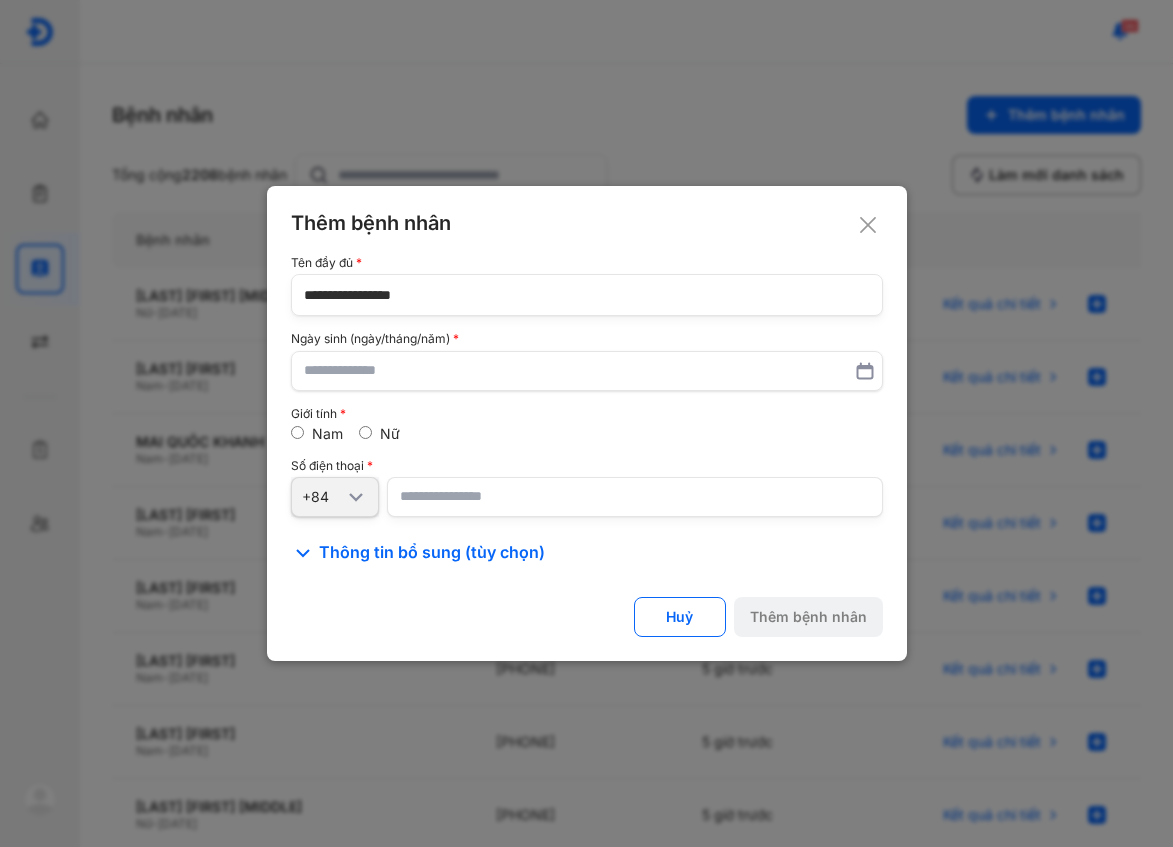 drag, startPoint x: 707, startPoint y: 213, endPoint x: 699, endPoint y: 228, distance: 17 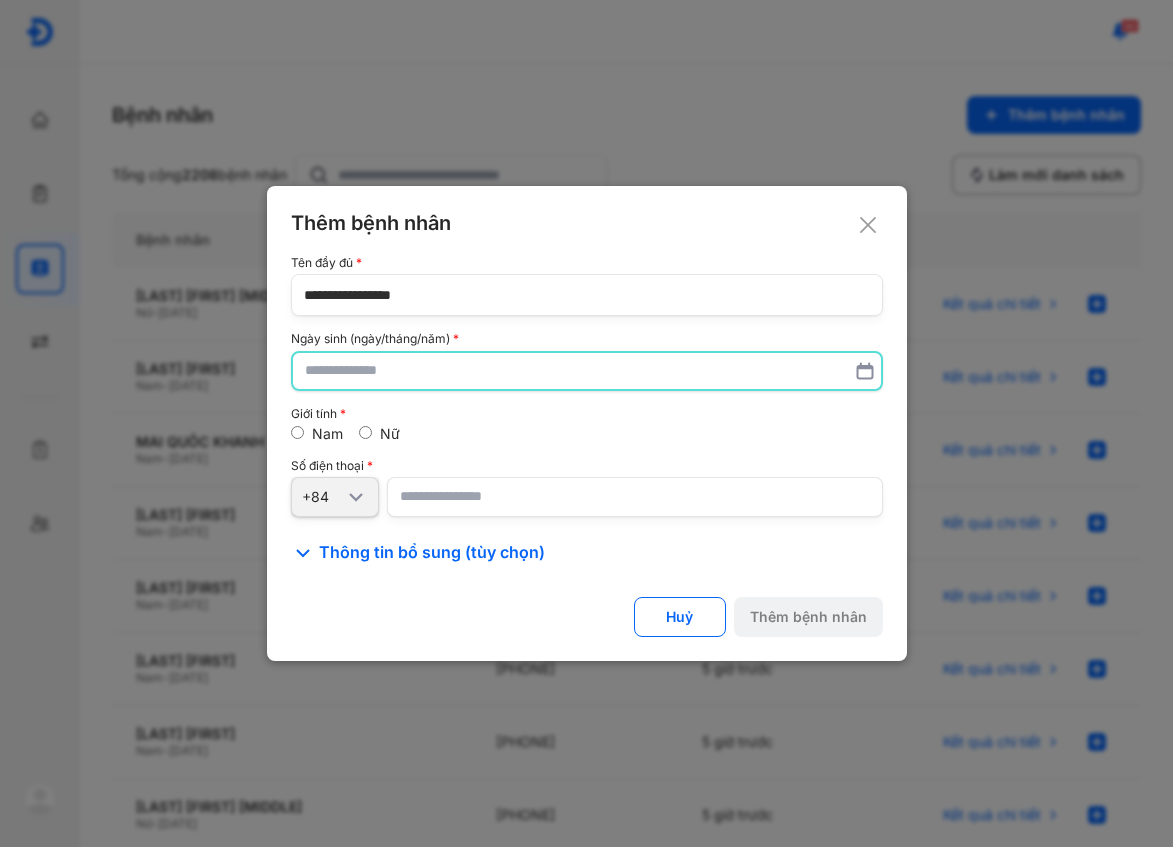 click at bounding box center (587, 371) 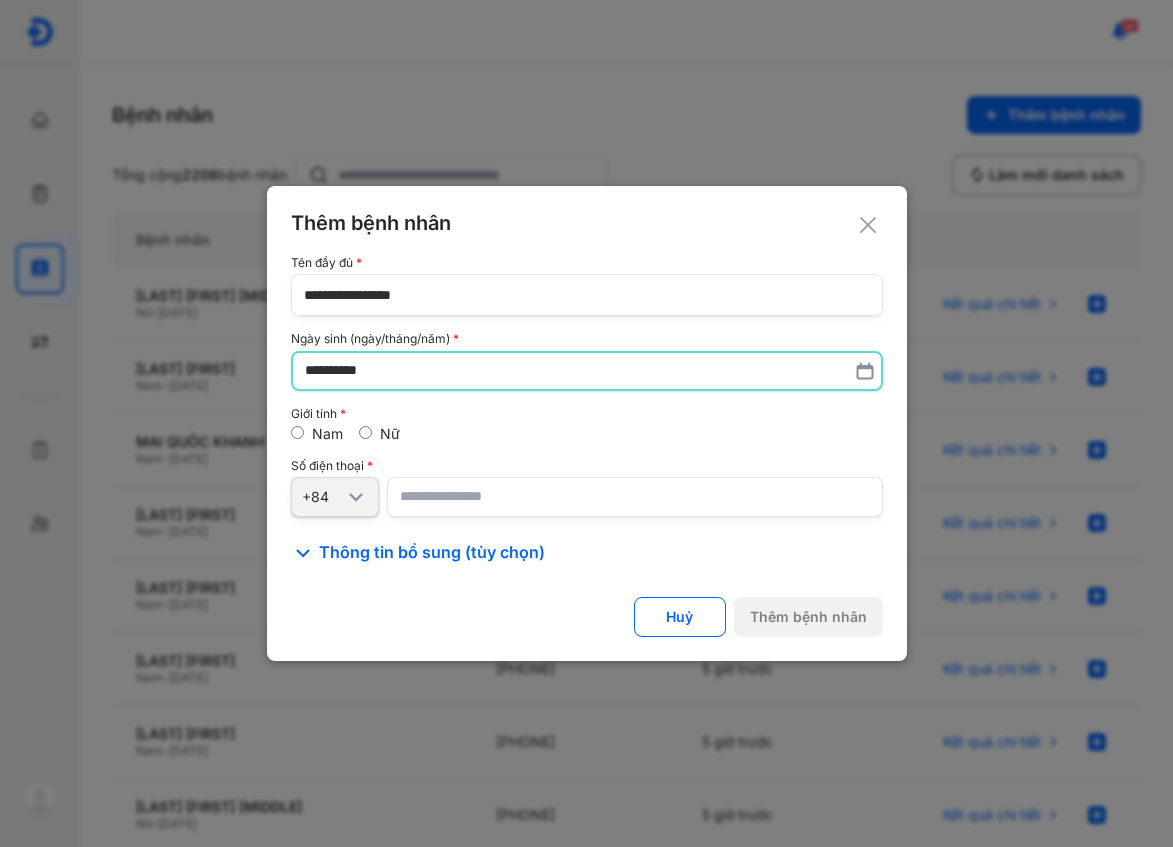 type on "**********" 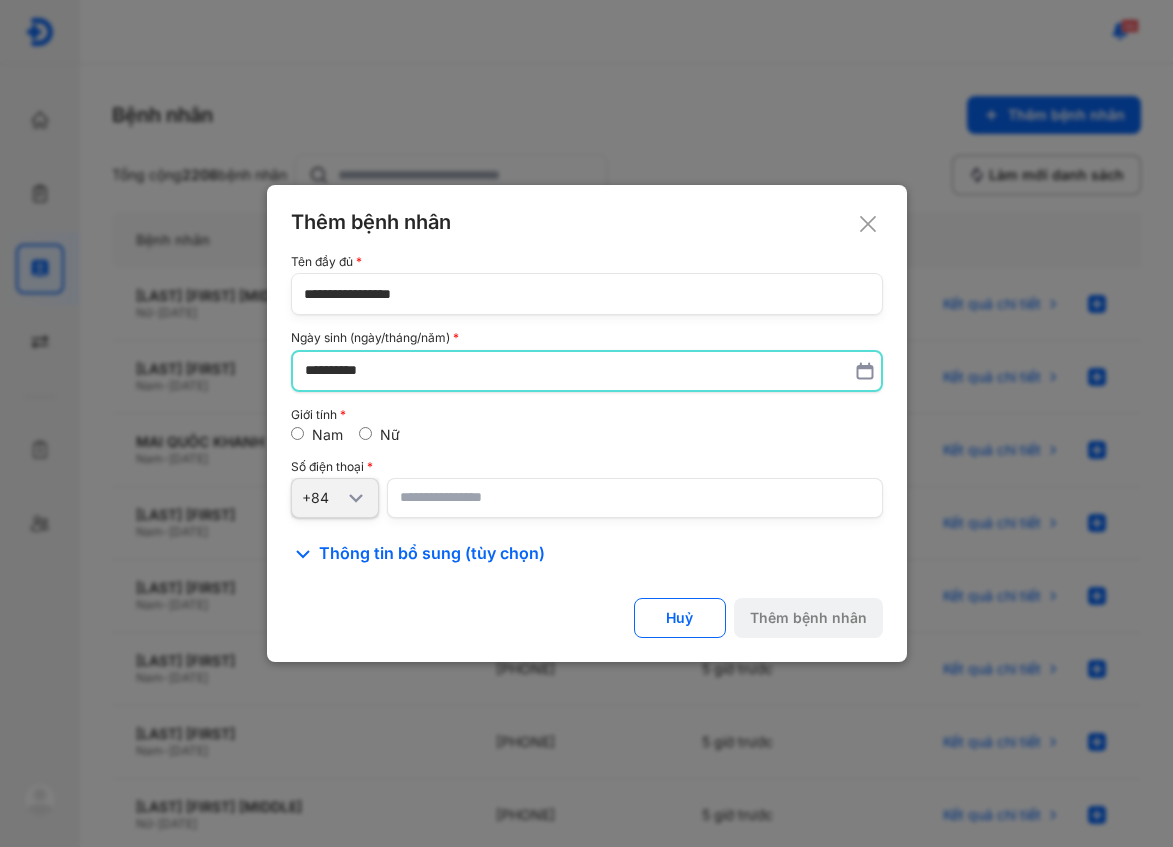 click at bounding box center [635, 498] 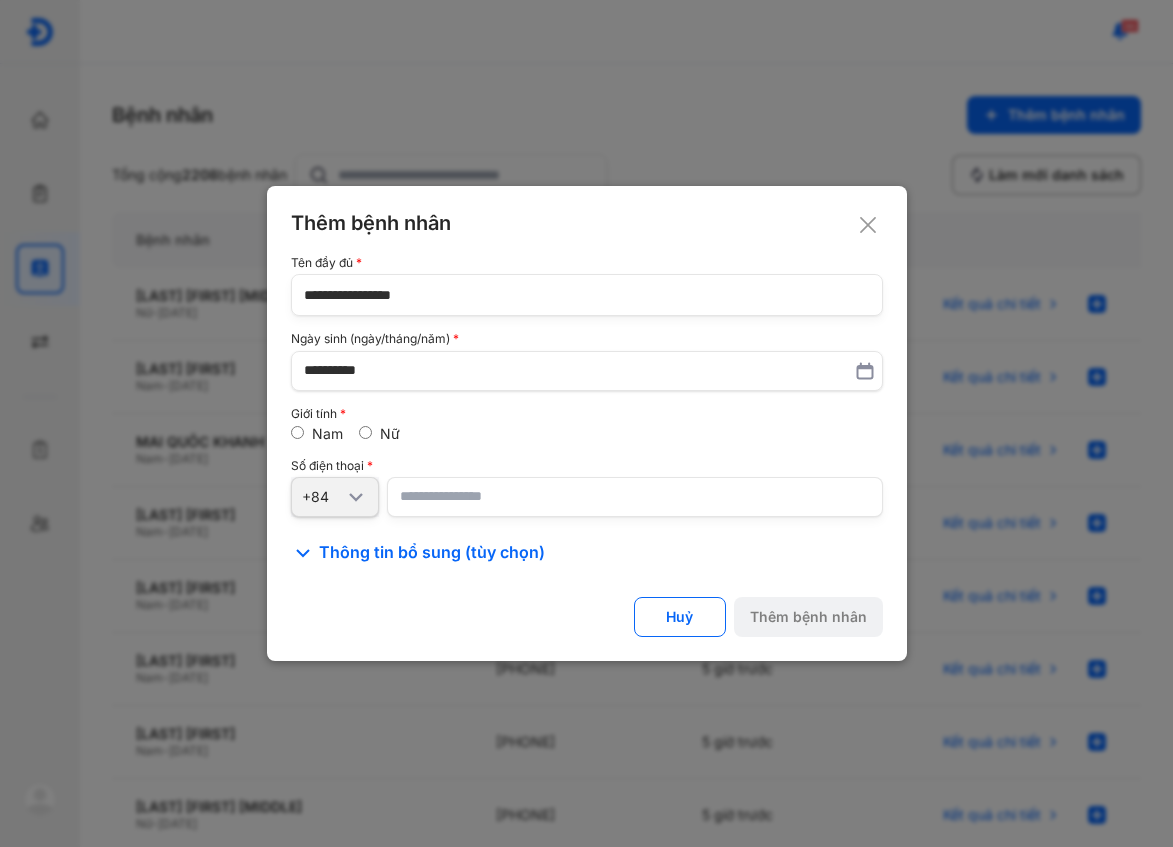 click at bounding box center (635, 497) 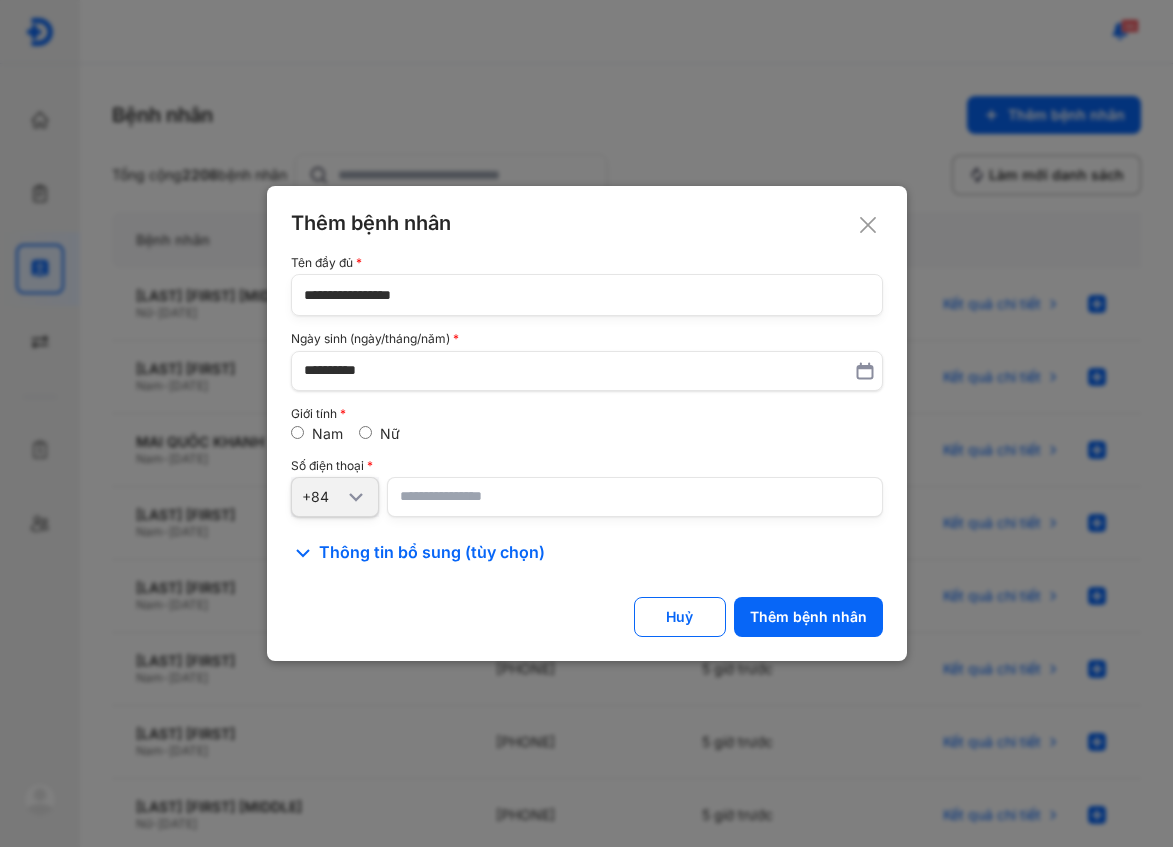type on "**********" 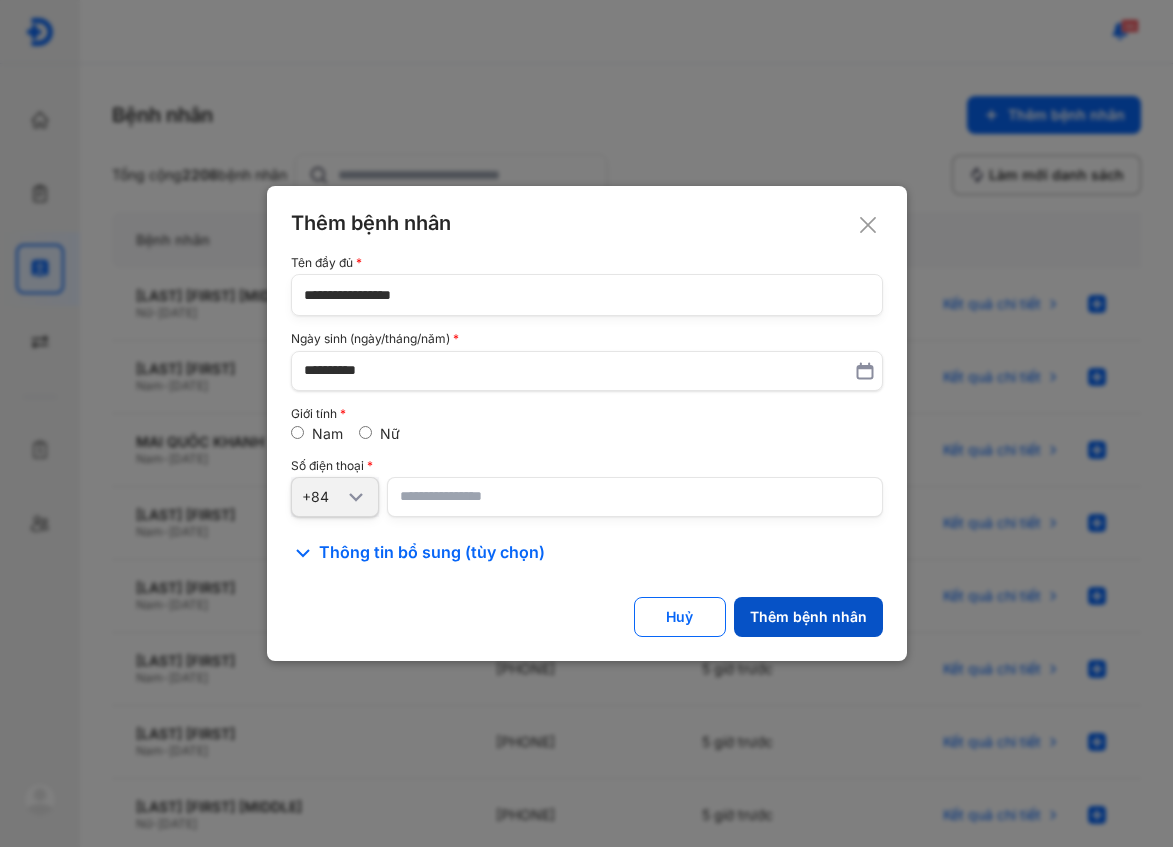 click on "Thêm bệnh nhân" 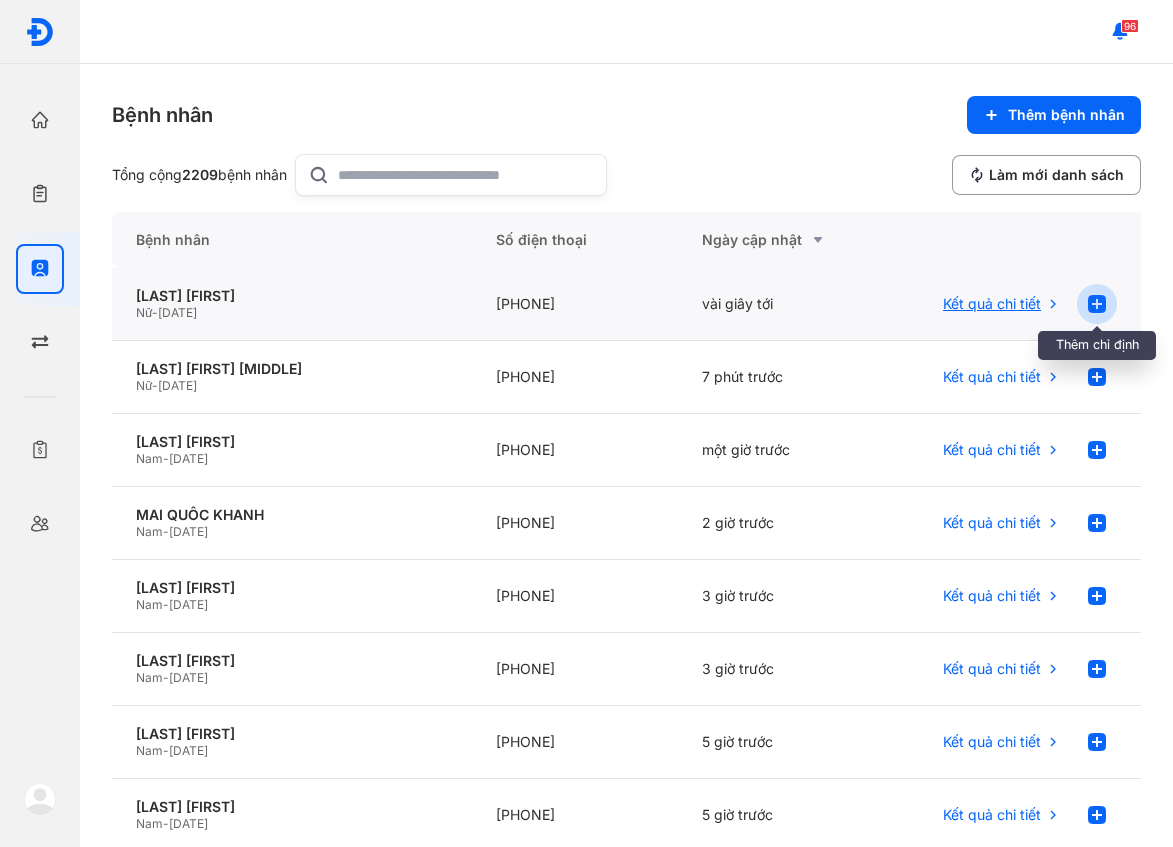 click 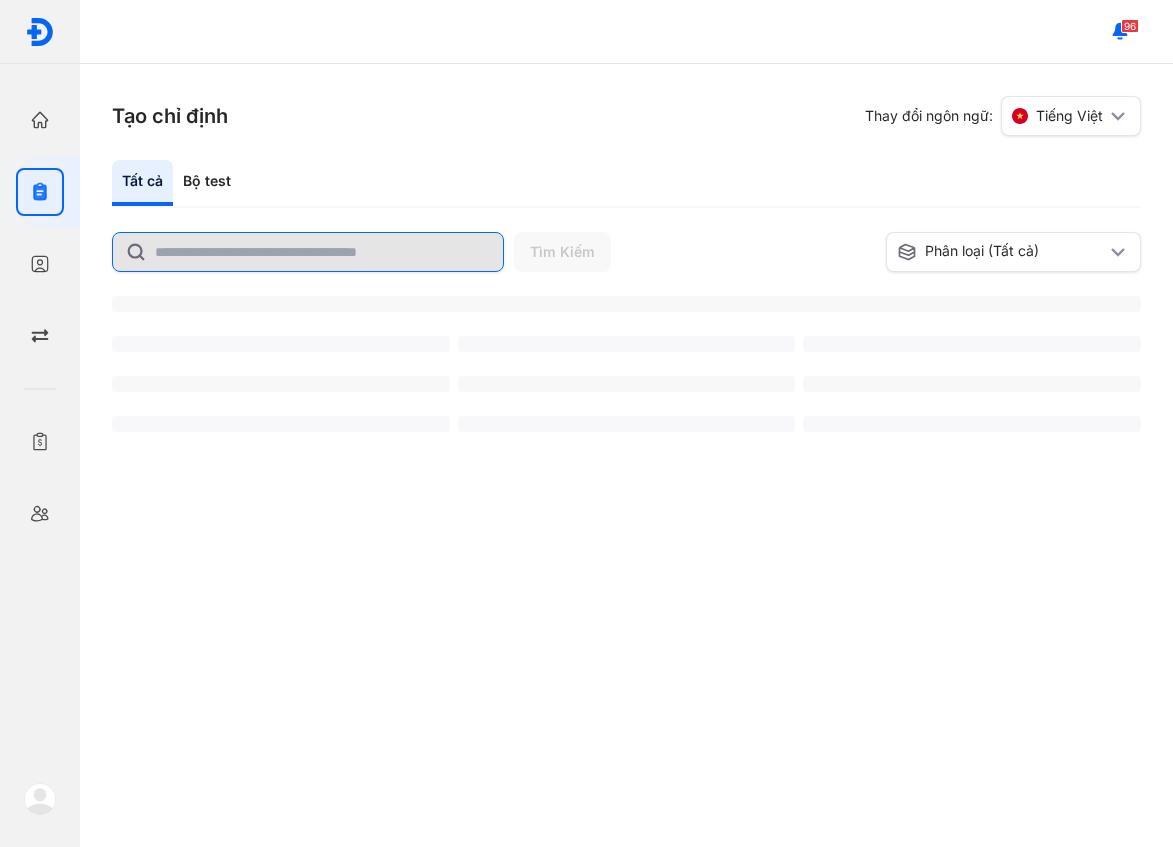 scroll, scrollTop: 0, scrollLeft: 0, axis: both 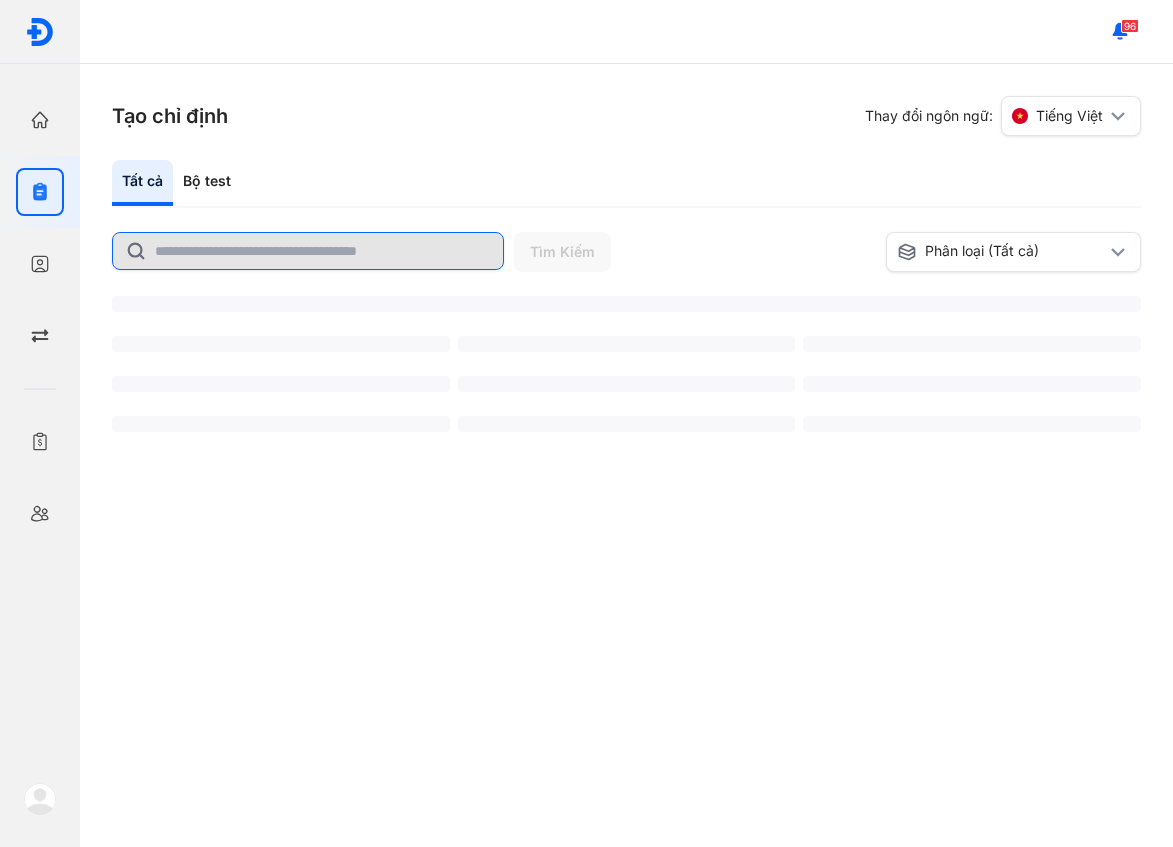 click 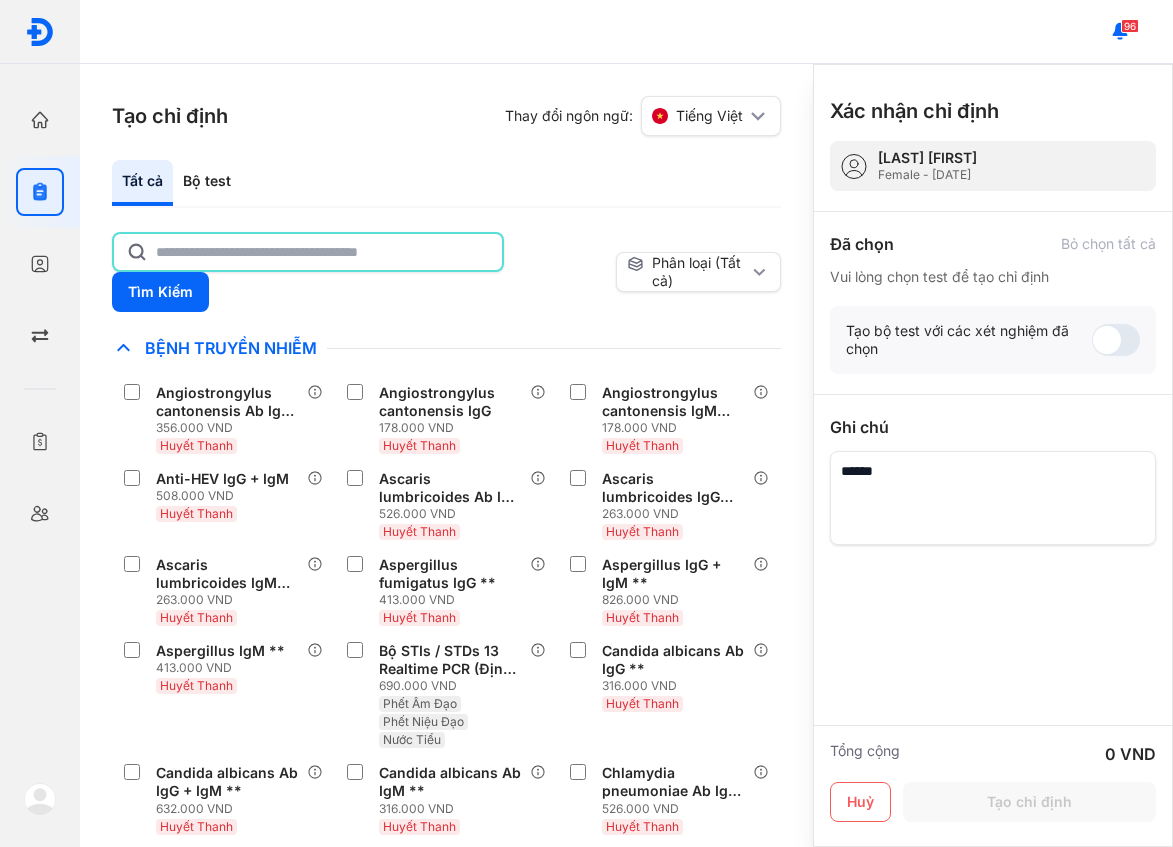 click 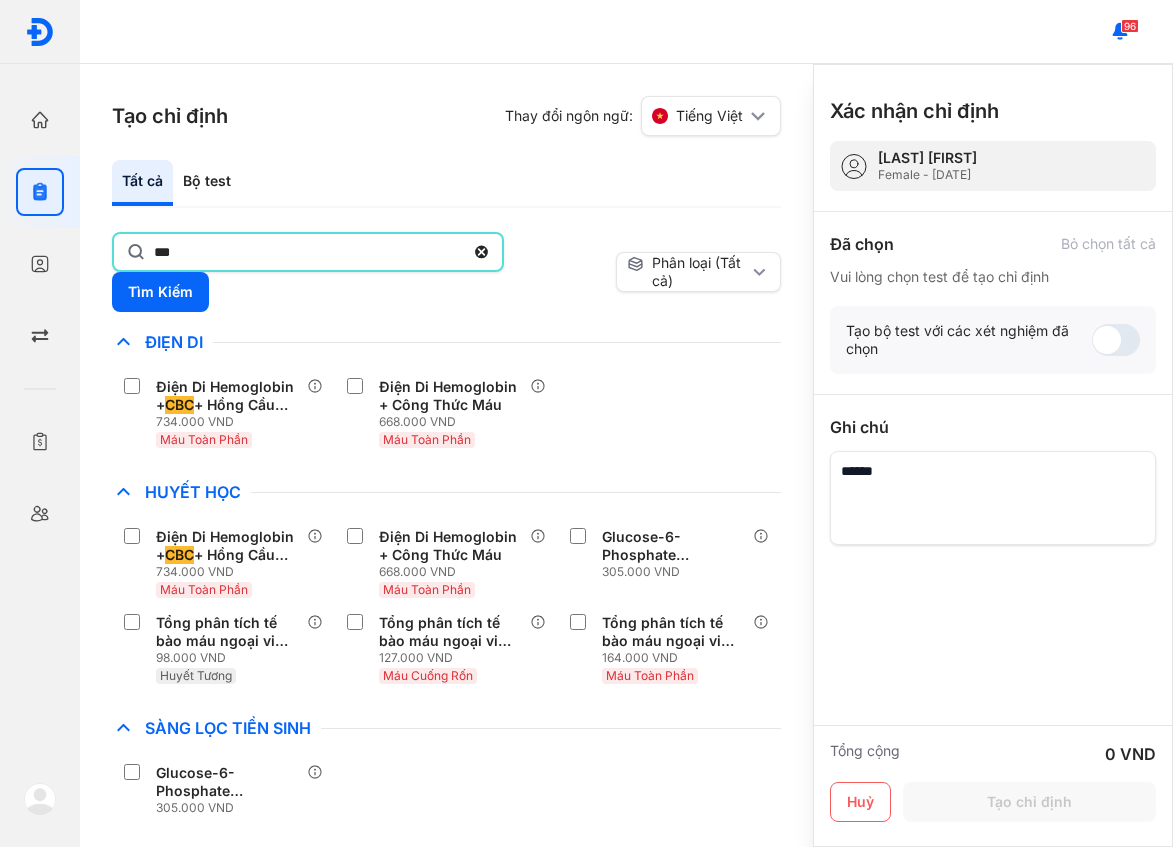 scroll, scrollTop: 7, scrollLeft: 0, axis: vertical 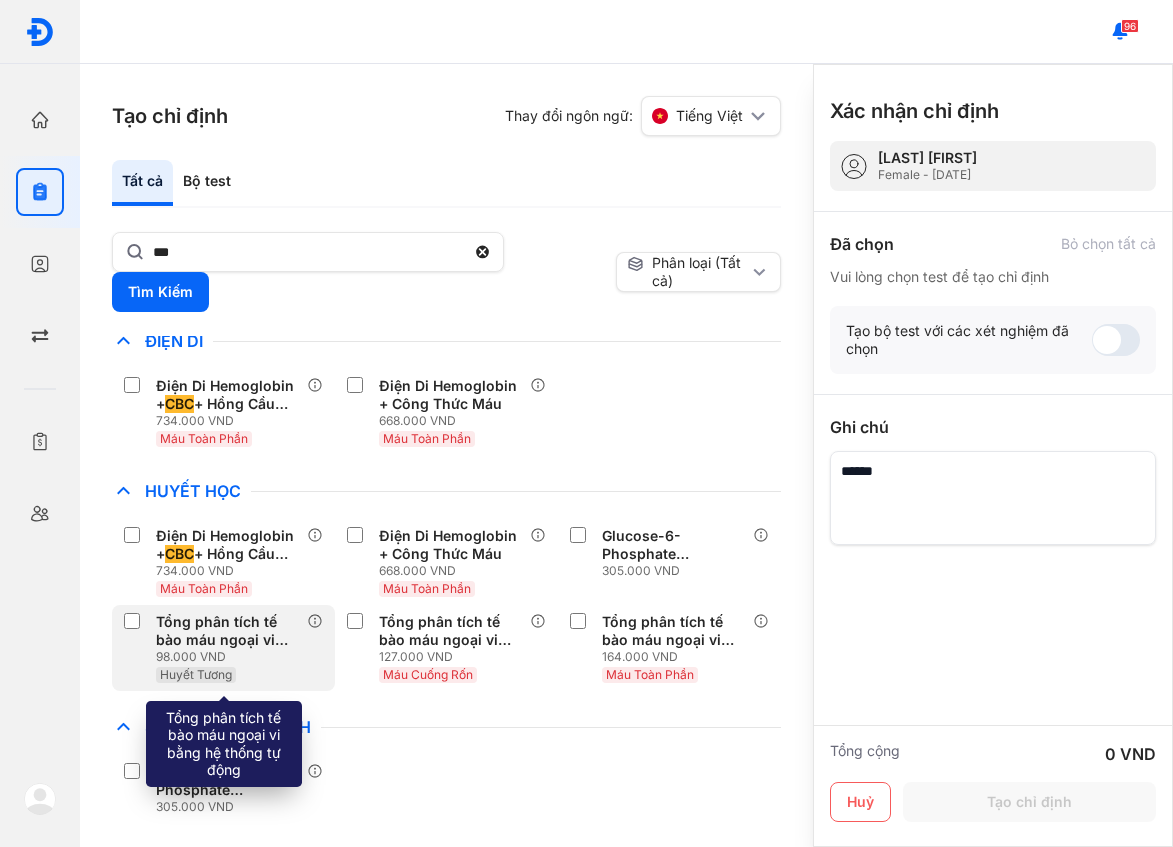 click on "Tổng phân tích tế bào máu ngoại vi bằng hệ thống tự động" at bounding box center [227, 631] 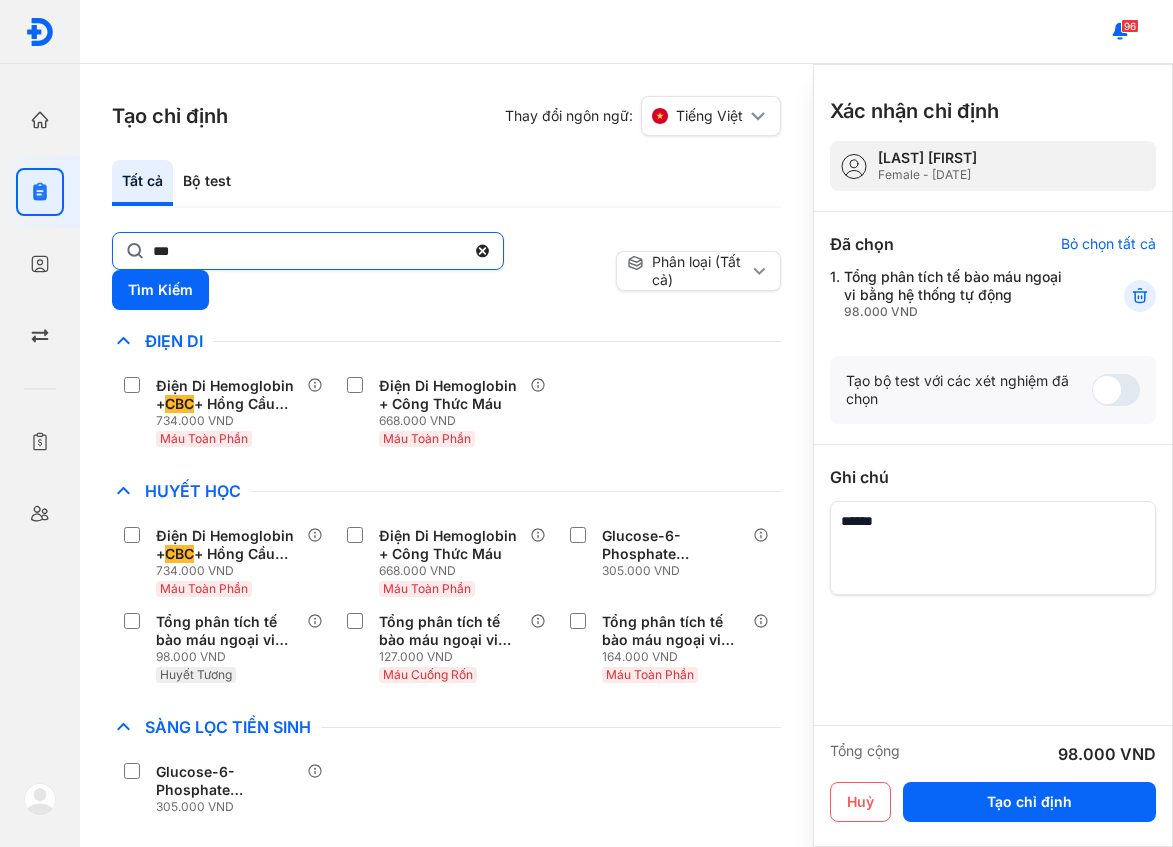 click on "***" 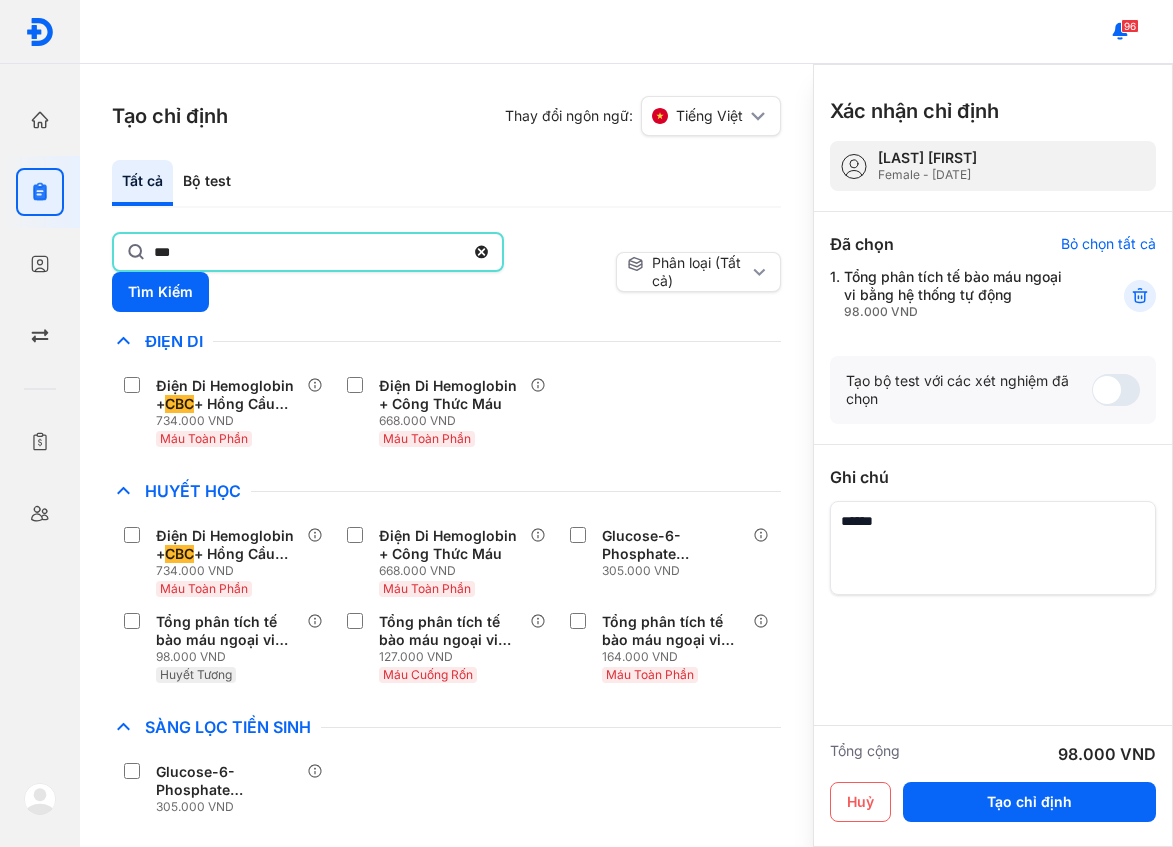 click on "***" 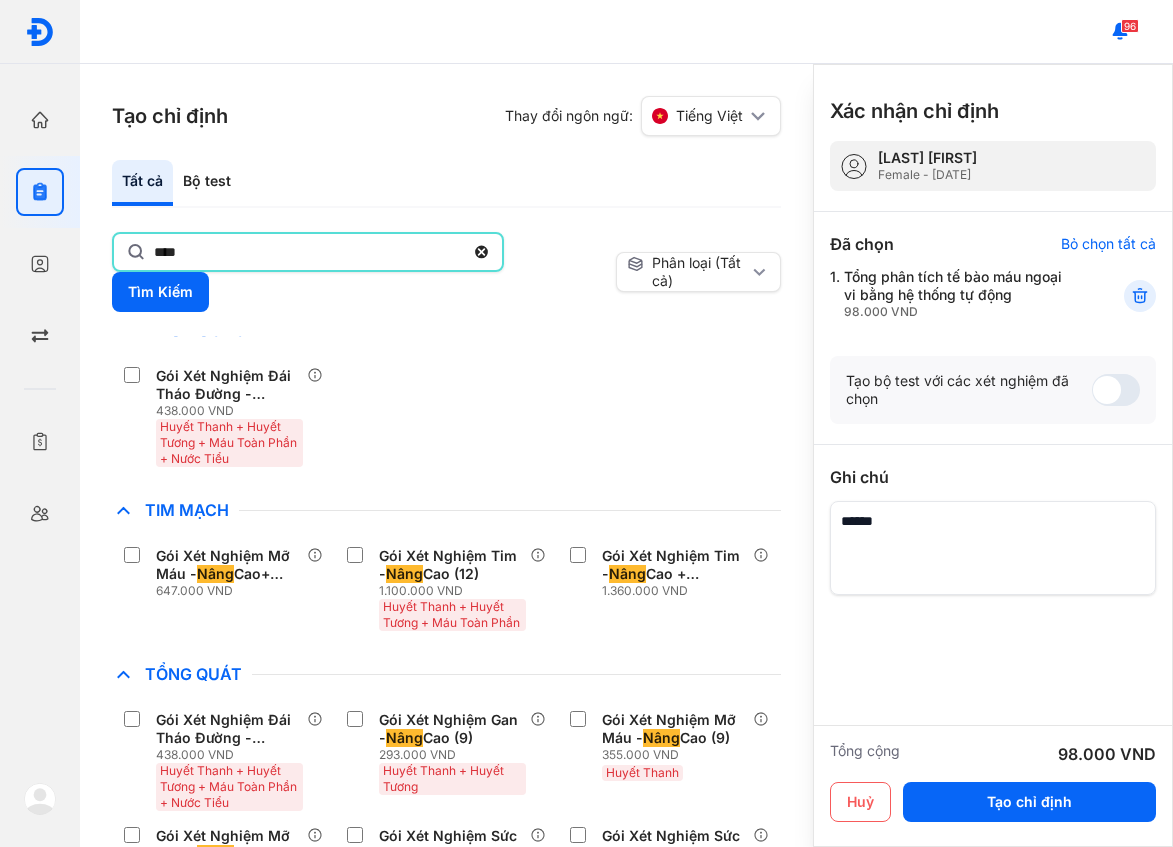 scroll, scrollTop: 1200, scrollLeft: 0, axis: vertical 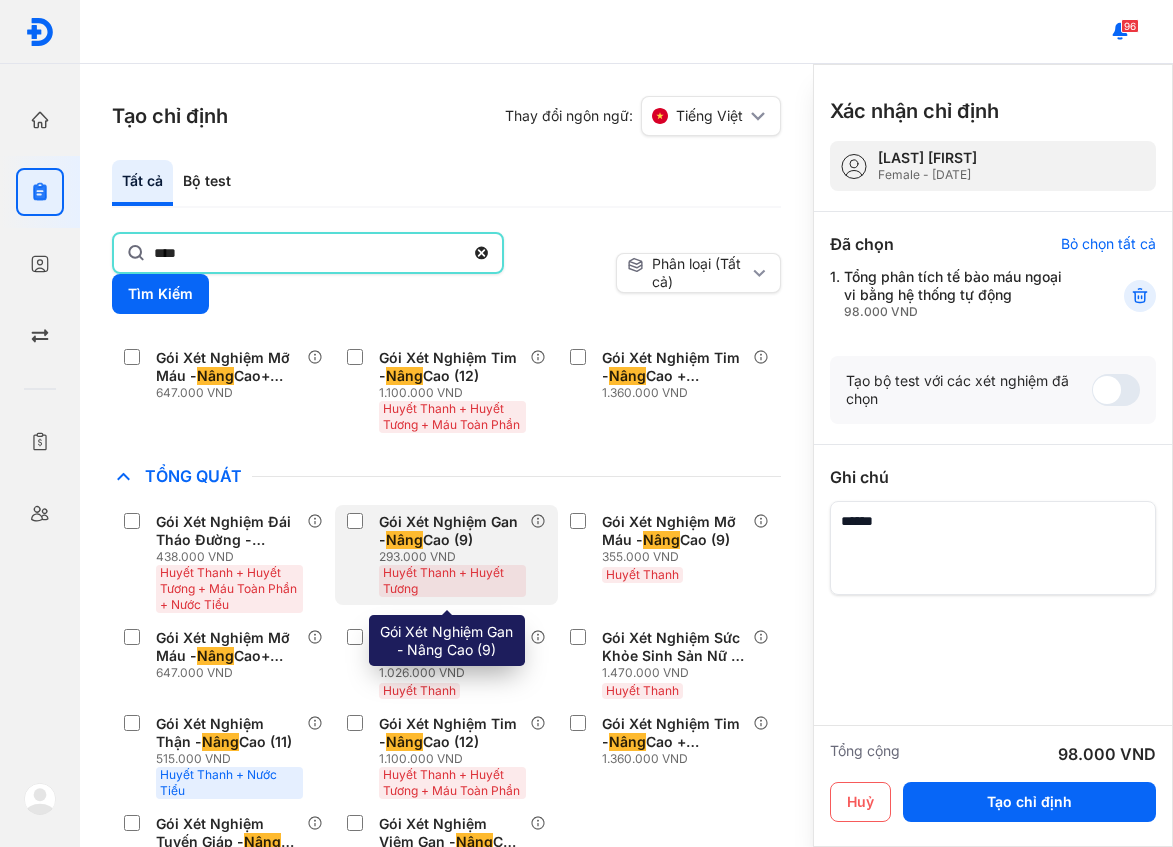 click on "Huyết Thanh + Huyết Tương" at bounding box center (443, 580) 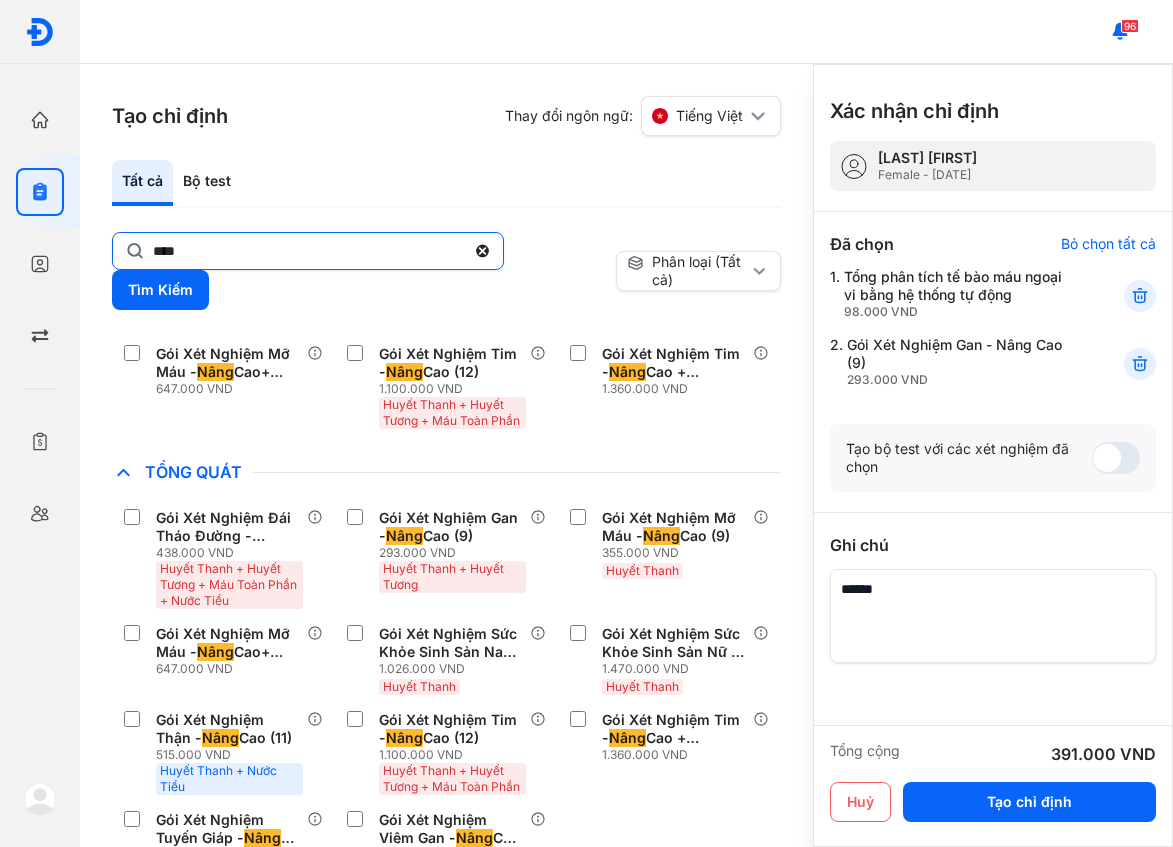 click on "****" 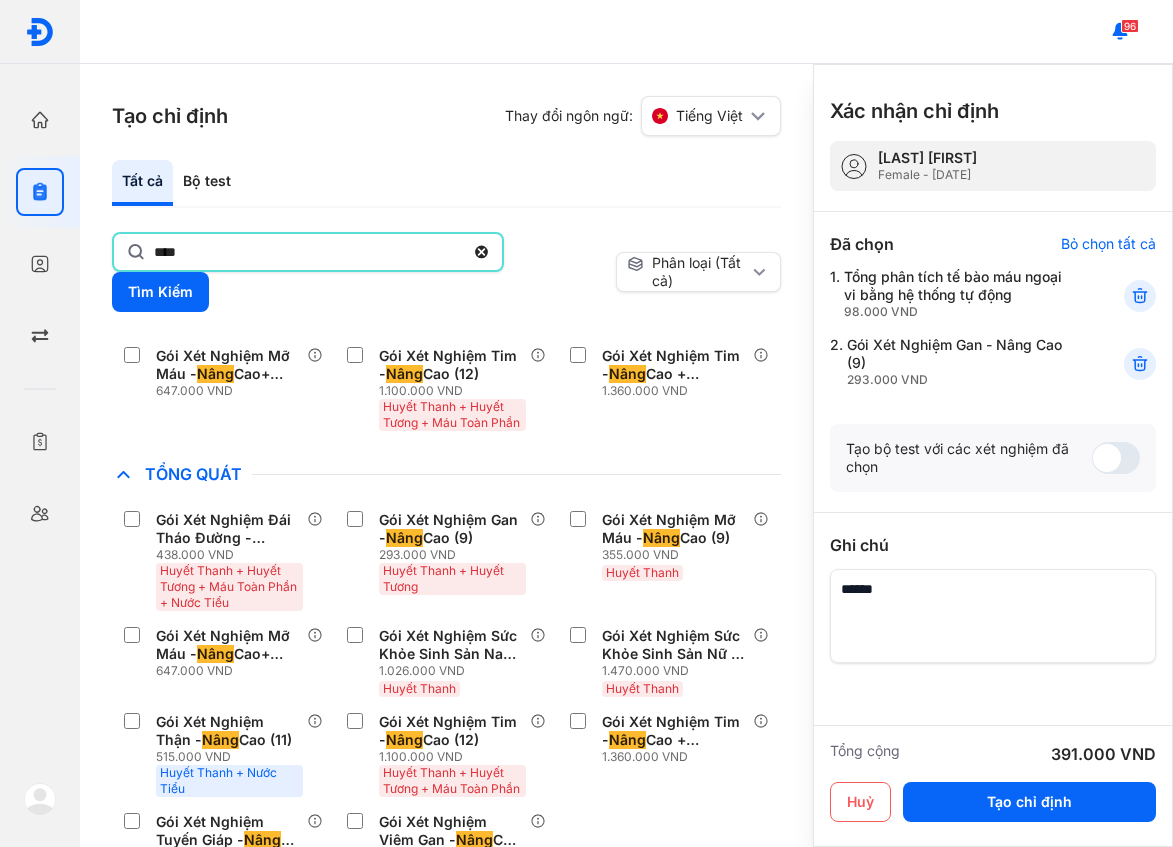 click on "****" 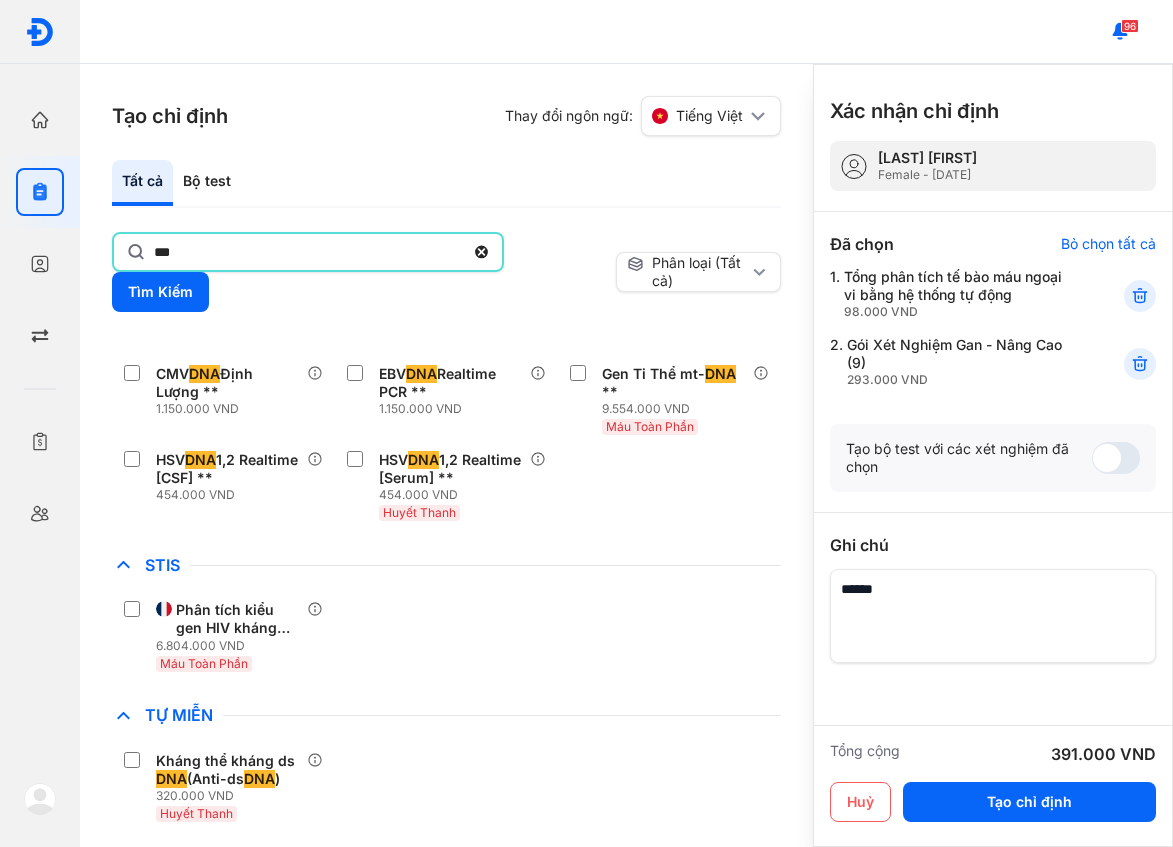 scroll, scrollTop: 0, scrollLeft: 0, axis: both 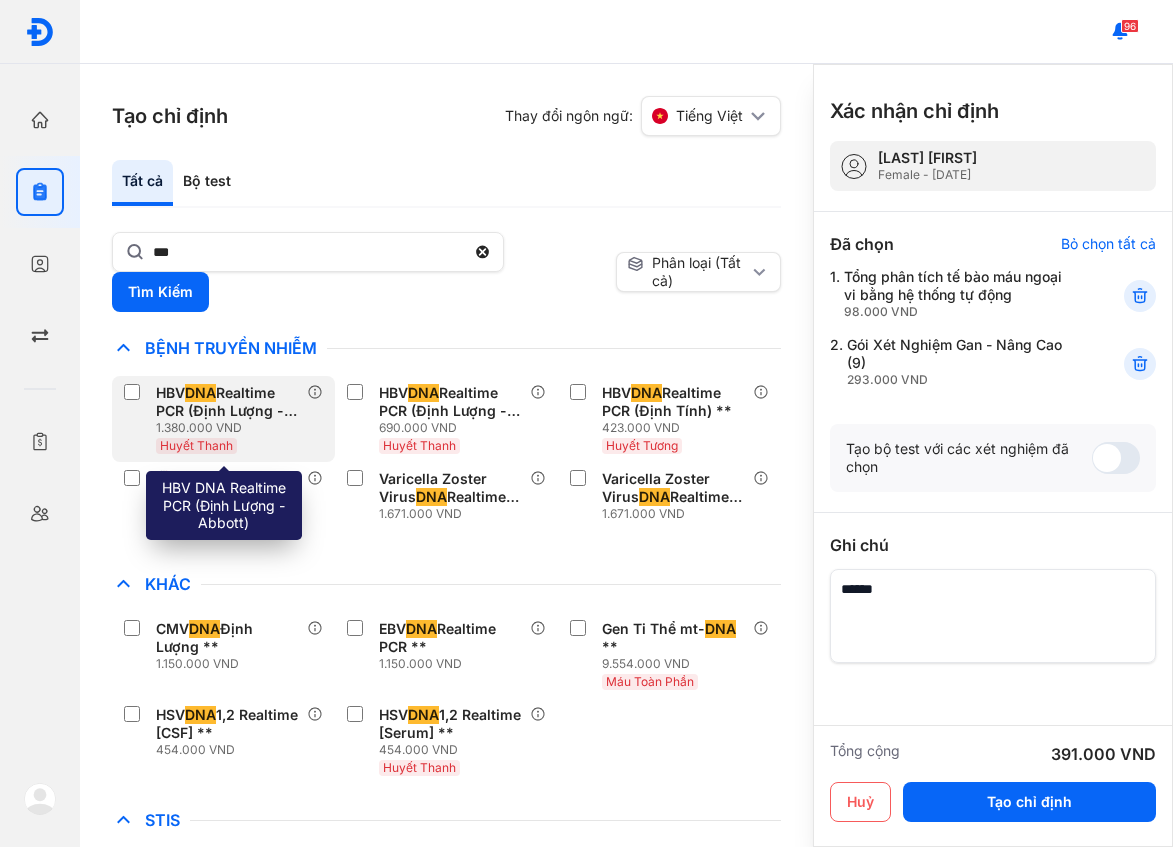 click on "Huyết Thanh" at bounding box center (196, 445) 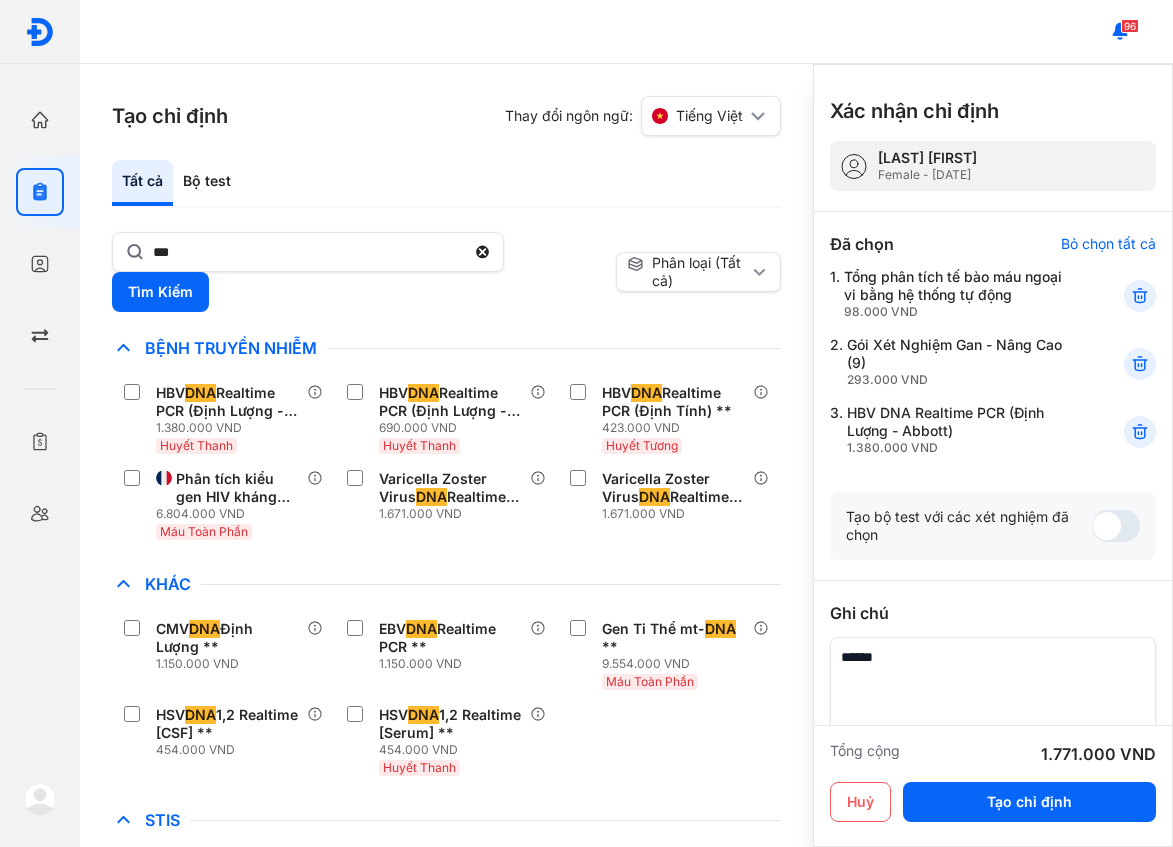 click on "*** Tìm Kiếm" at bounding box center [360, 272] 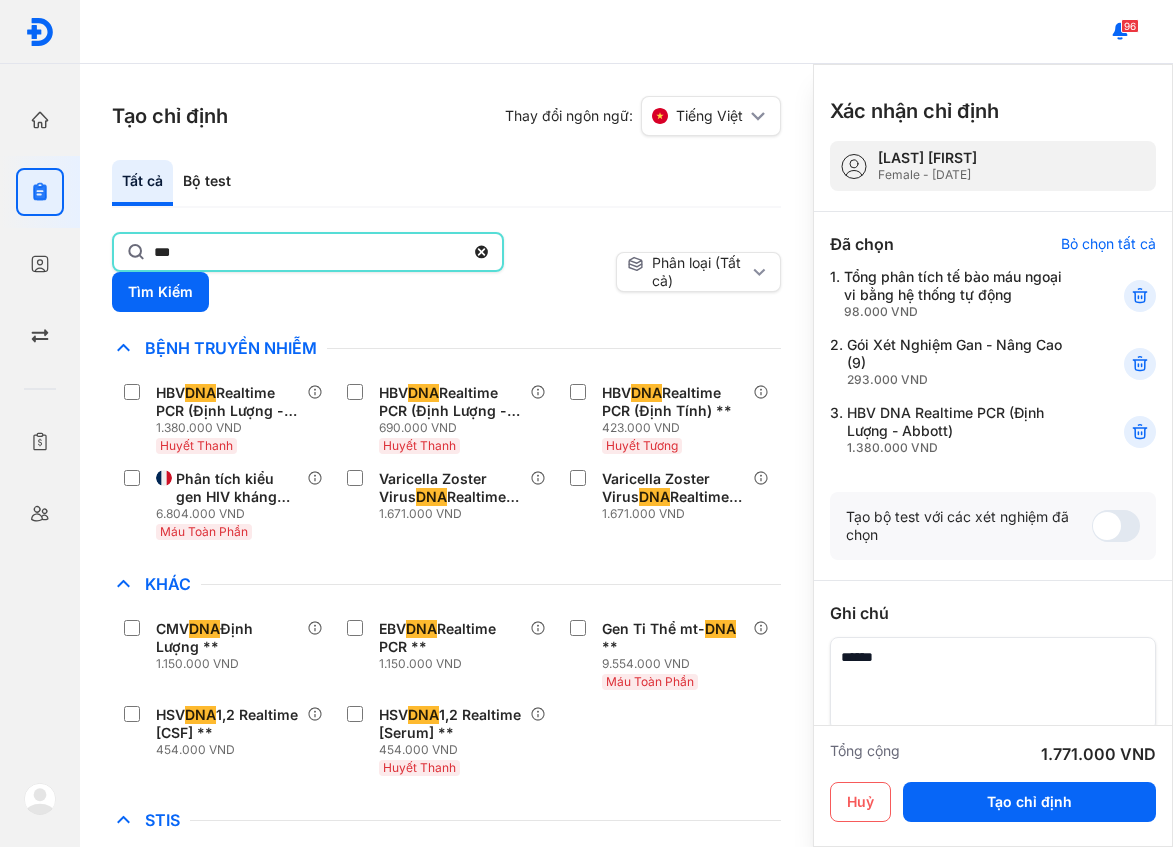click on "***" 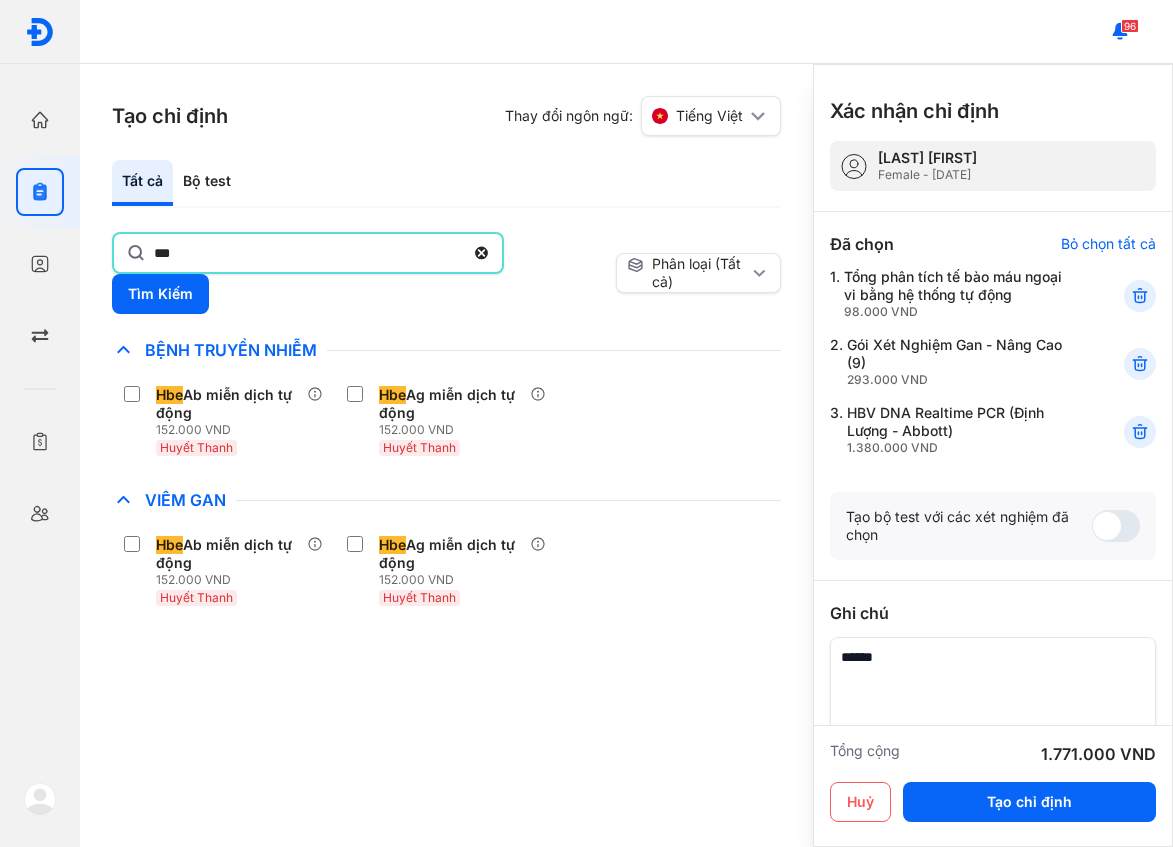 drag, startPoint x: 792, startPoint y: 552, endPoint x: 755, endPoint y: 538, distance: 39.56008 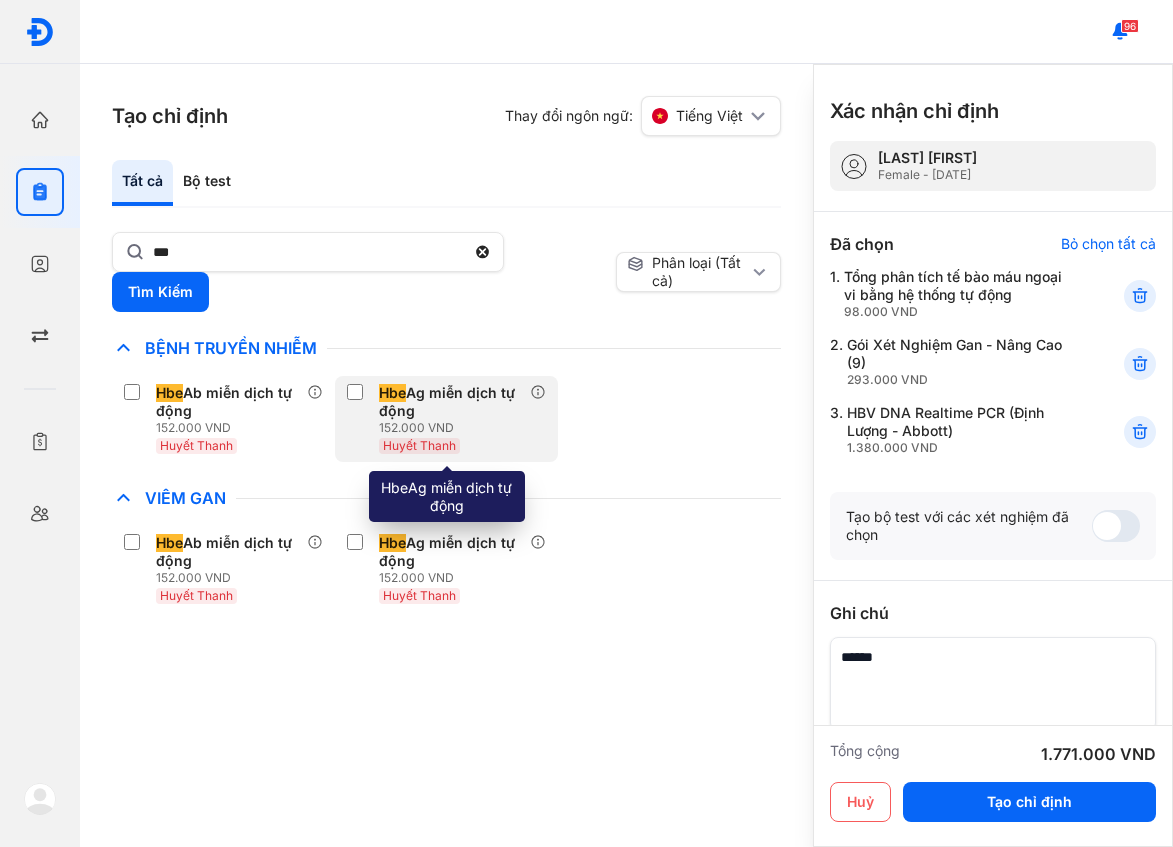 click on "Hbe Ag miễn dịch tự động" at bounding box center (450, 402) 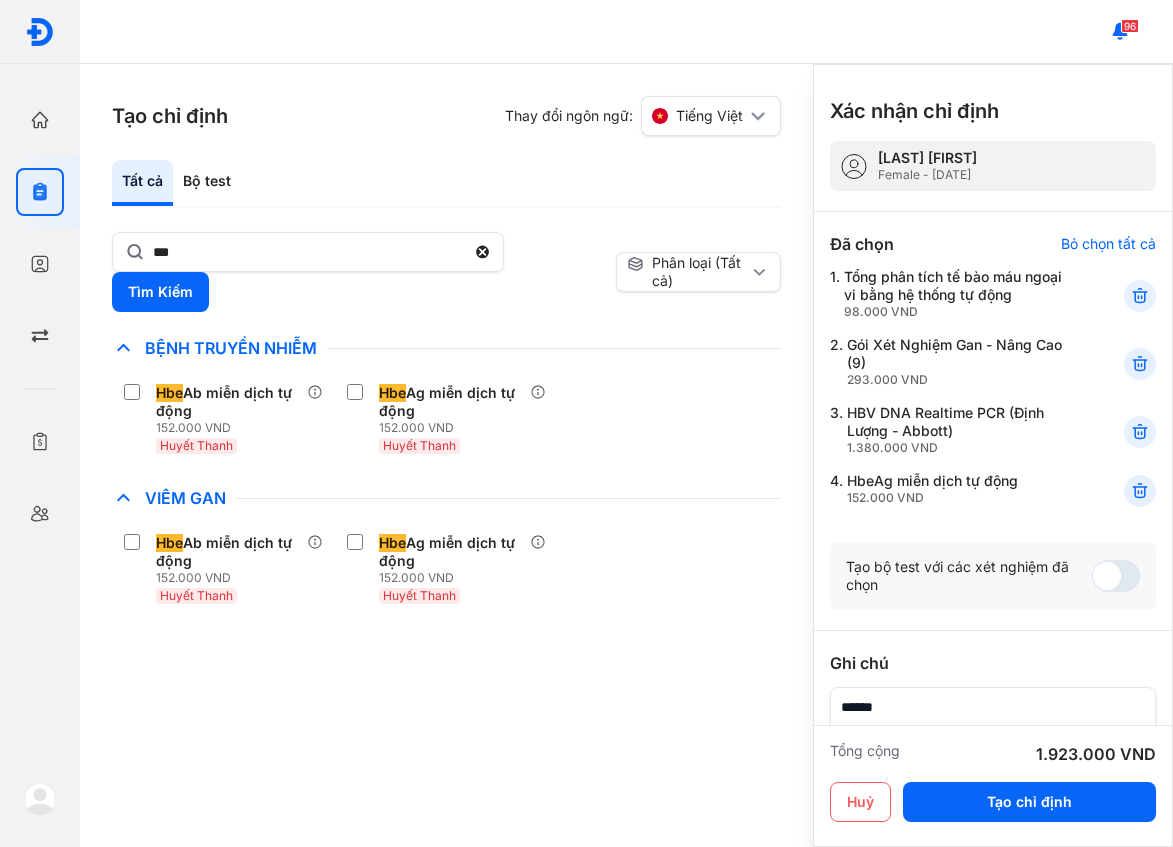 click on "Viêm Gan" at bounding box center [446, 498] 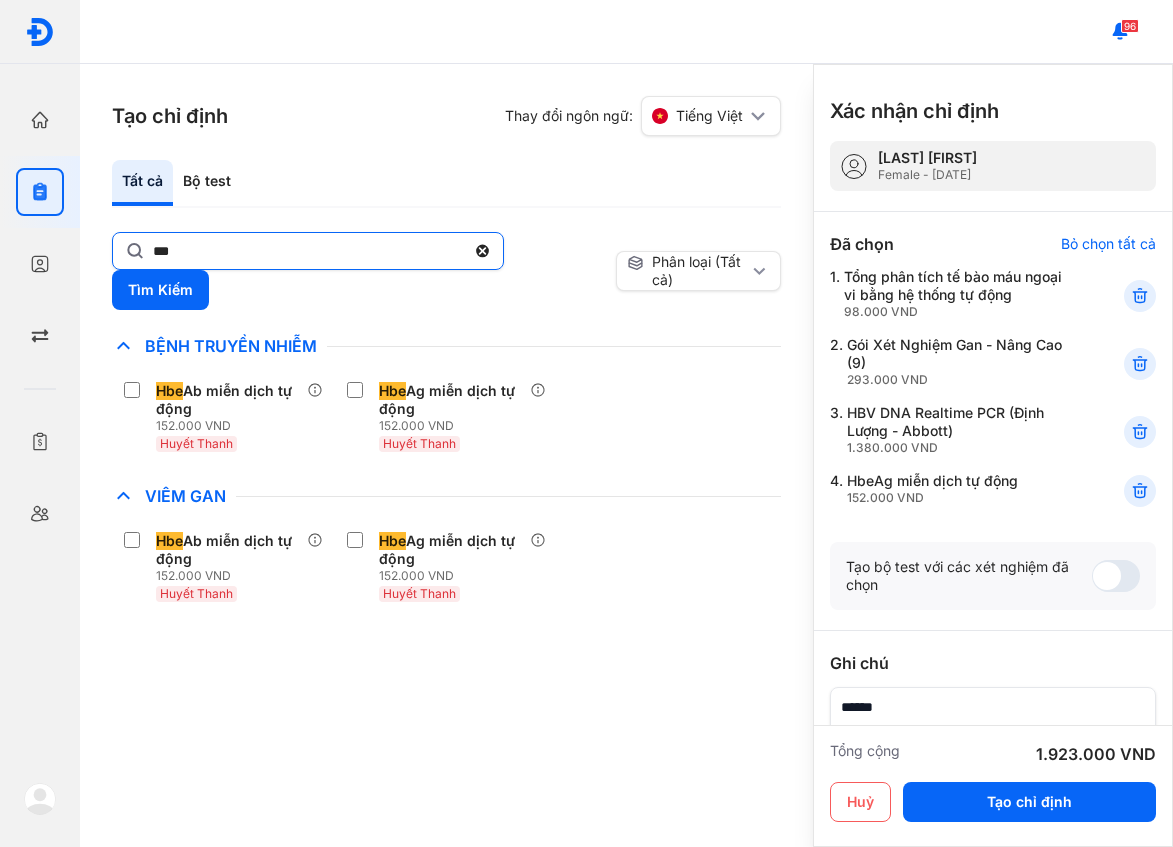 click on "***" 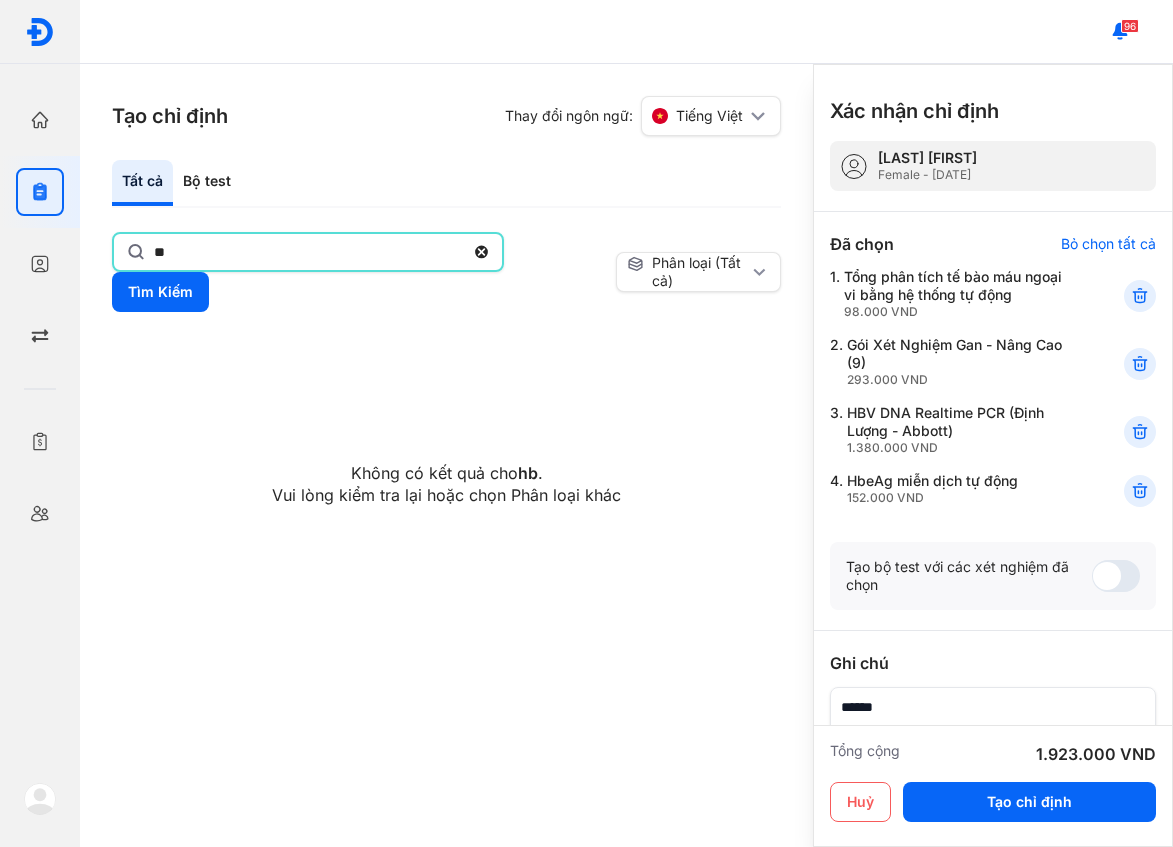 type on "*" 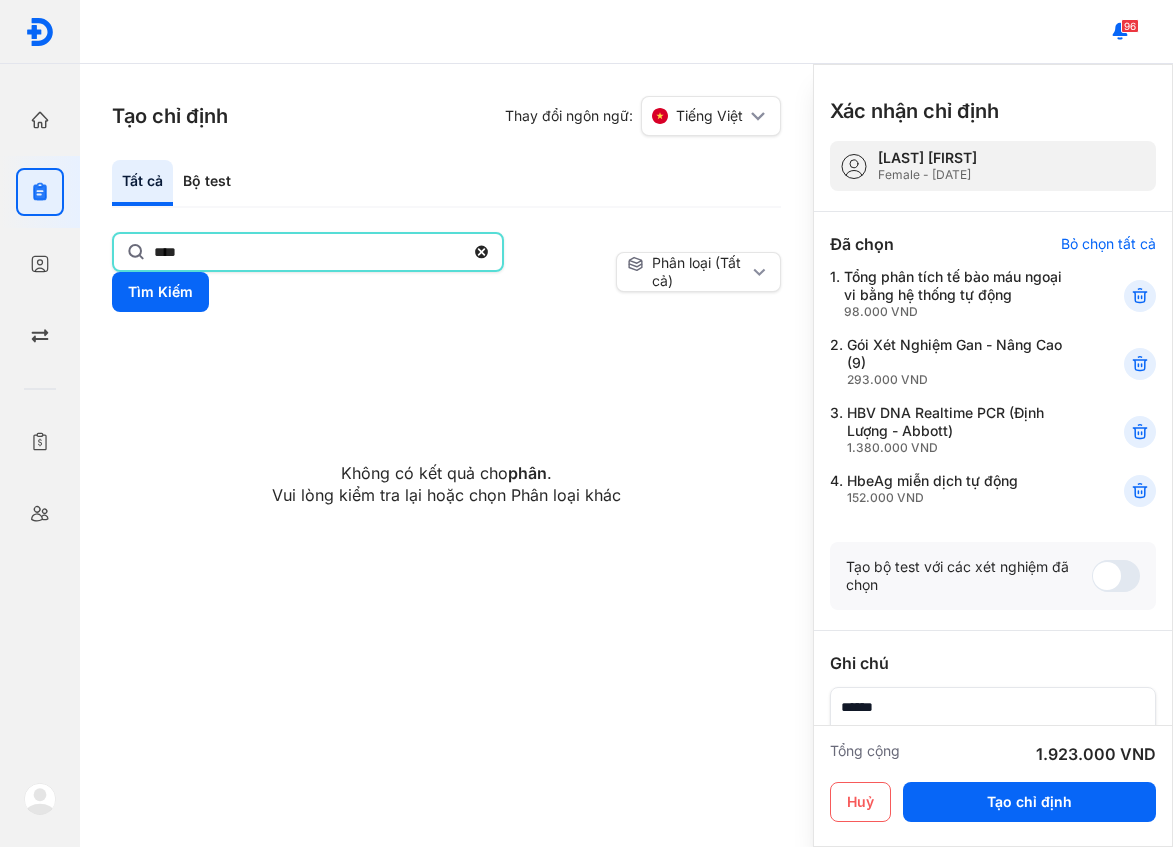 type on "****" 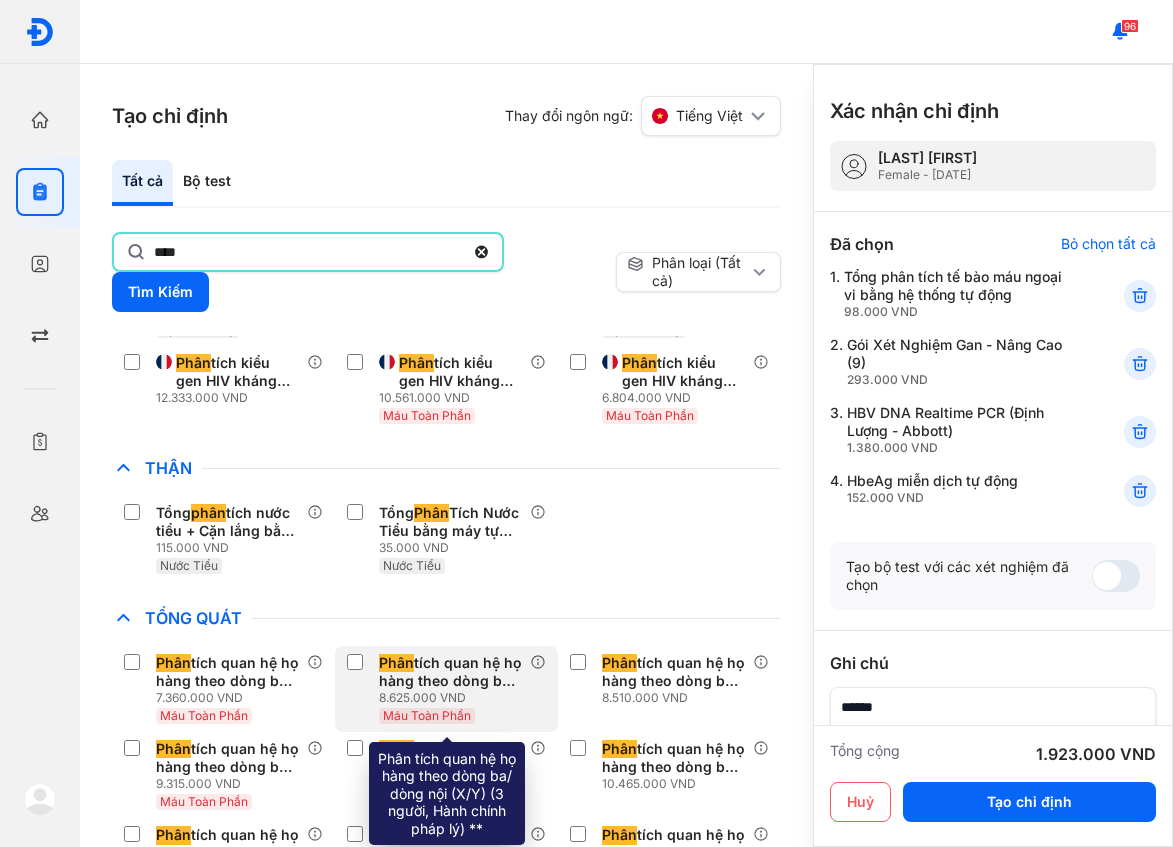 scroll, scrollTop: 1300, scrollLeft: 0, axis: vertical 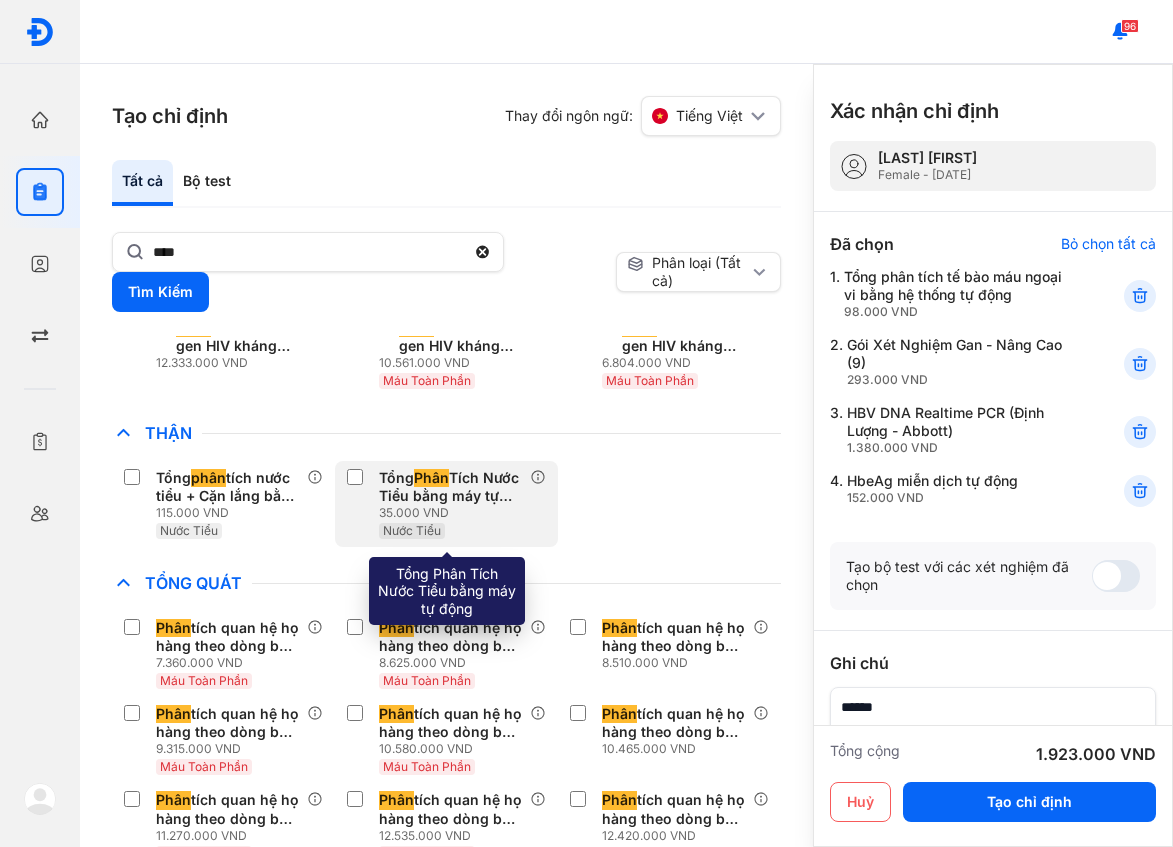 click on "35.000 VND" at bounding box center [454, 513] 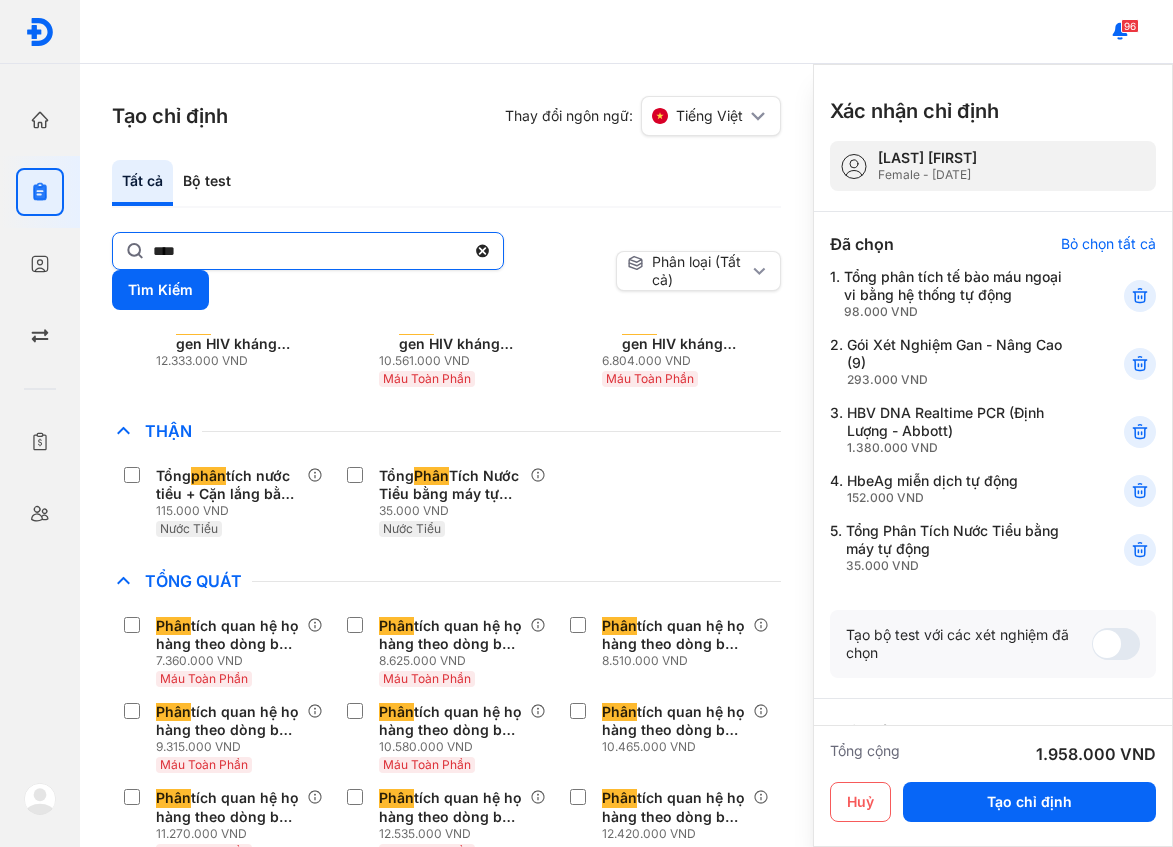 click on "****" 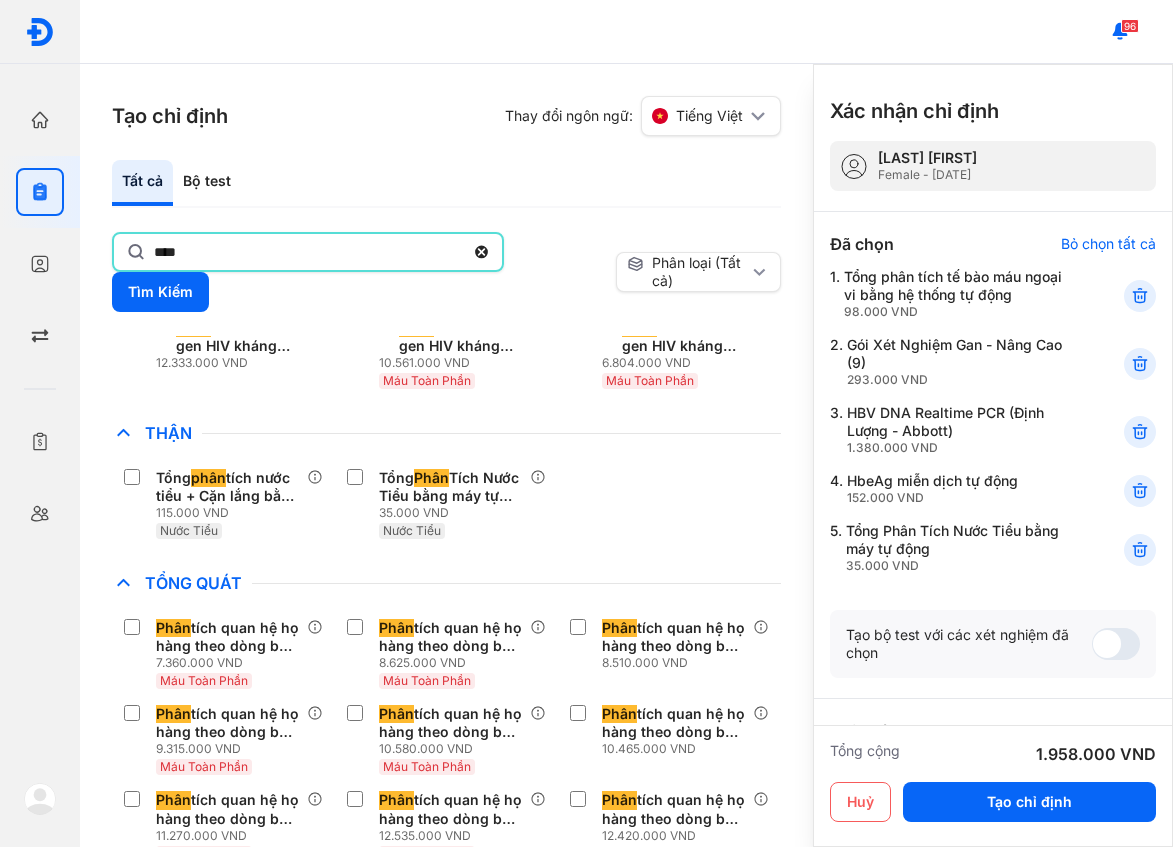 click on "****" 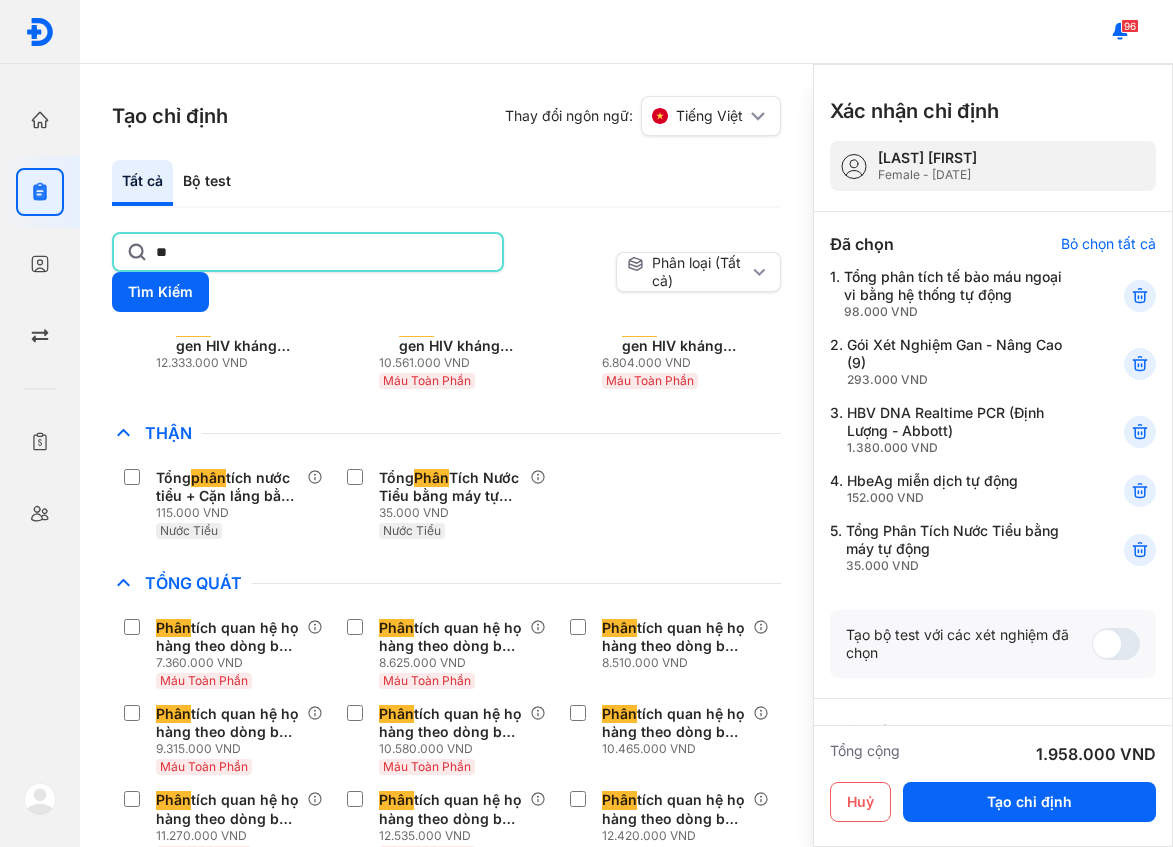 type on "*" 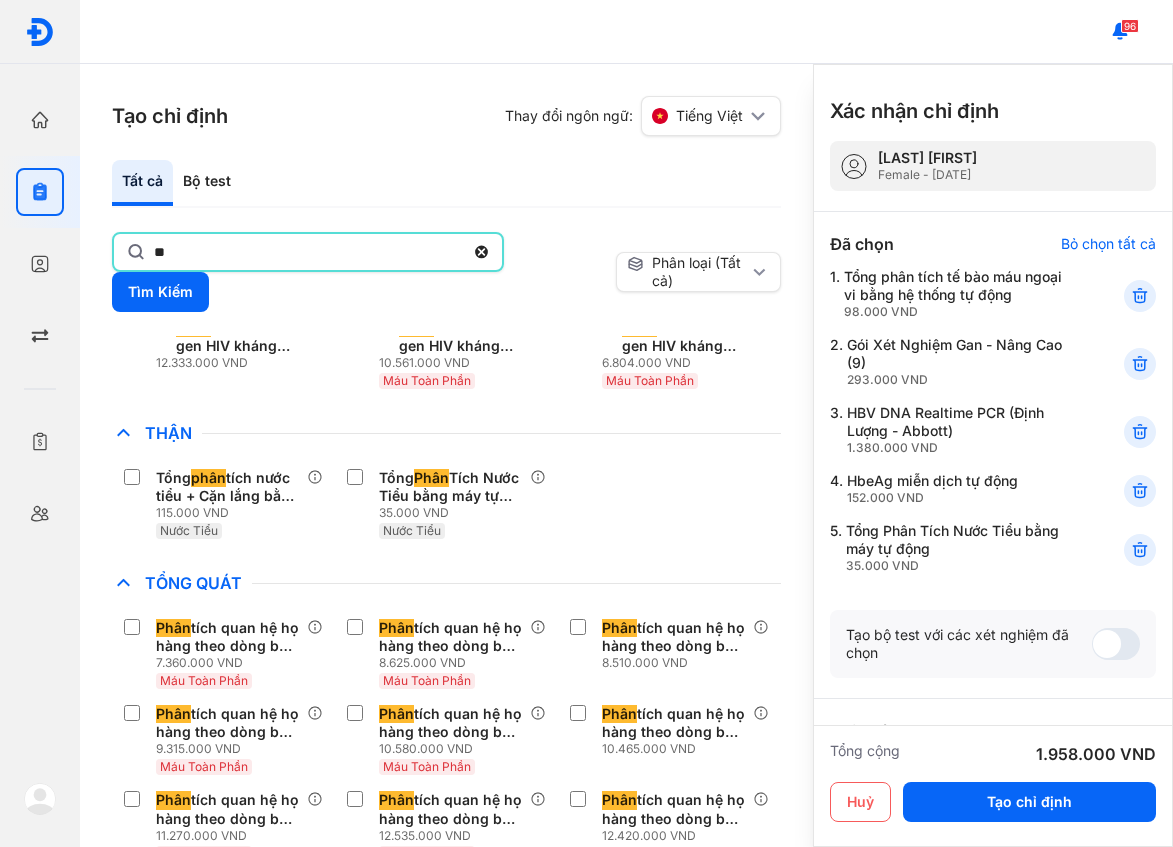 type on "*" 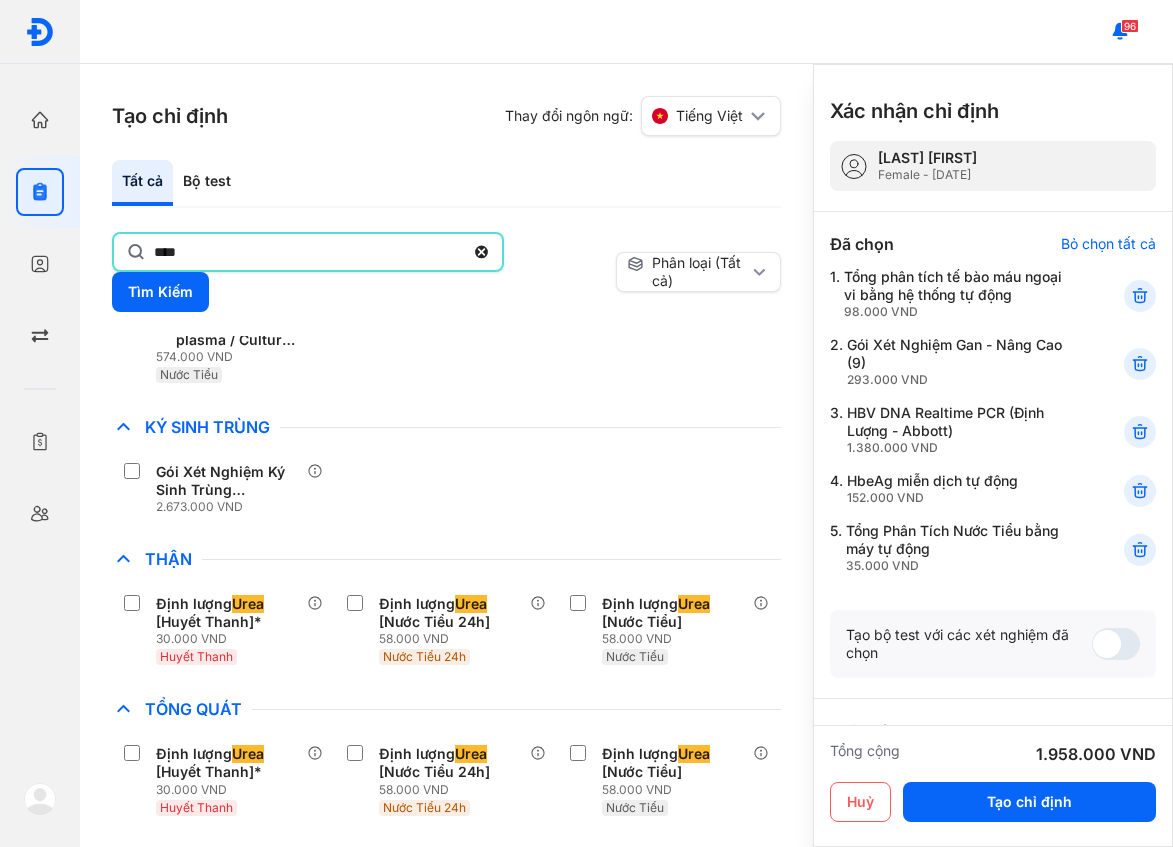 scroll, scrollTop: 221, scrollLeft: 0, axis: vertical 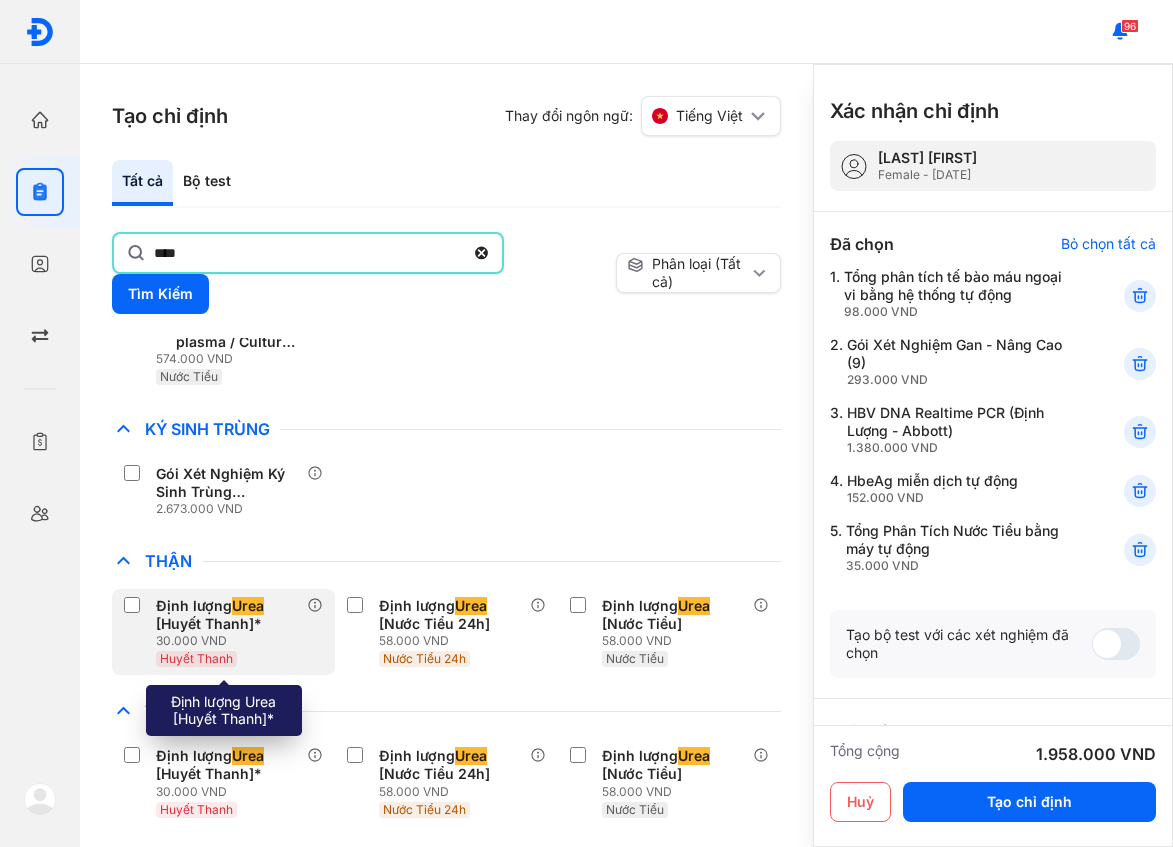 click on "30.000 VND" at bounding box center [231, 641] 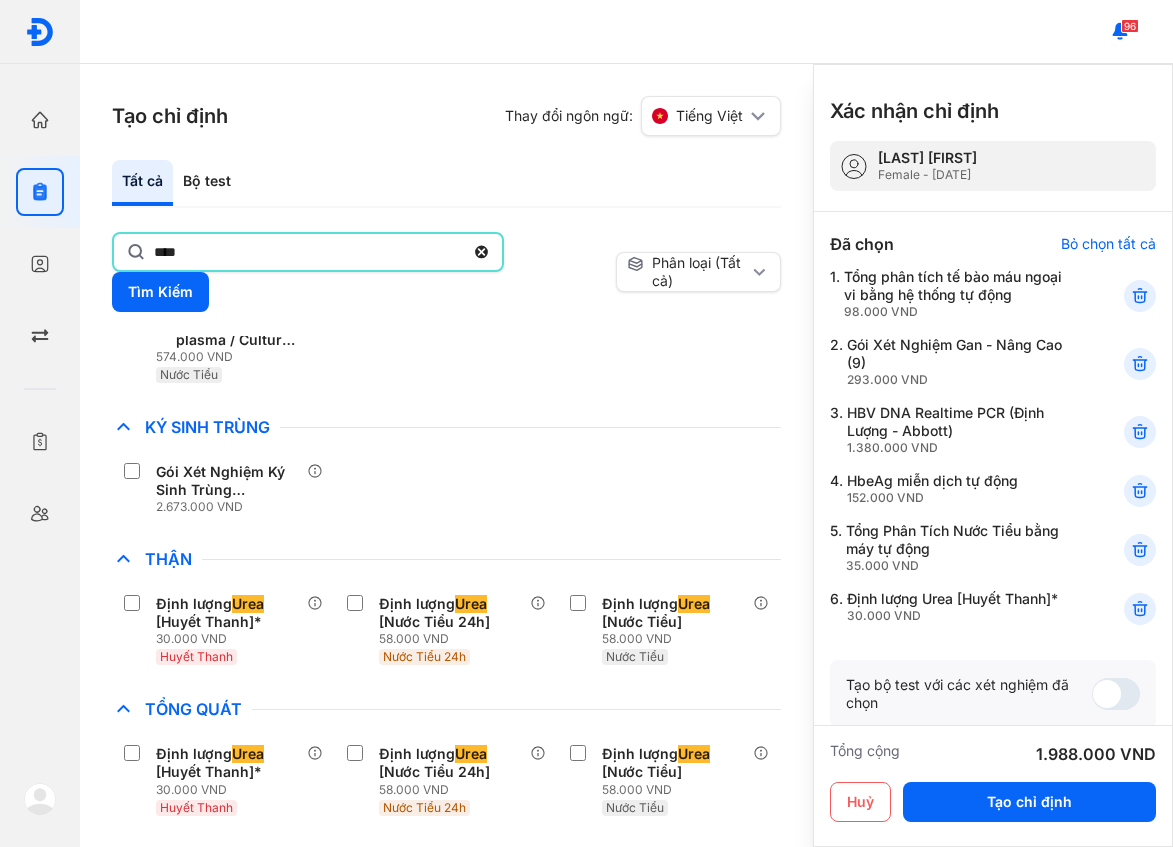 click on "****" 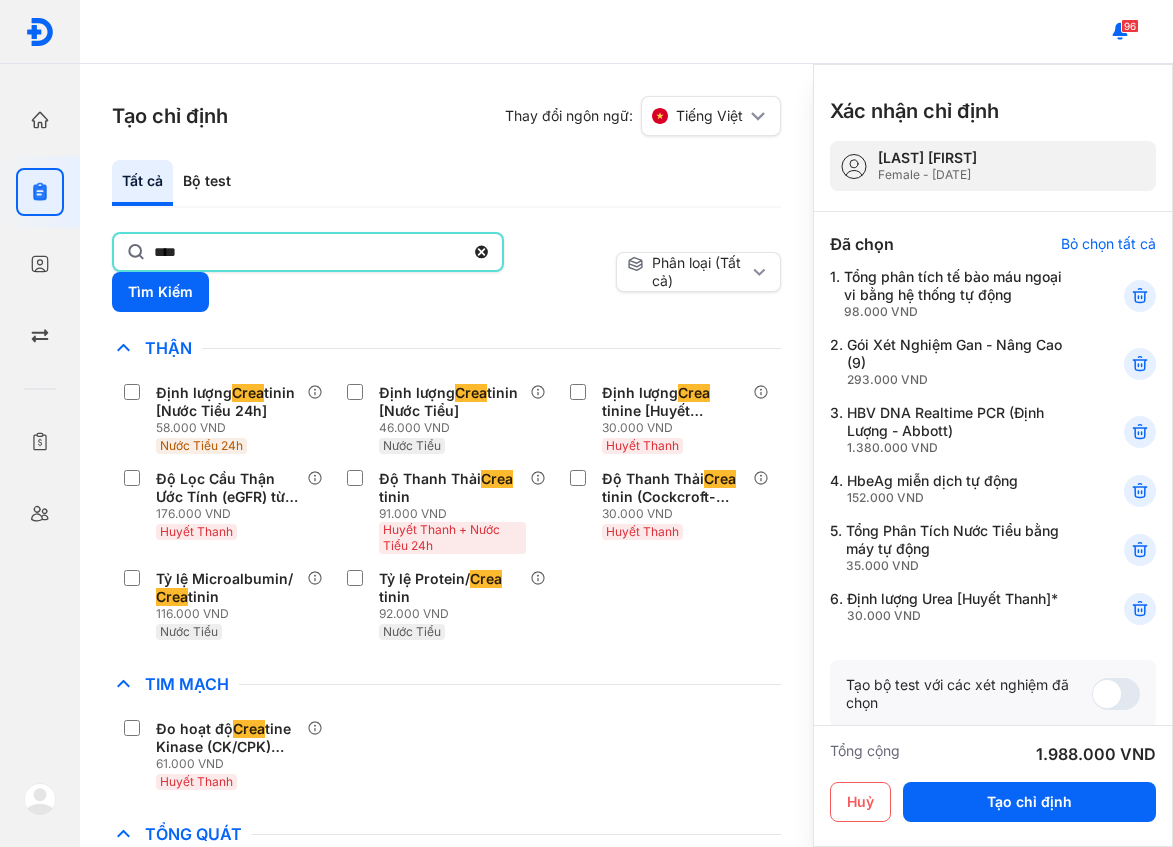 type on "*********" 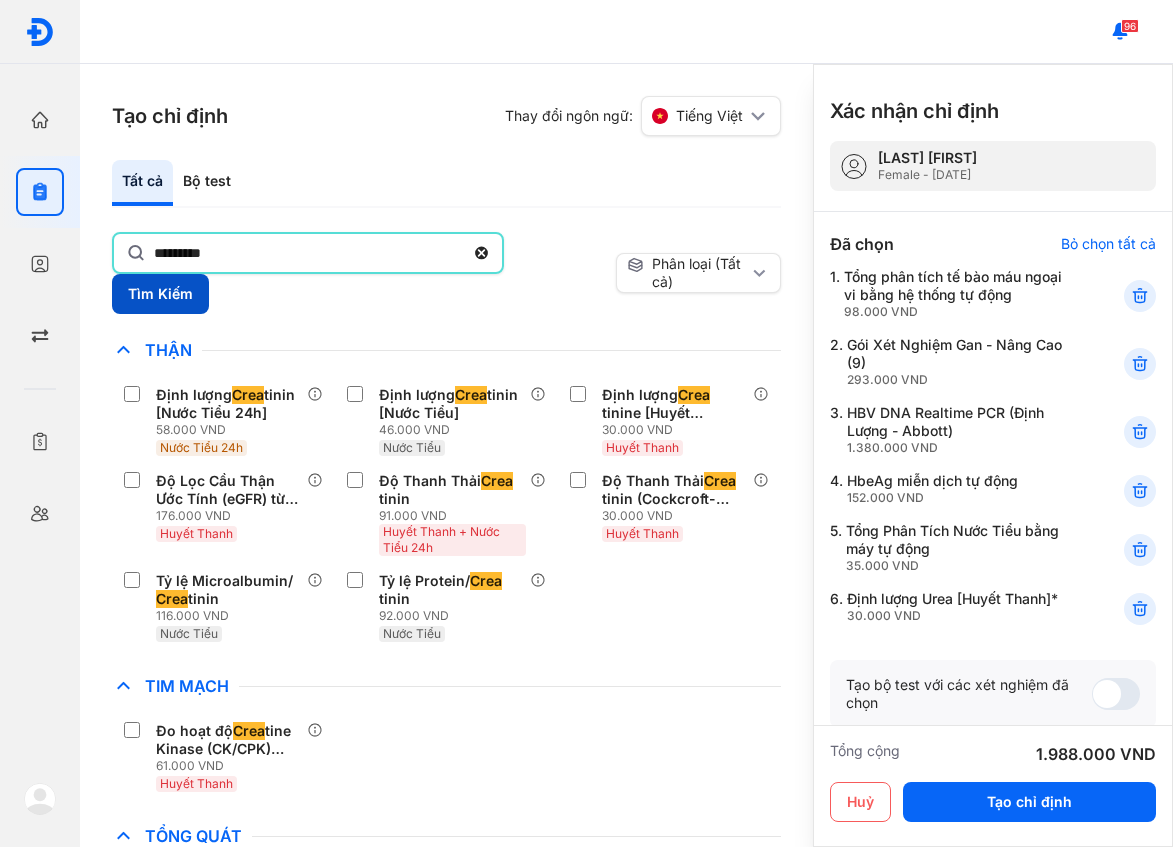 click on "Tìm Kiếm" at bounding box center (160, 294) 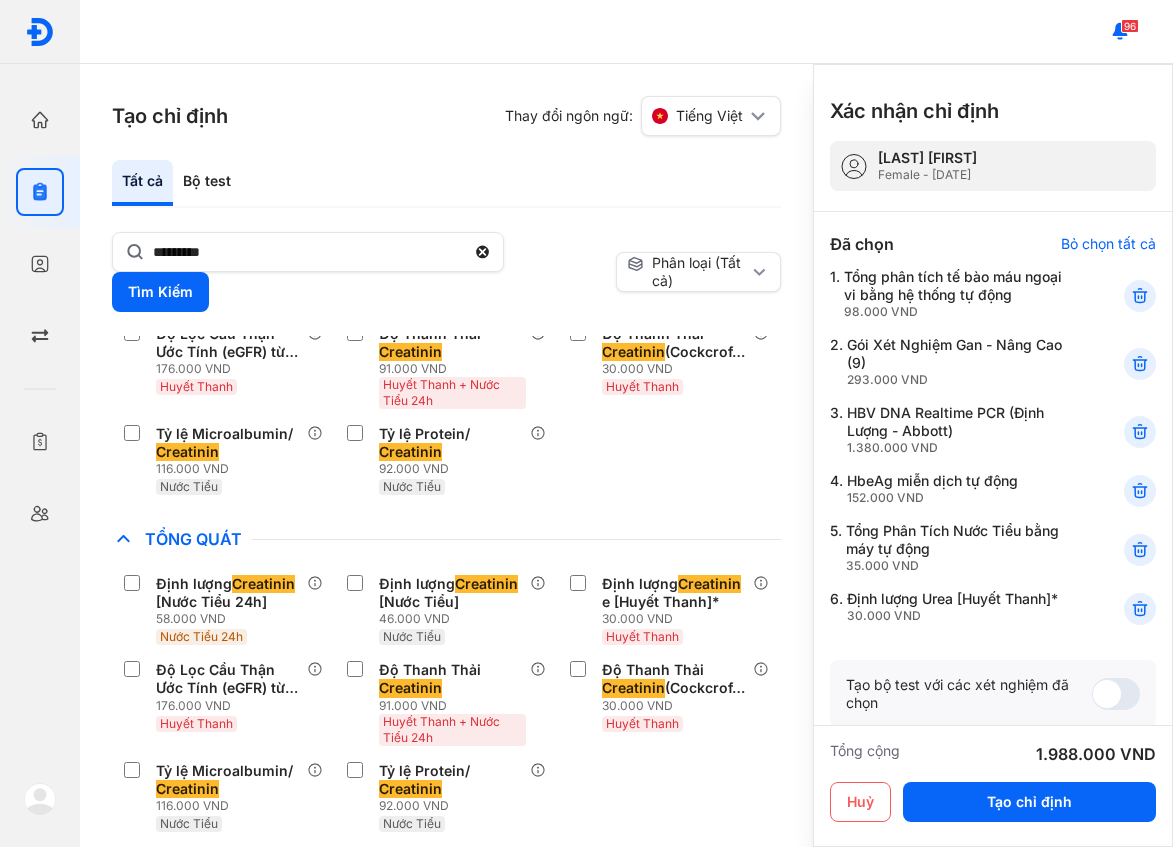 scroll, scrollTop: 162, scrollLeft: 0, axis: vertical 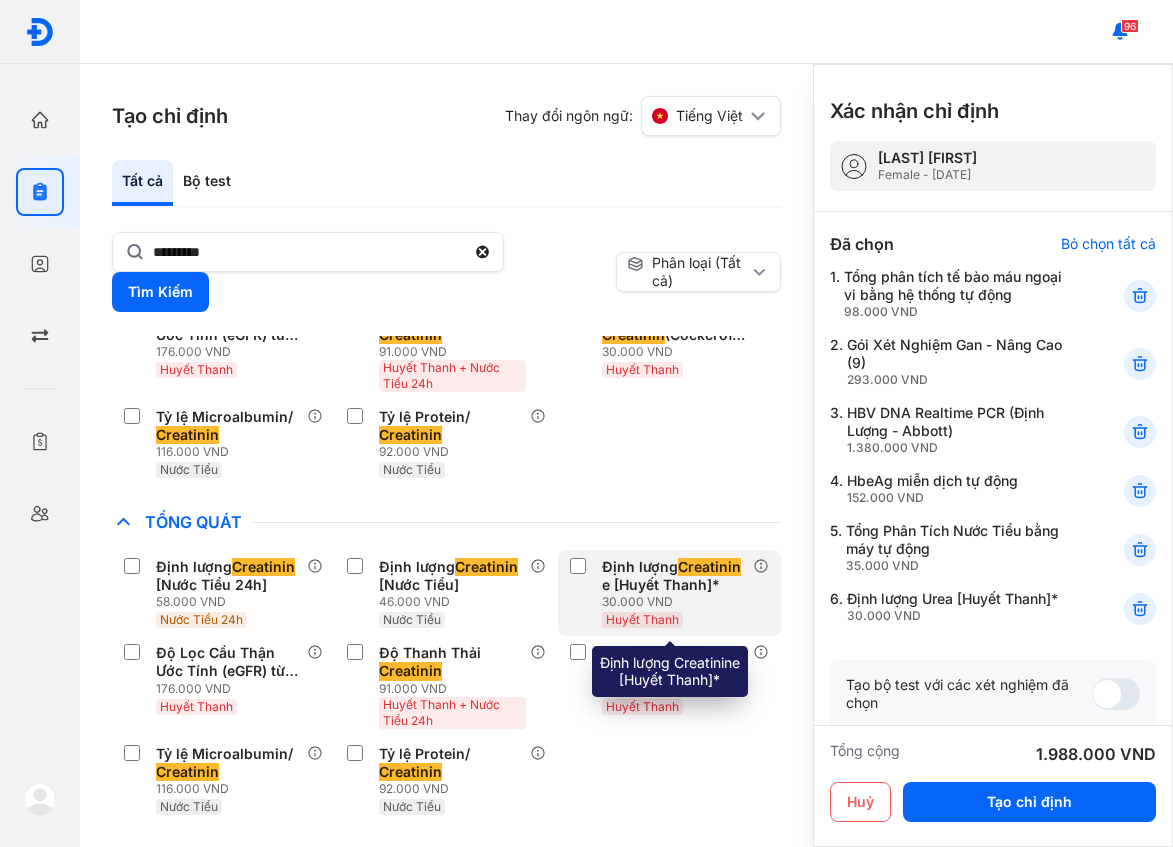 click on "Định lượng  Creatinin e [Huyết Thanh]*" at bounding box center [673, 576] 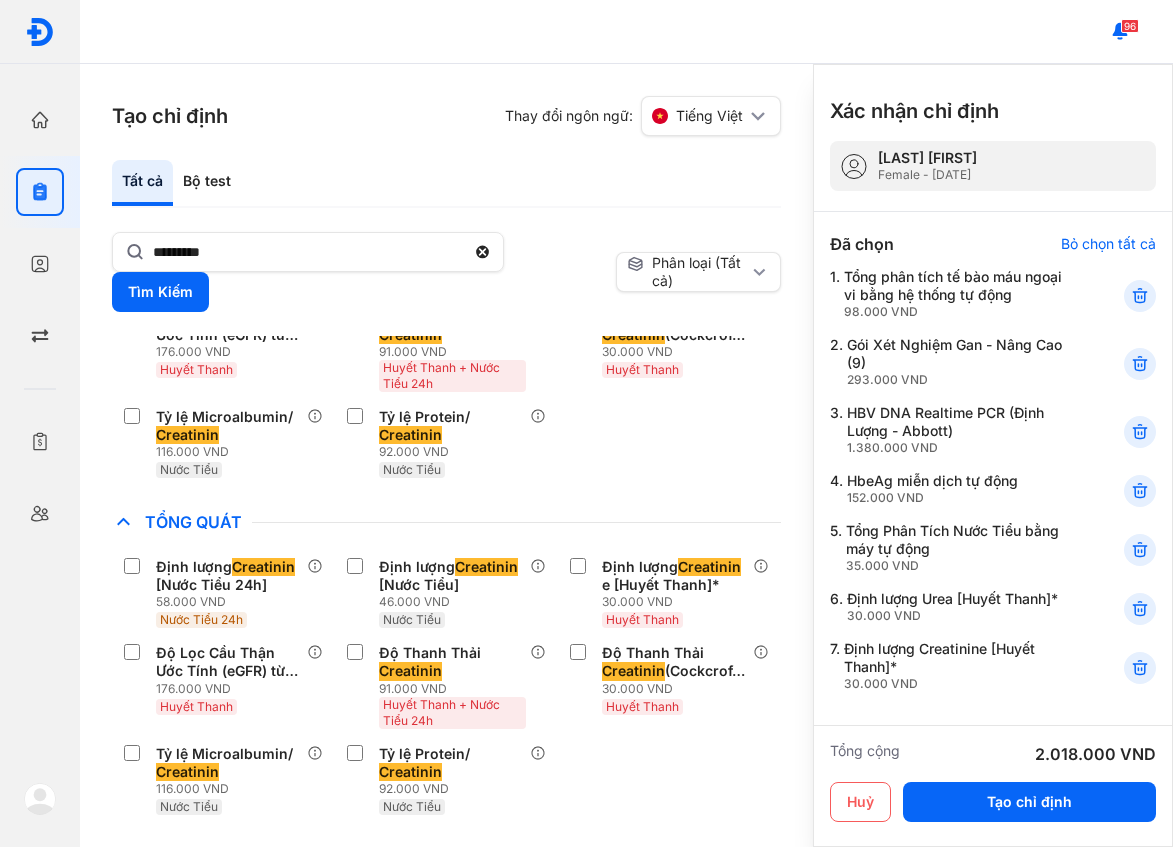 click on "Tổng Quát" at bounding box center (446, 522) 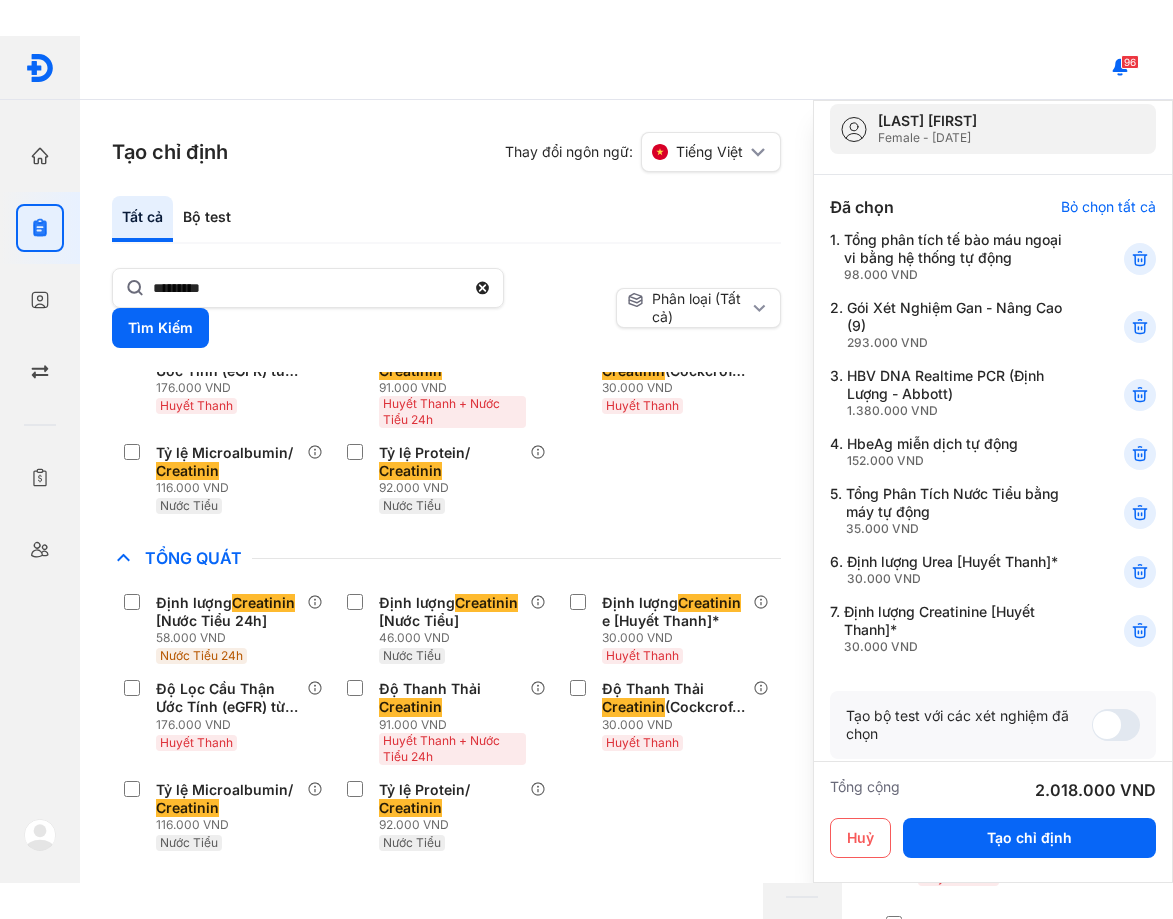 scroll, scrollTop: 100, scrollLeft: 0, axis: vertical 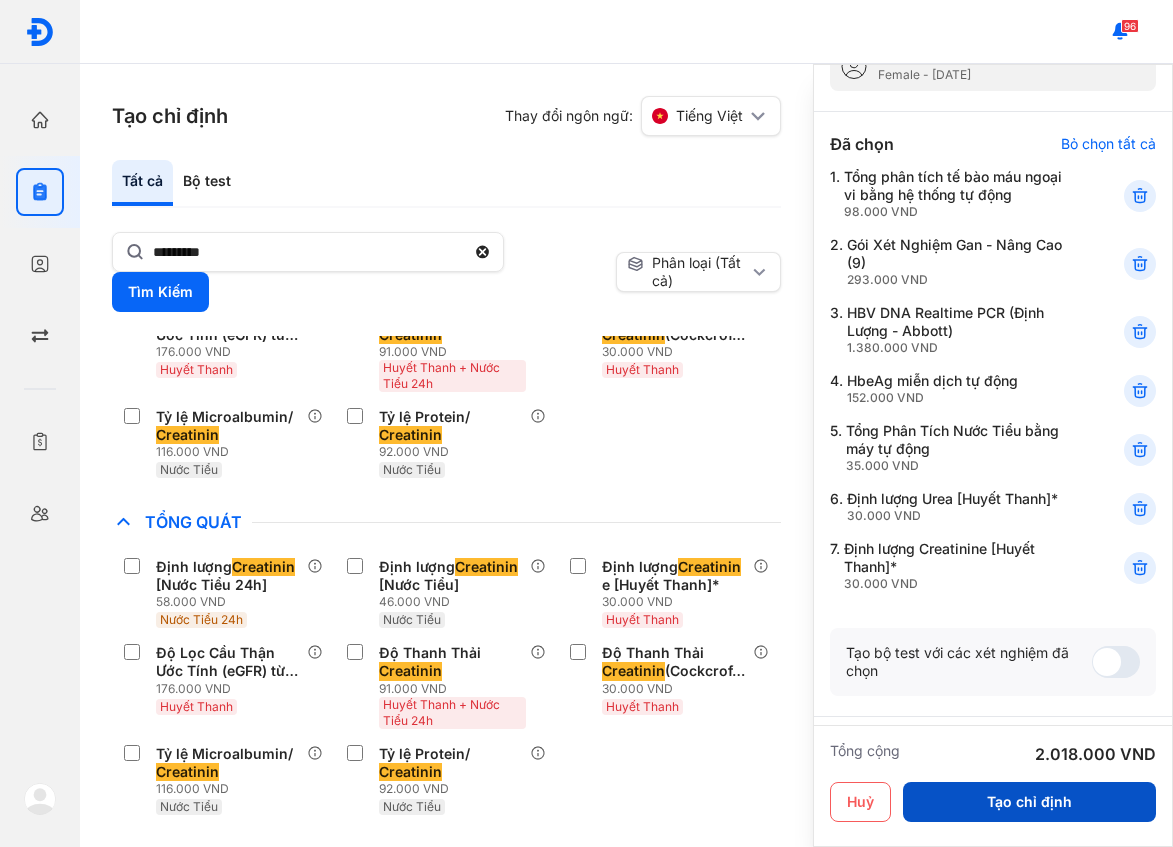 click on "Tạo chỉ định" at bounding box center (1029, 802) 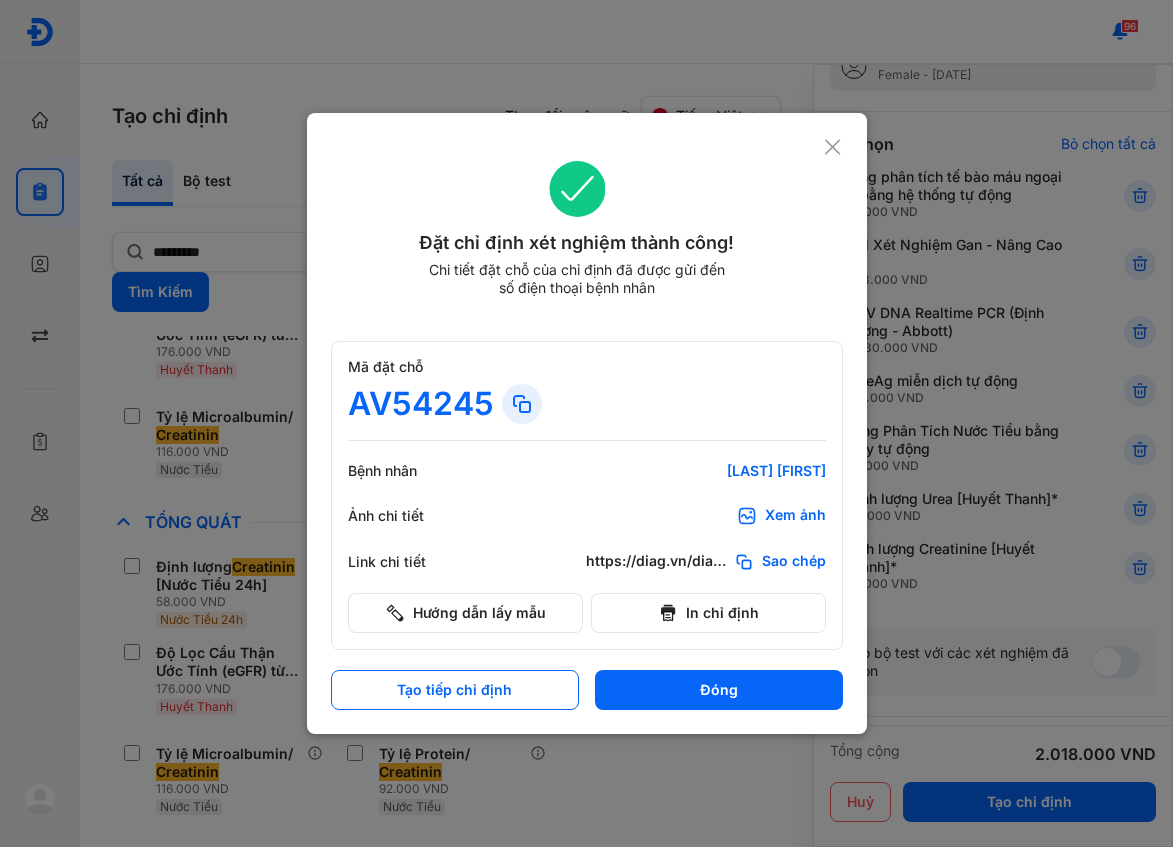 click 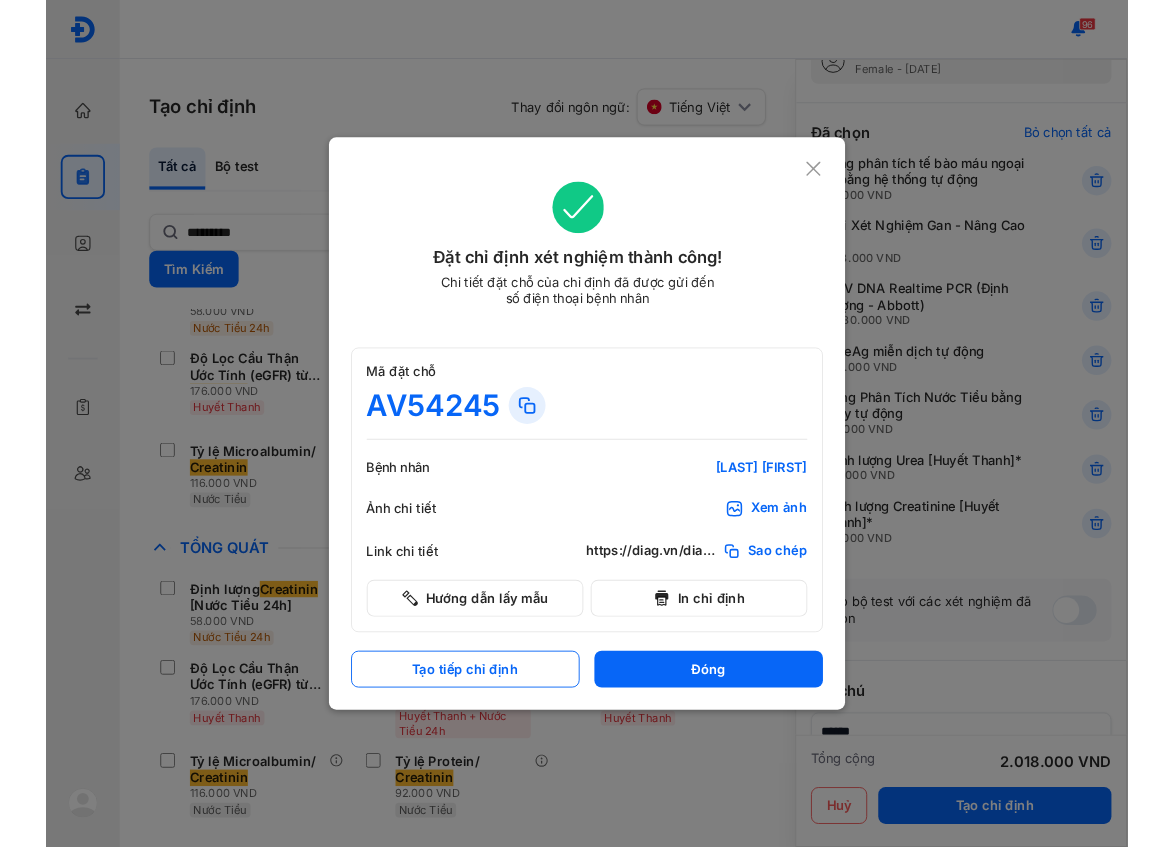 scroll, scrollTop: 162, scrollLeft: 0, axis: vertical 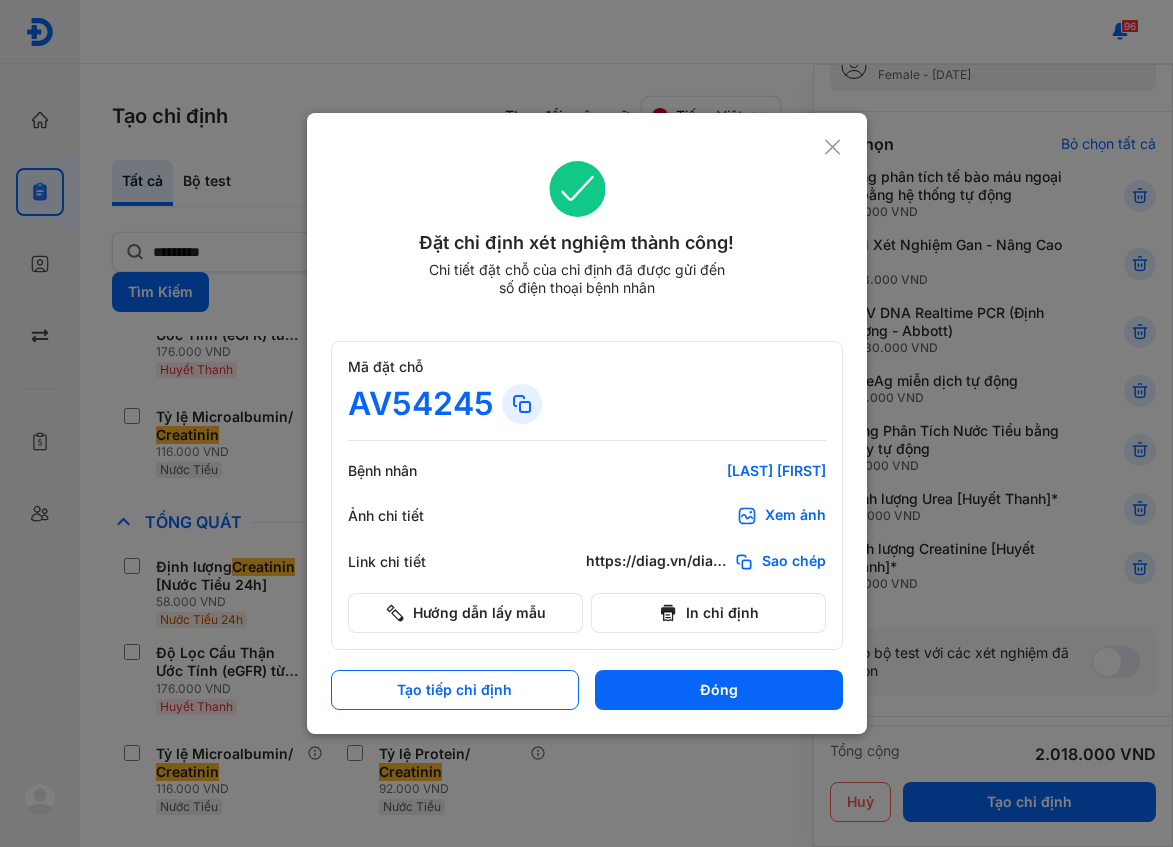 click 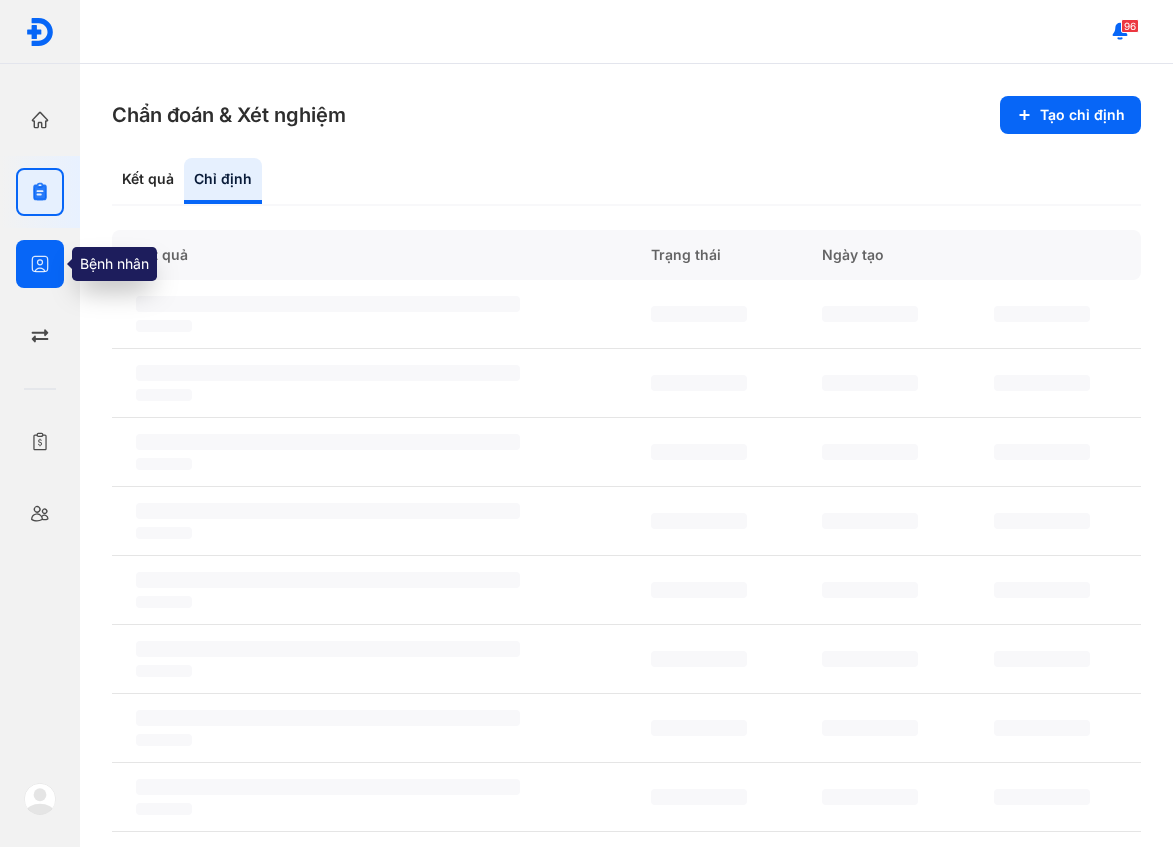 click at bounding box center [40, 264] 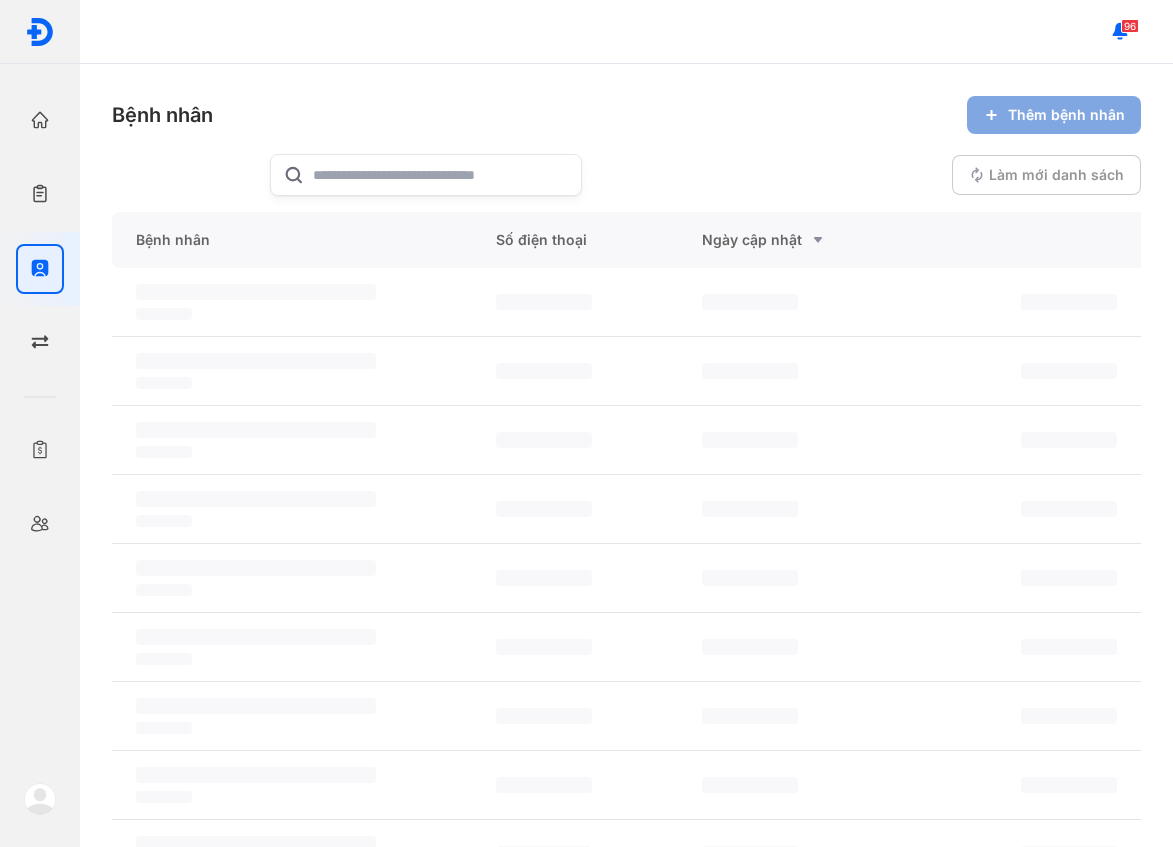 click on "Thêm bệnh nhân" at bounding box center [1054, 115] 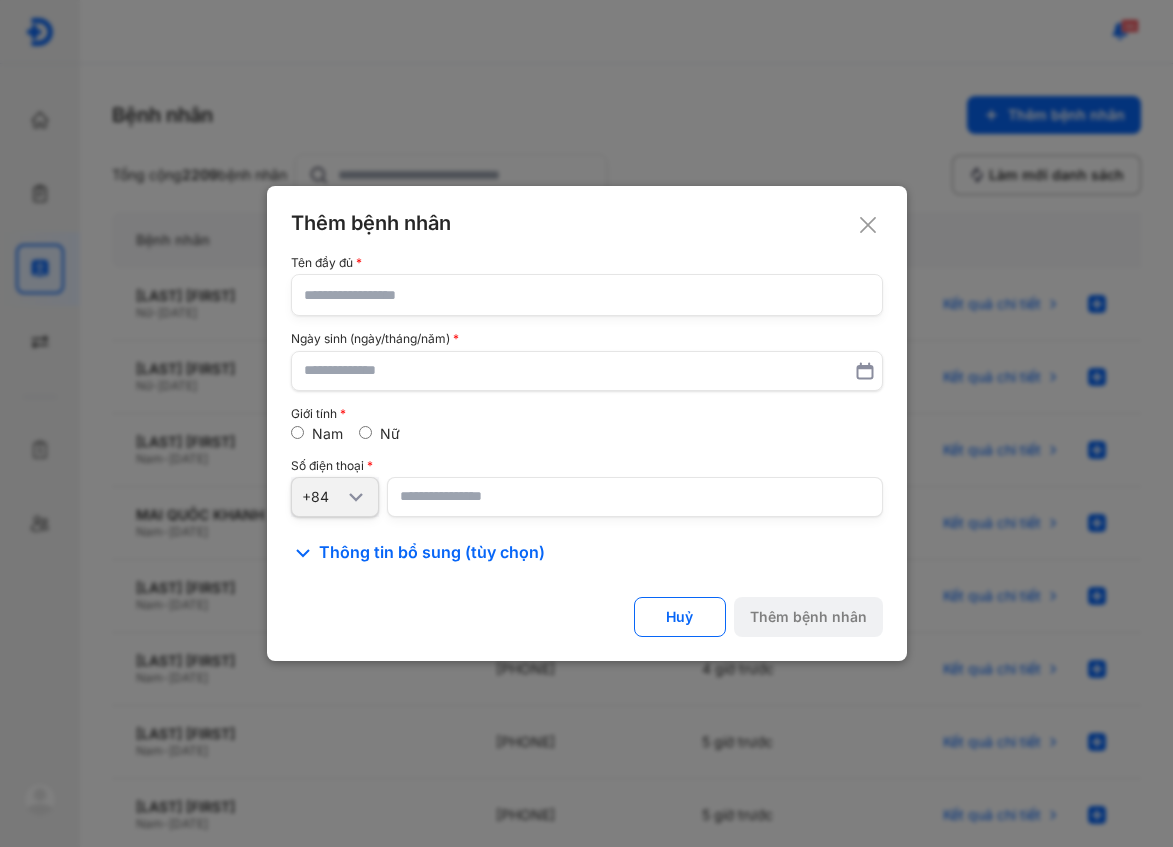 click 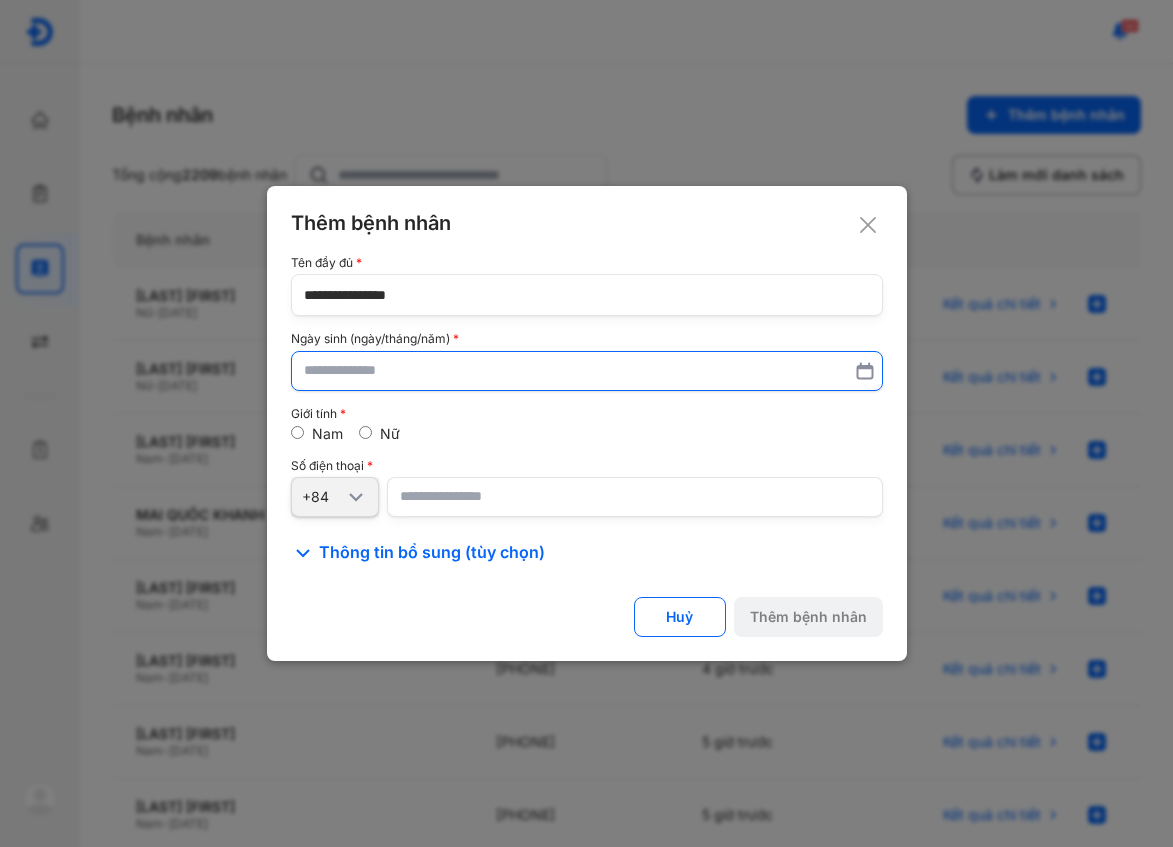 type on "**********" 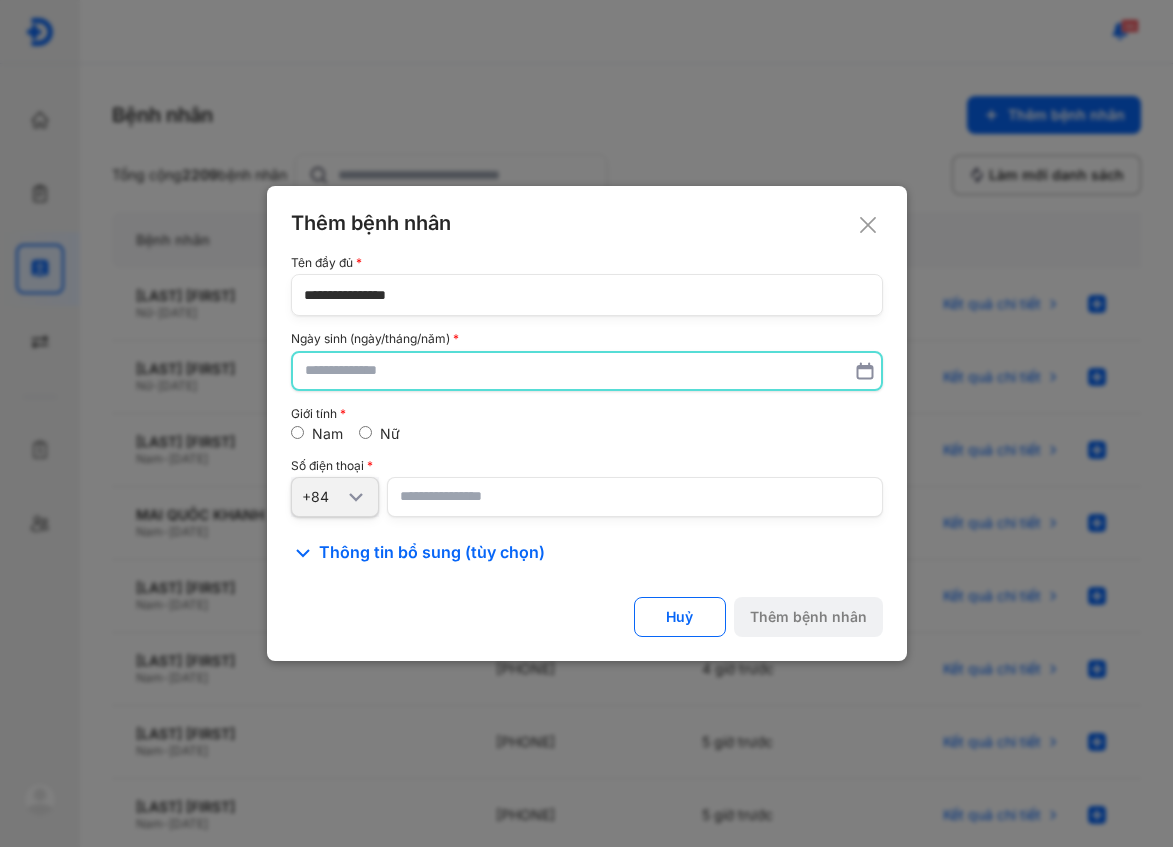 click at bounding box center [587, 371] 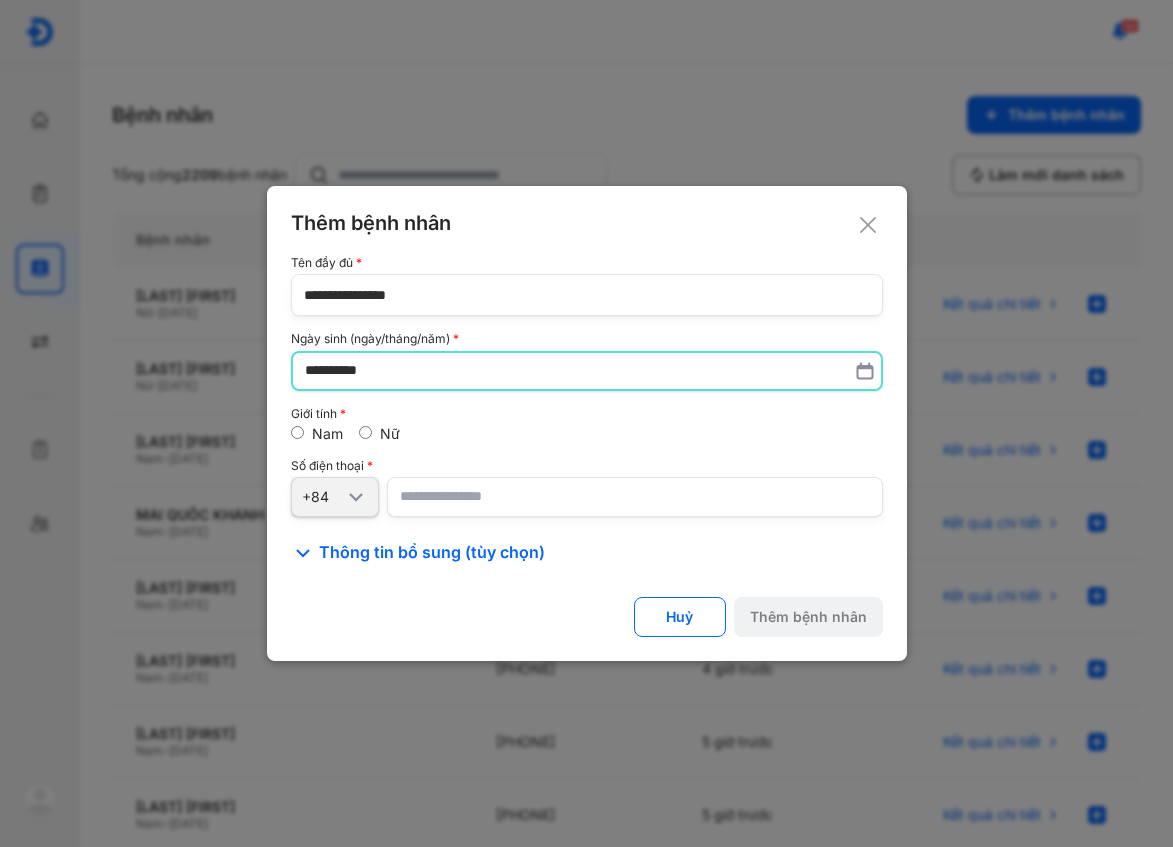type on "**********" 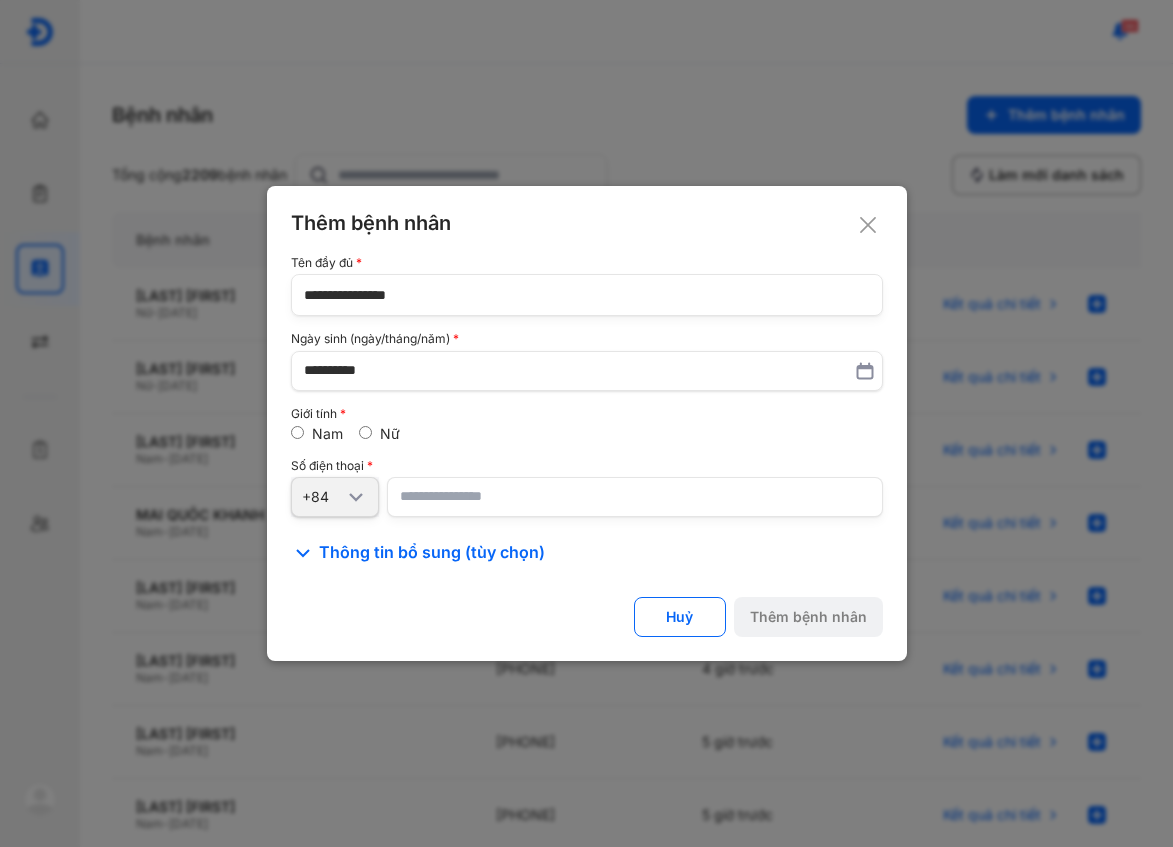 click at bounding box center [635, 497] 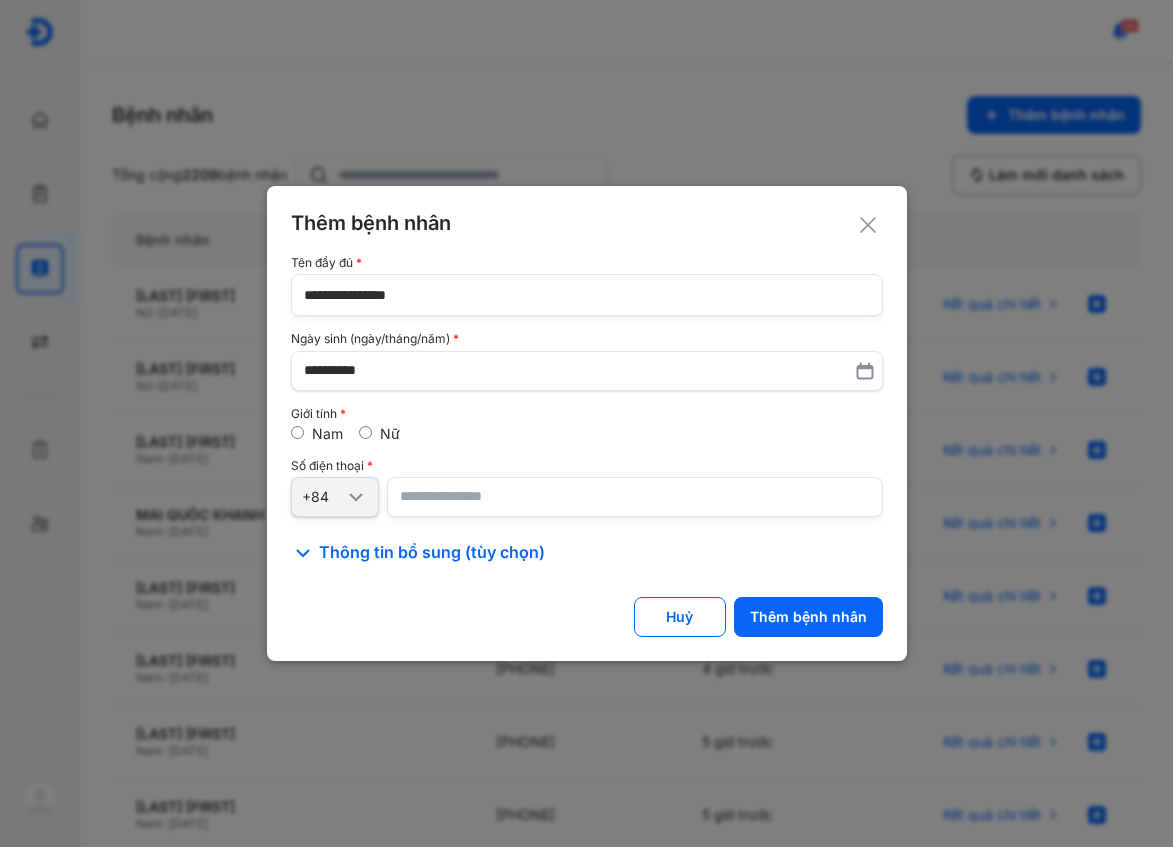 type on "**********" 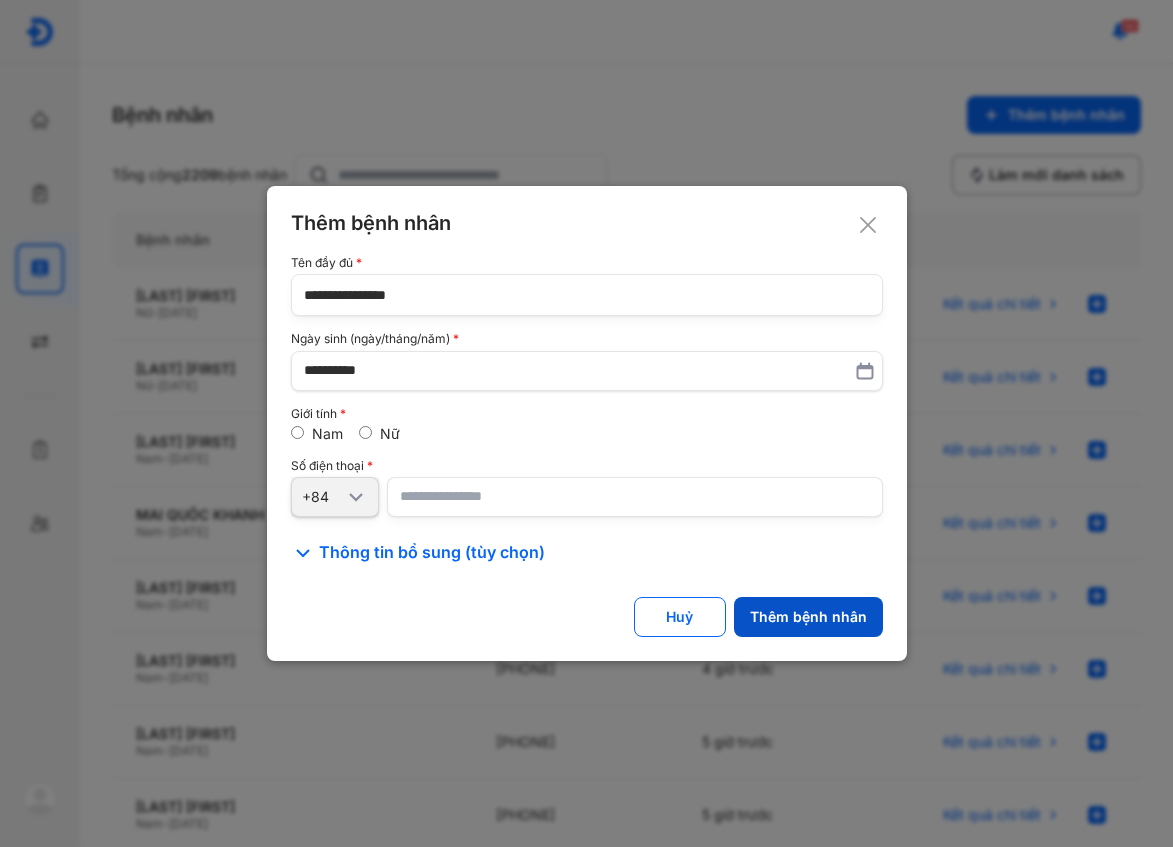 click on "Thêm bệnh nhân" at bounding box center [808, 617] 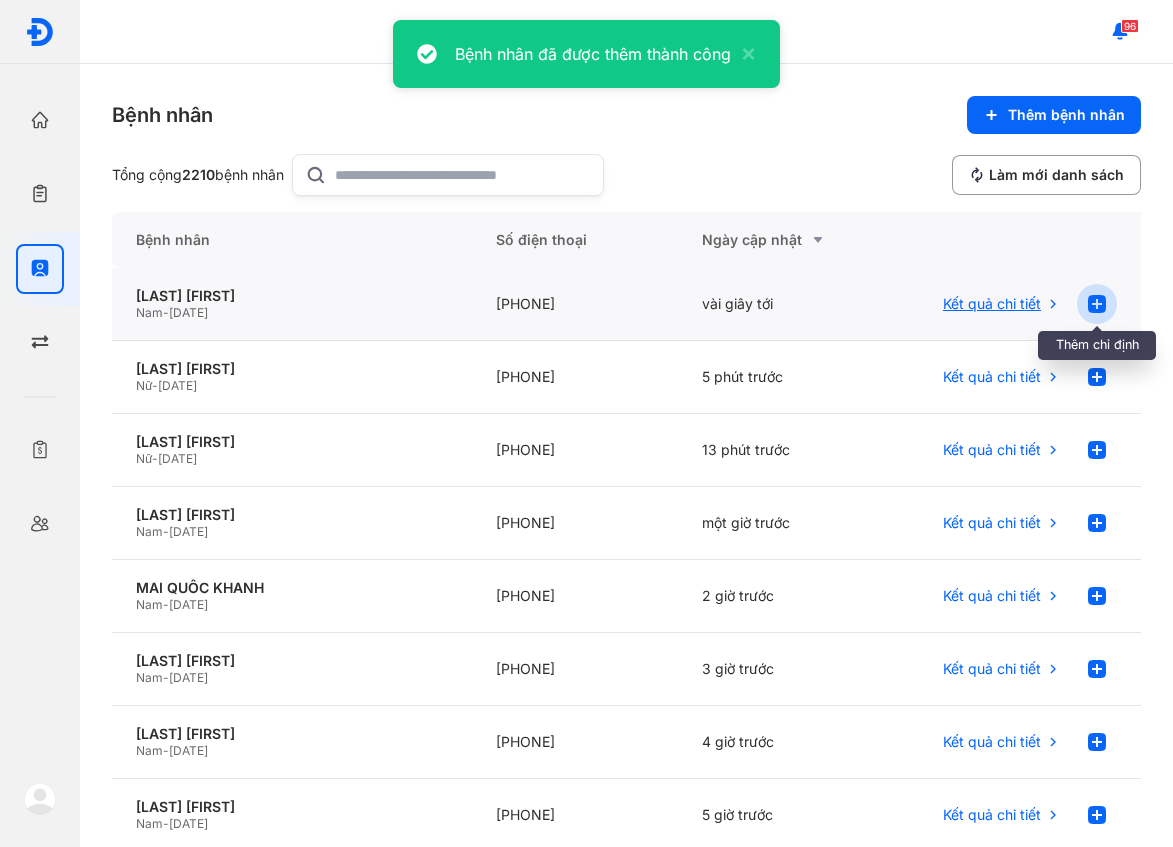 click 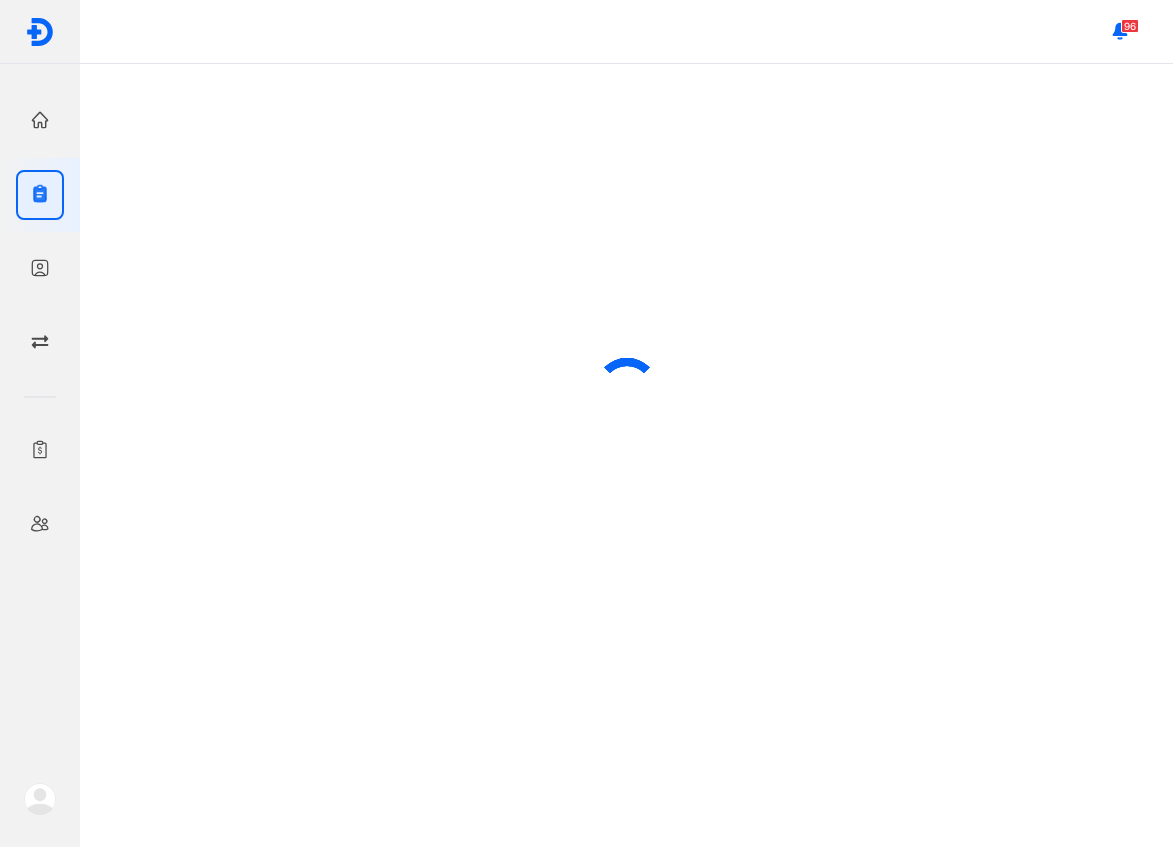 scroll, scrollTop: 0, scrollLeft: 0, axis: both 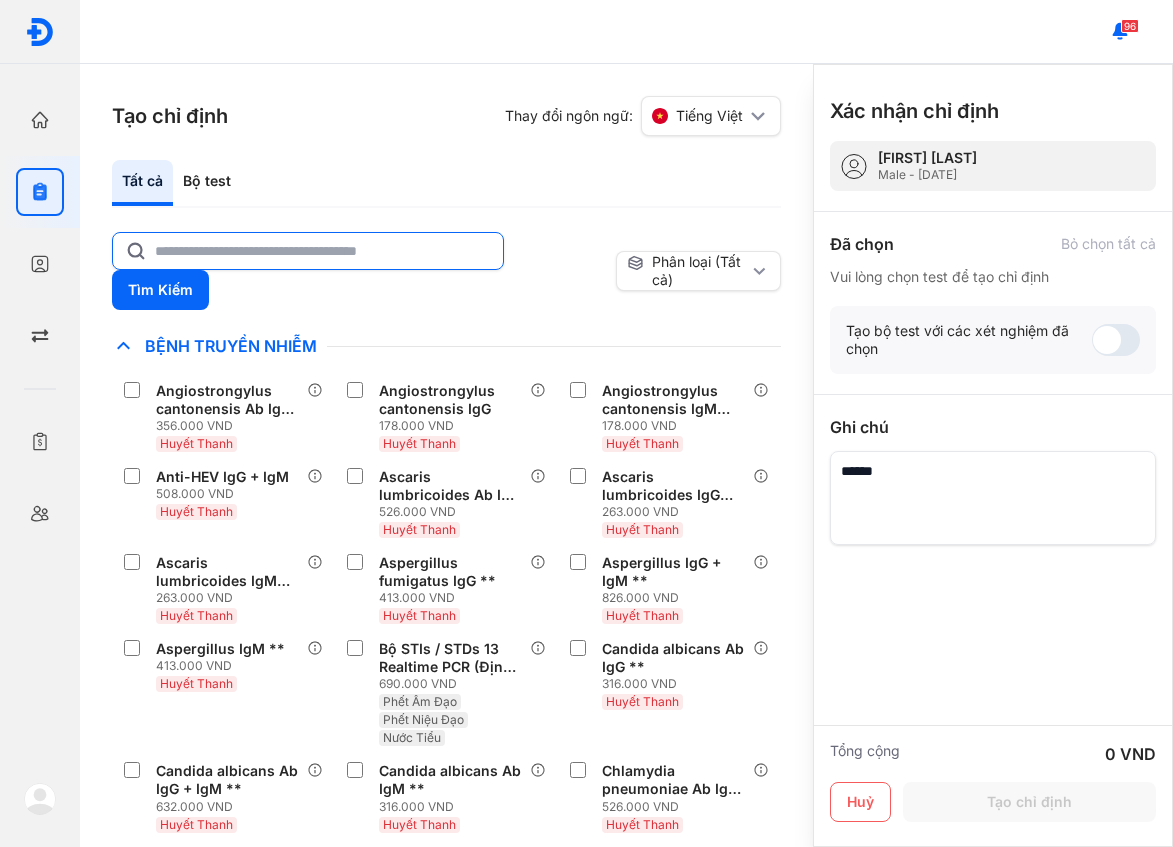 click 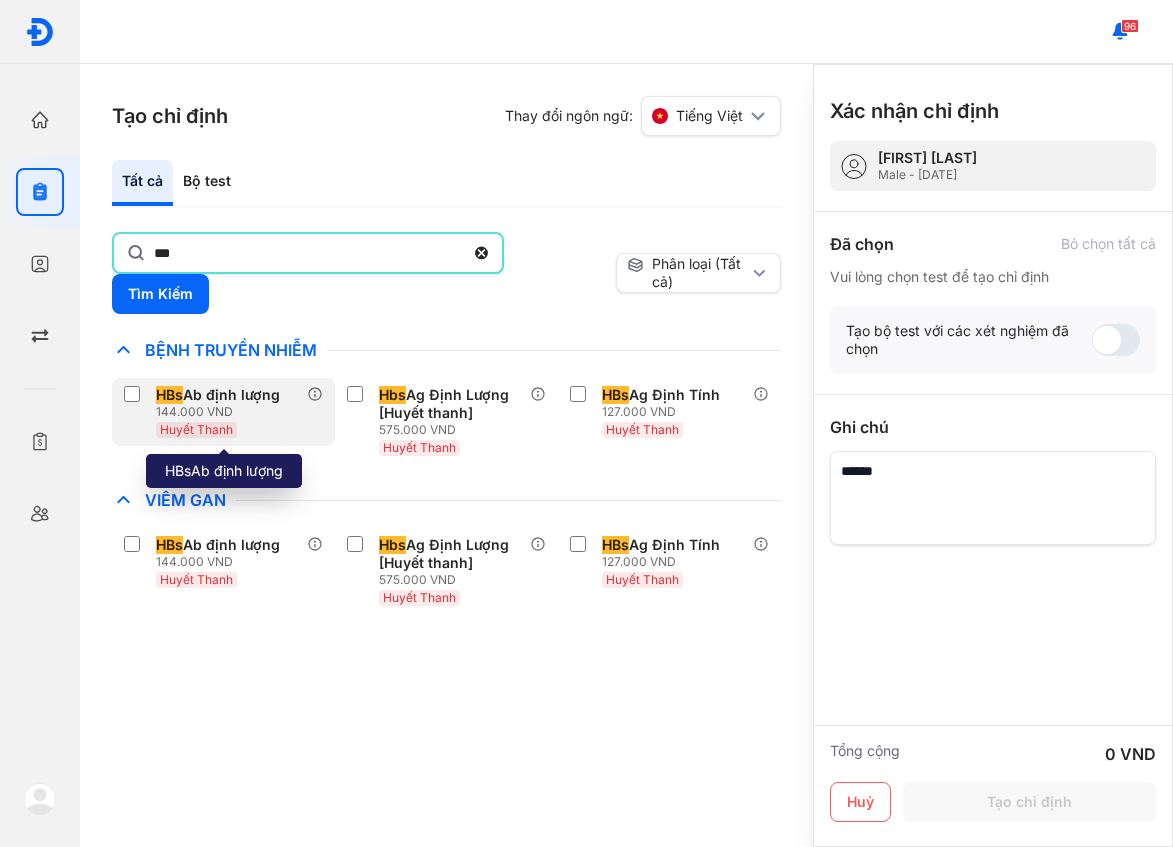 click on "144.000 VND" at bounding box center (222, 412) 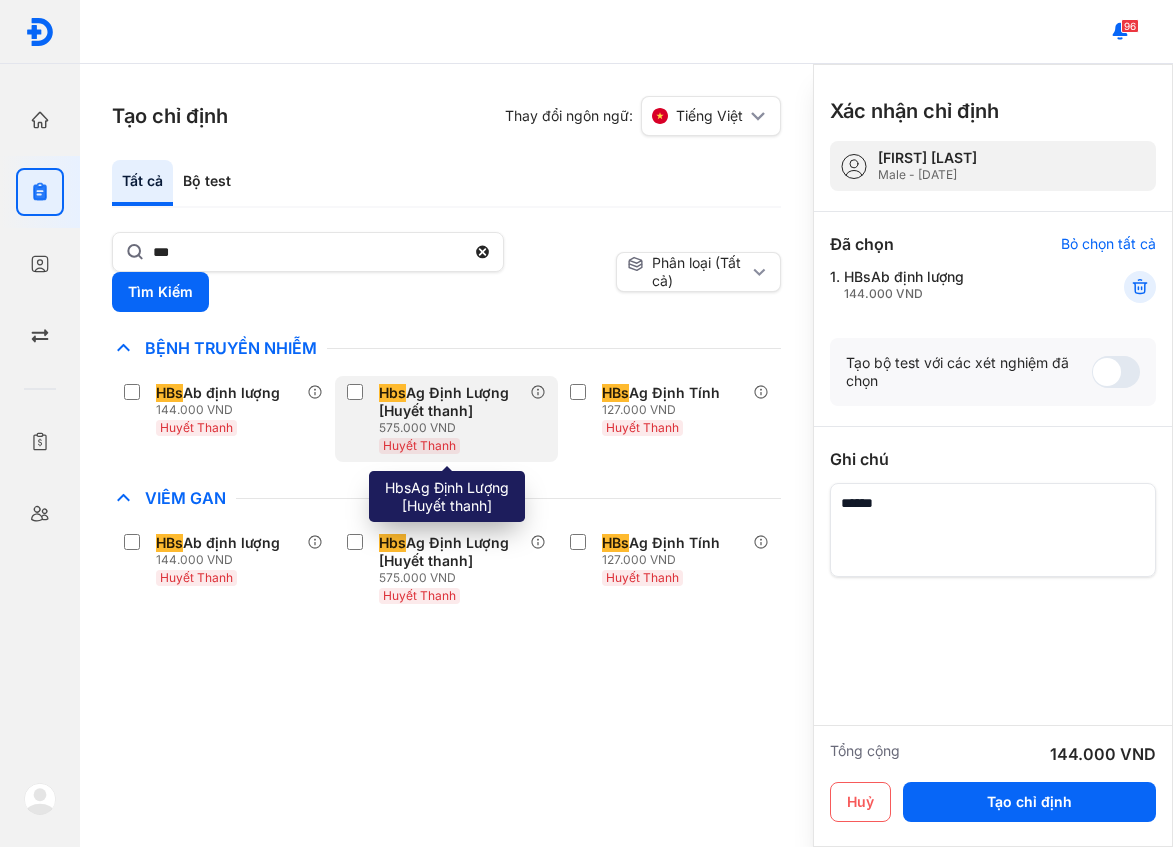 click on "Hbs Ag Định Lượng [Huyết thanh] 575.000 VND Huyết Thanh" 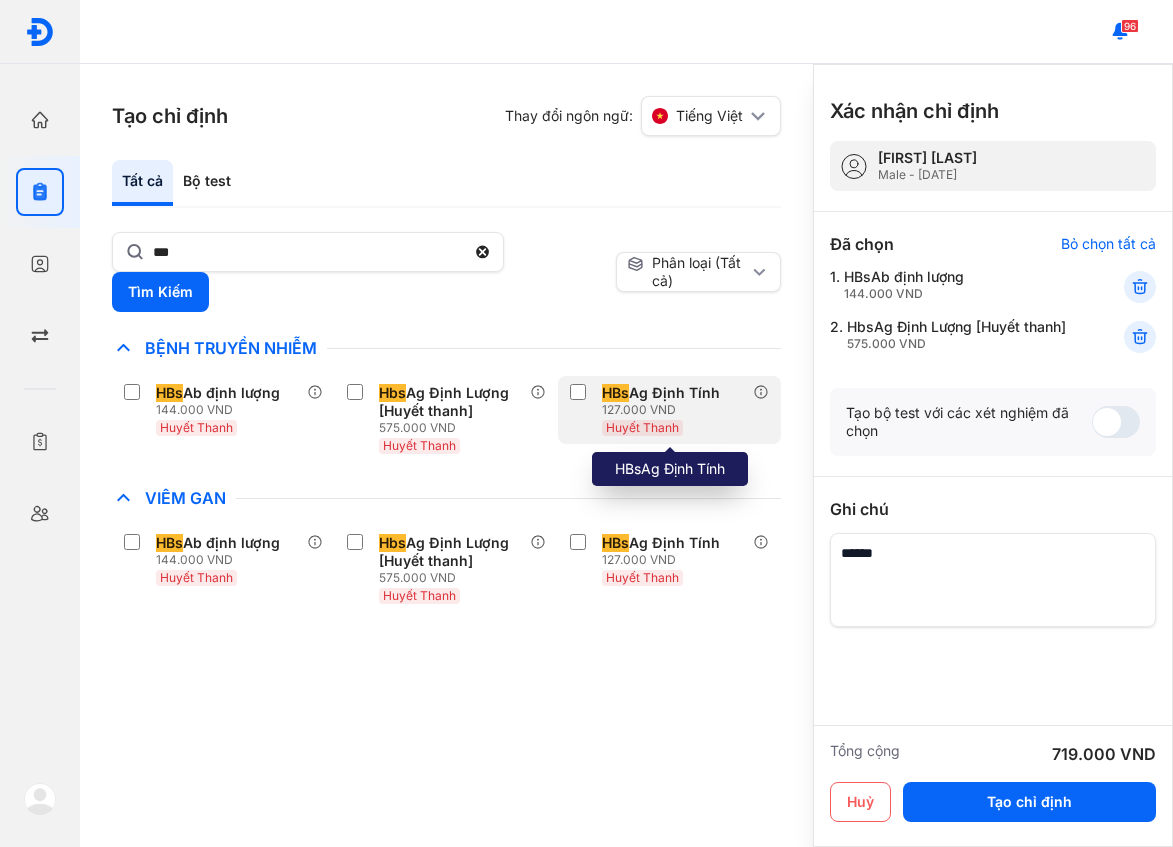 click on "HBs Ag Định Tính 127.000 VND Huyết Thanh" at bounding box center (649, 410) 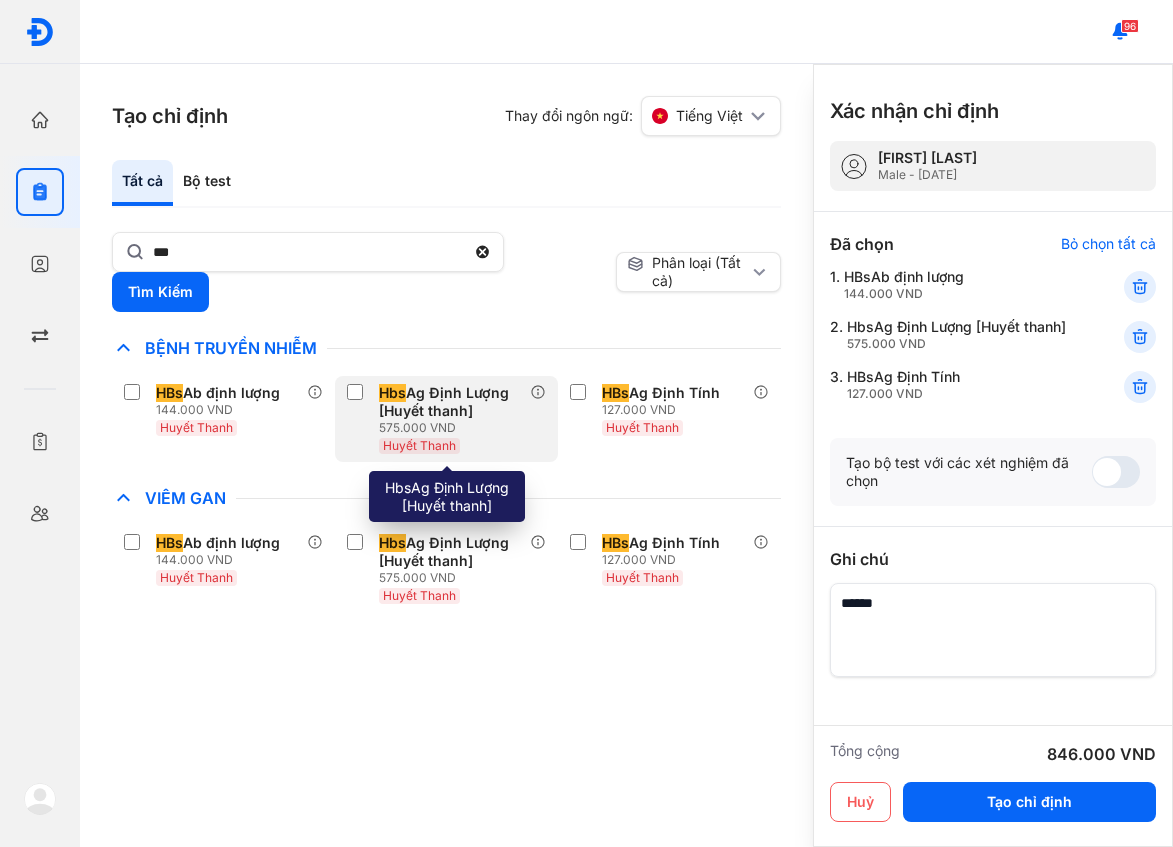 click on "Hbs Ag Định Lượng [Huyết thanh]" at bounding box center [450, 402] 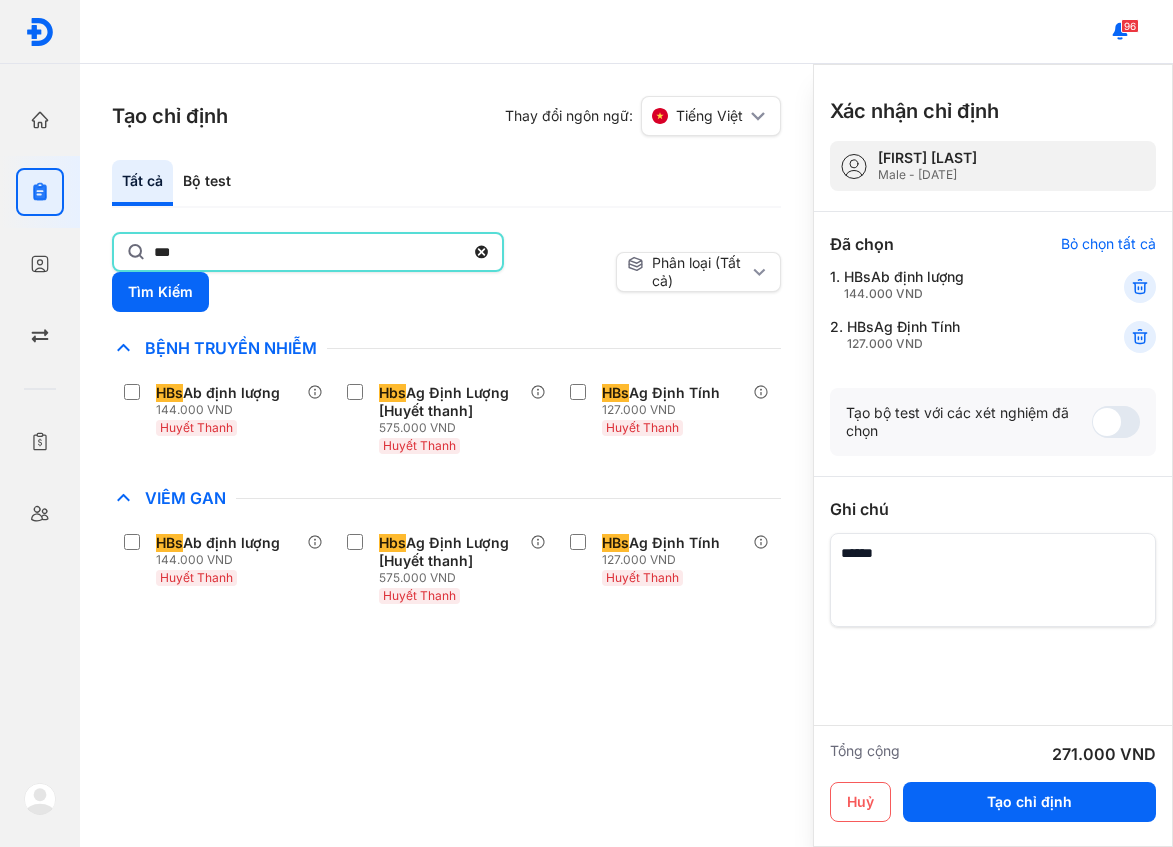 click on "***" at bounding box center [308, 252] 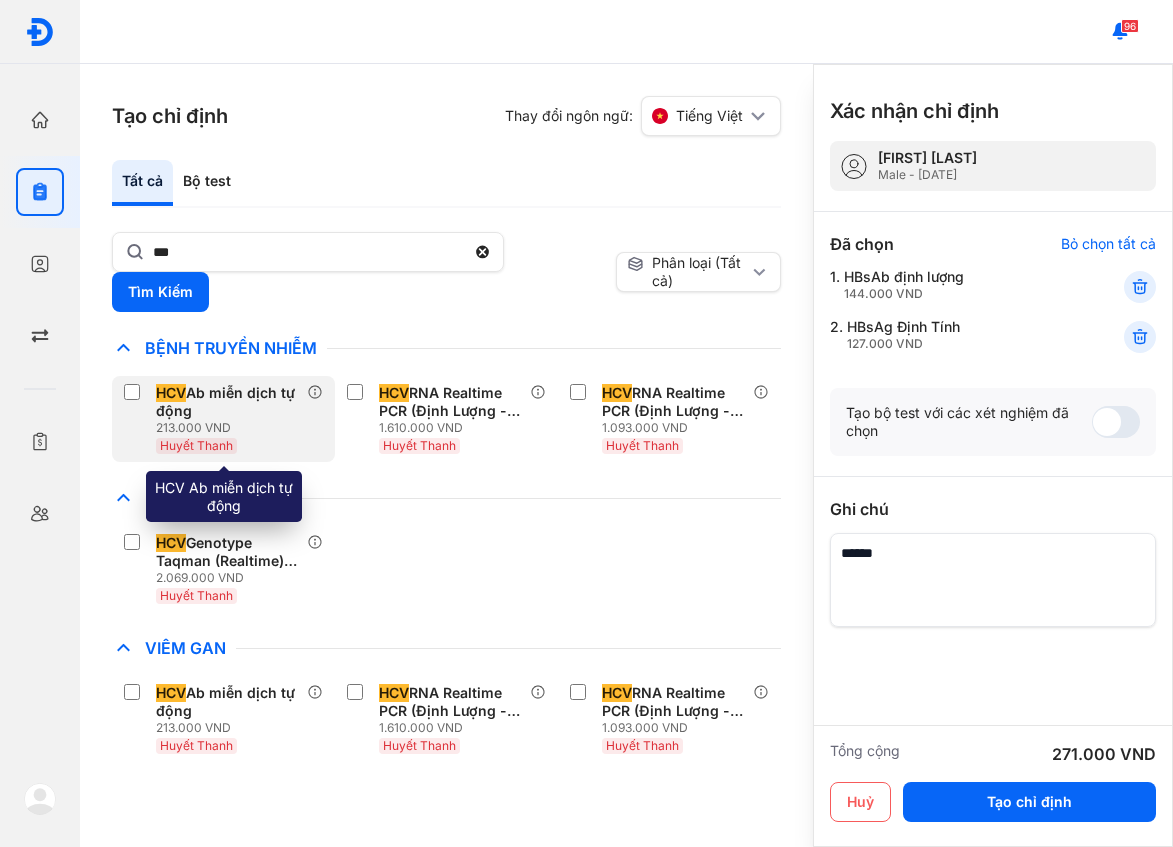 click on "HCV  Ab miễn dịch tự động" at bounding box center [227, 402] 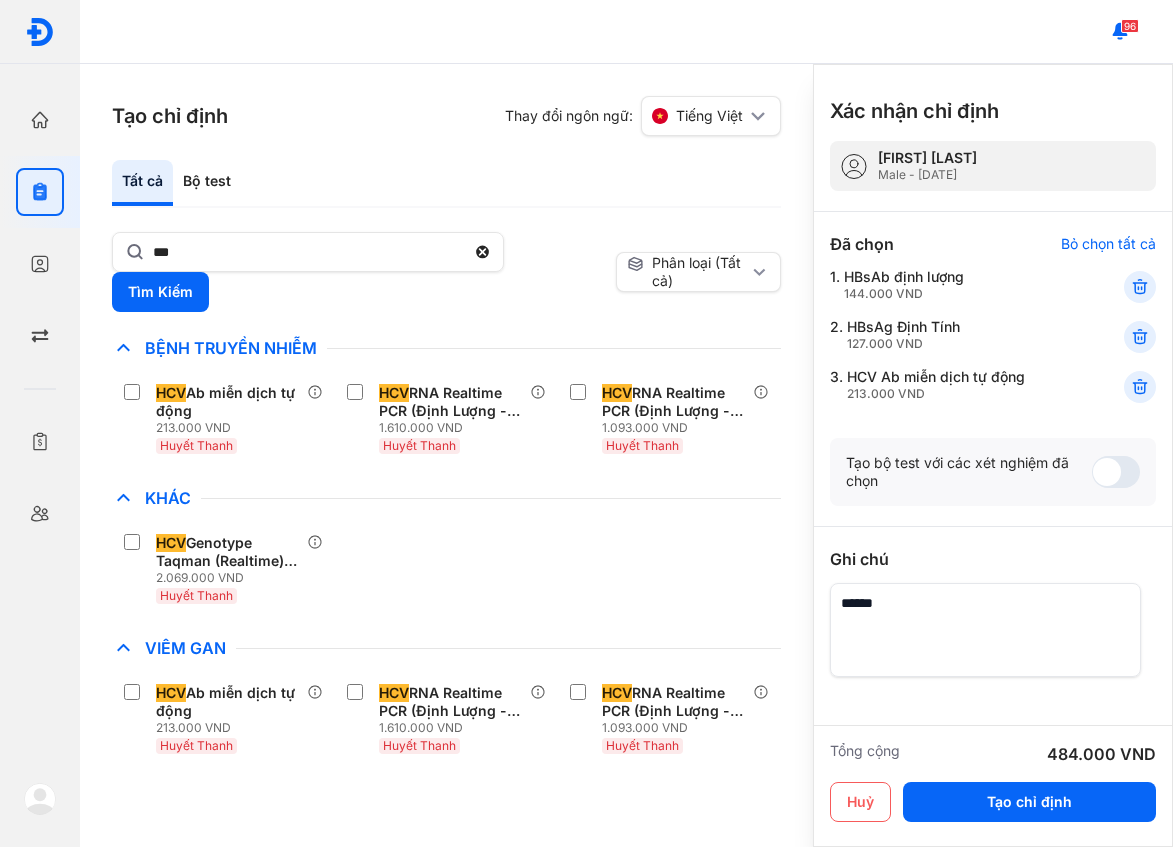 click on "Tổng cộng 484.000 VND Huỷ  Tạo chỉ định" at bounding box center [993, 786] 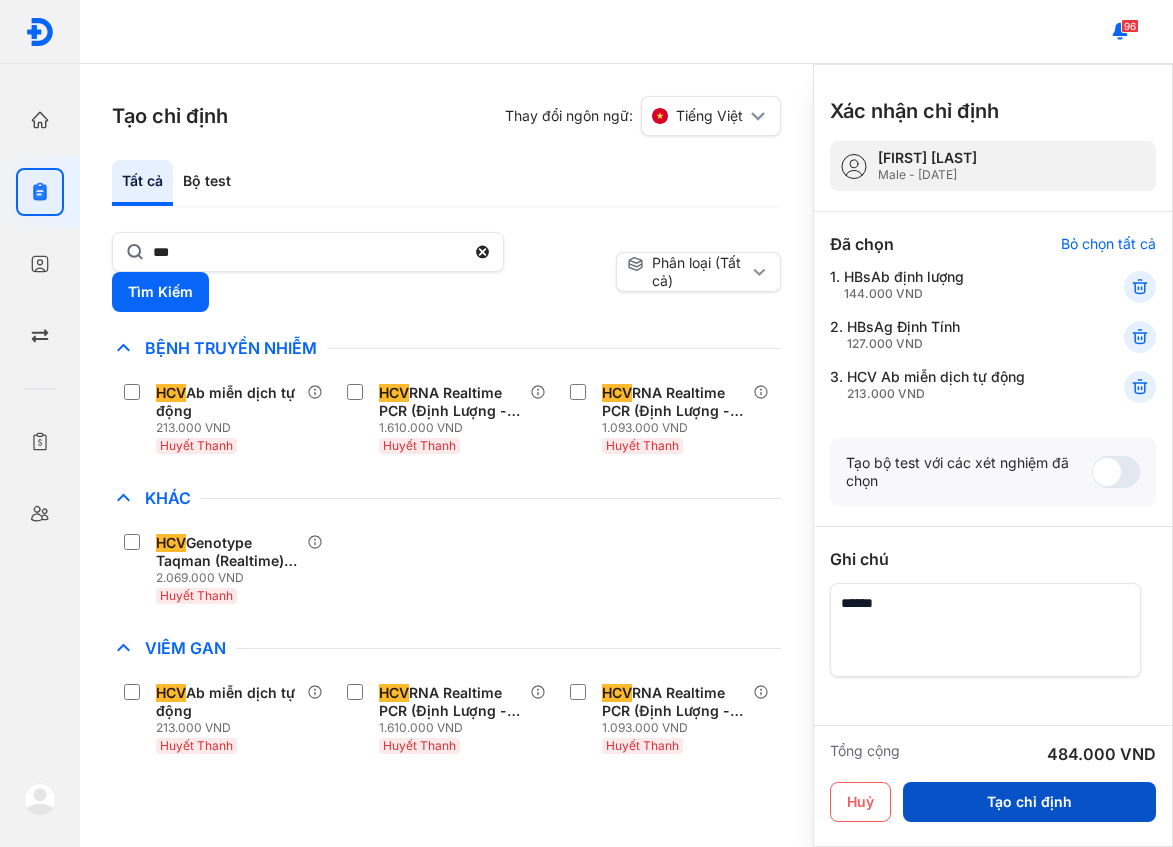 click on "Tạo chỉ định" at bounding box center (1029, 802) 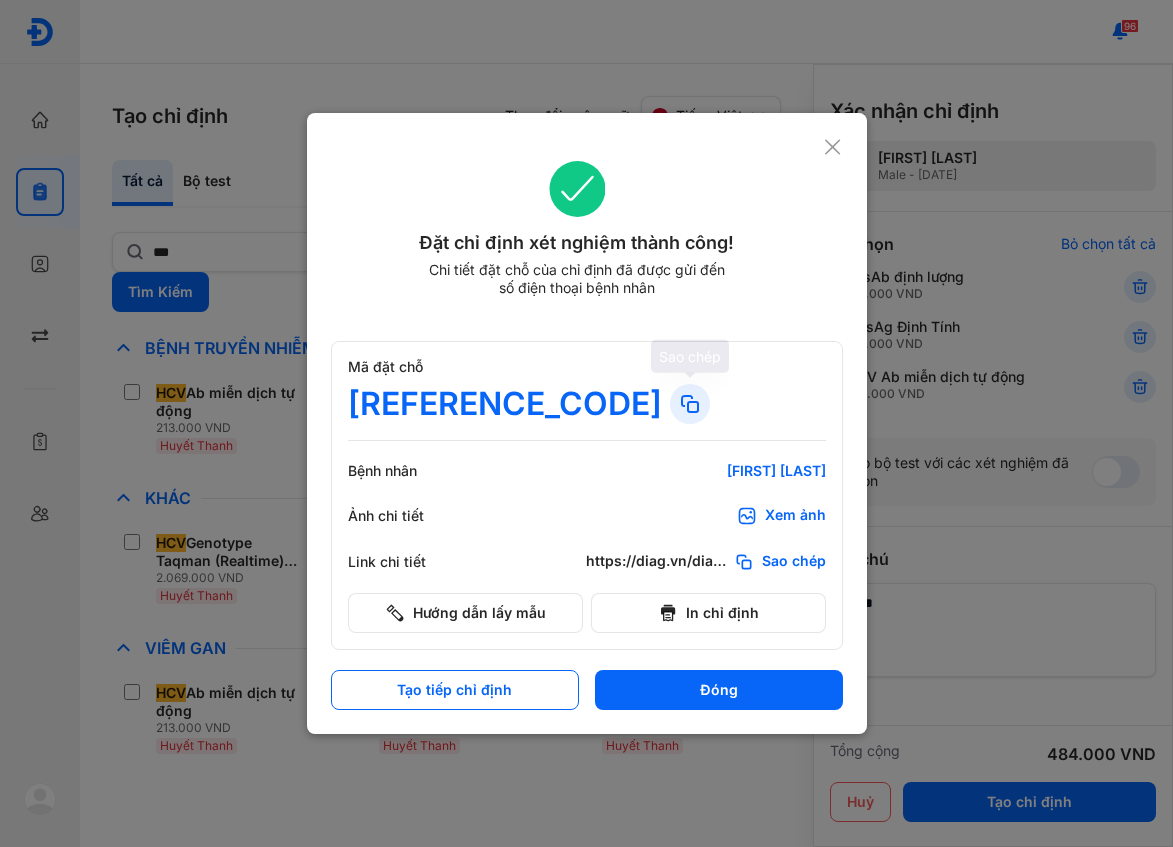 click 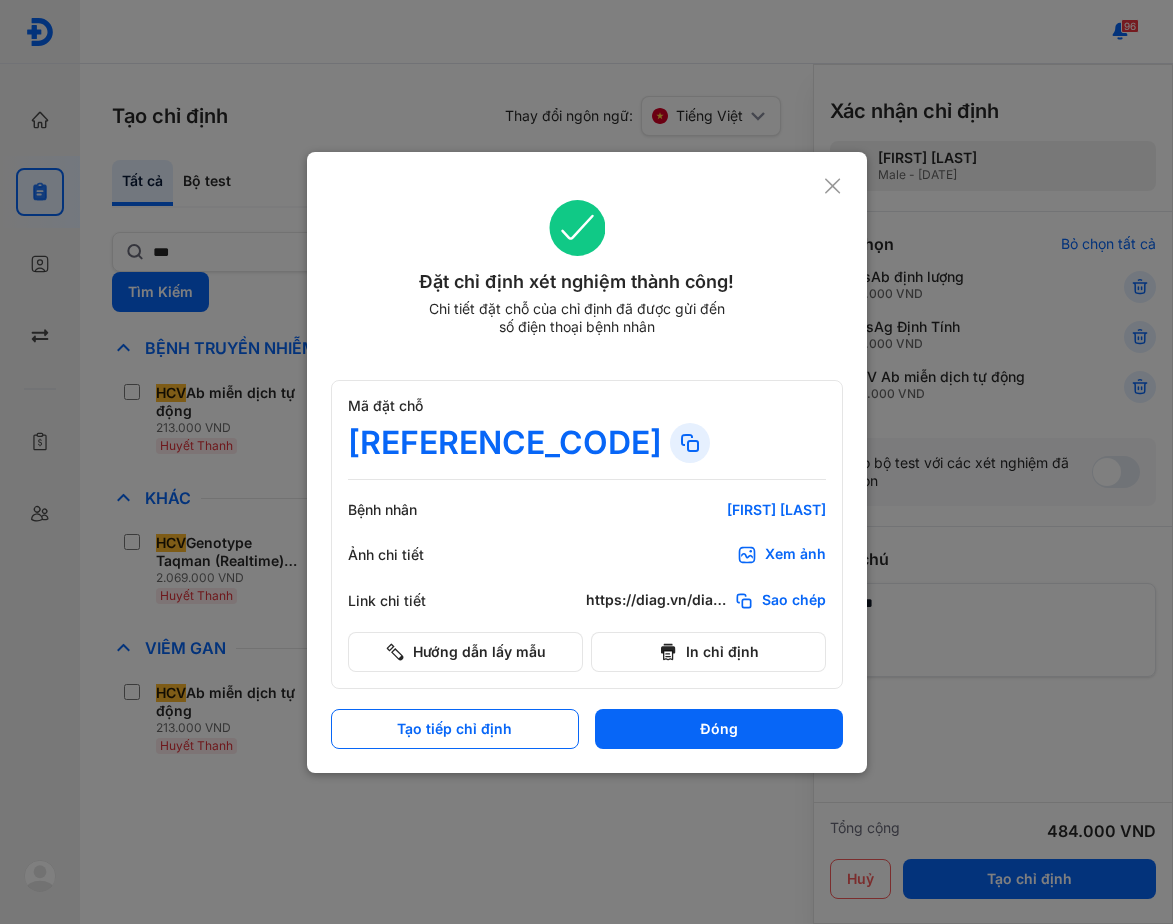 click on "Đặt chỉ định xét nghiệm thành công! Chi tiết đặt chỗ của chỉ định đã được gửi đến số điện thoại bệnh nhân" 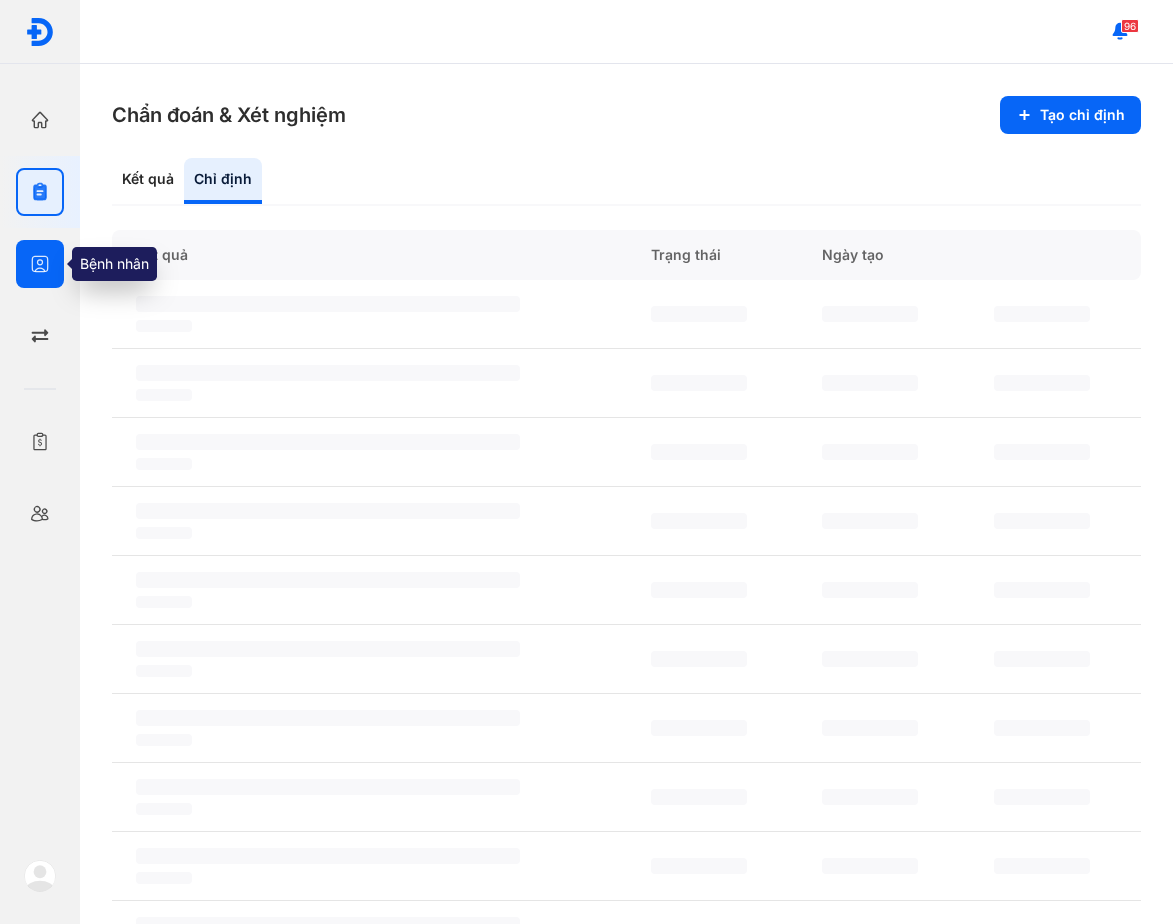 click 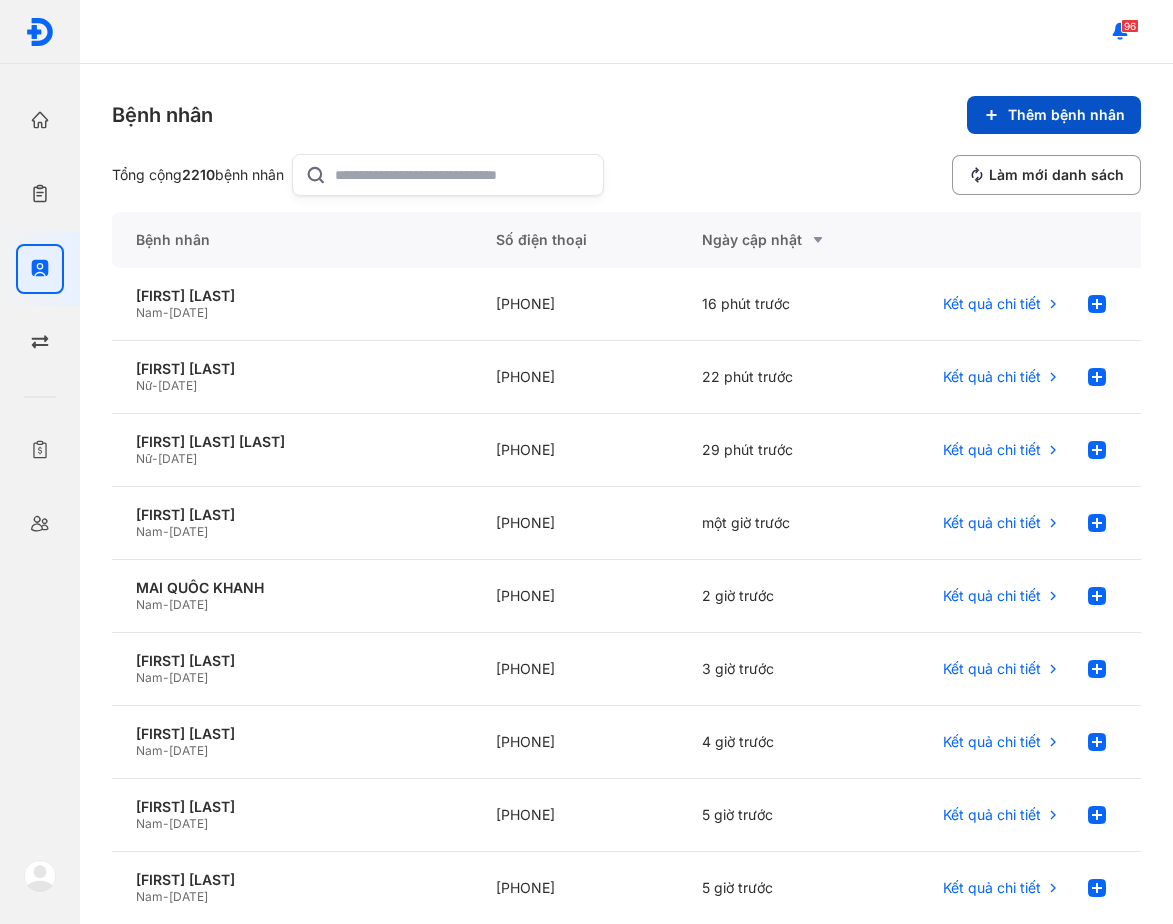 click on "Thêm bệnh nhân" 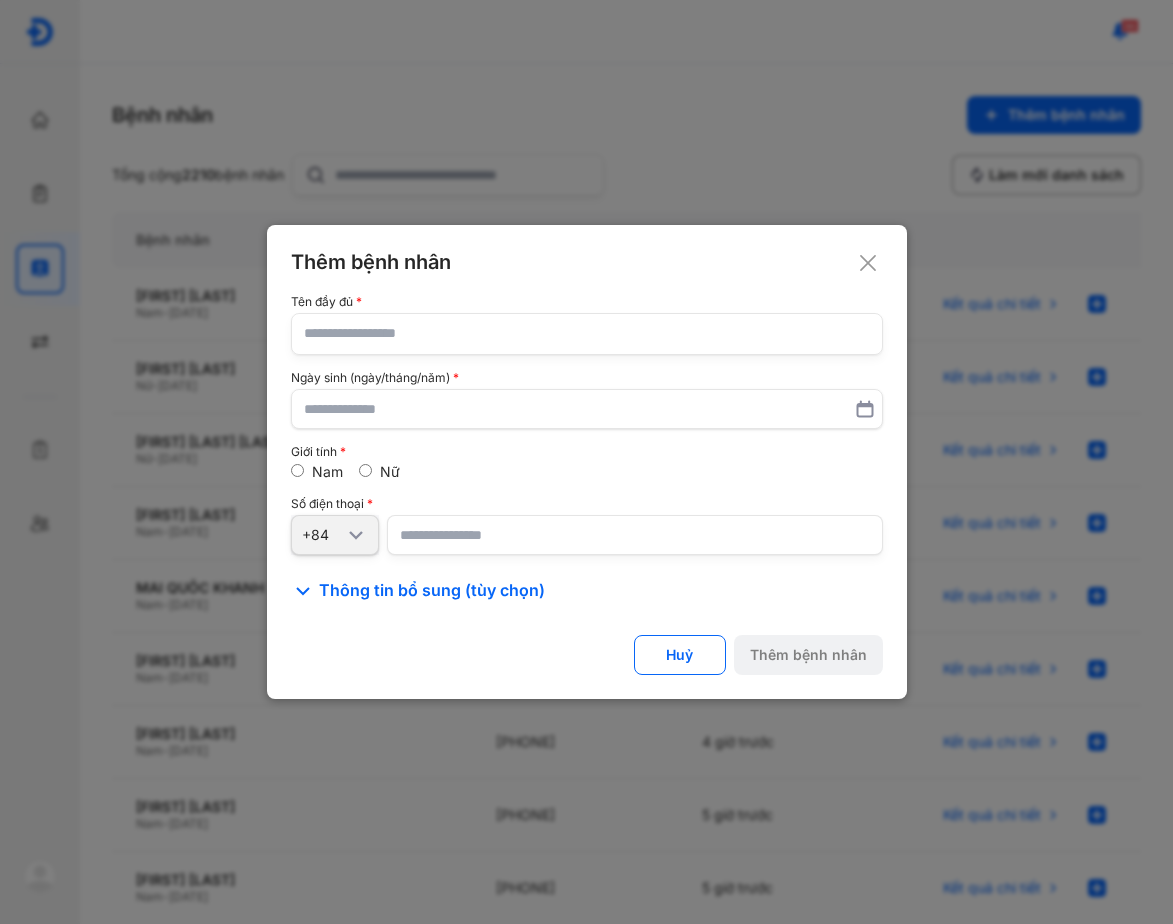 click 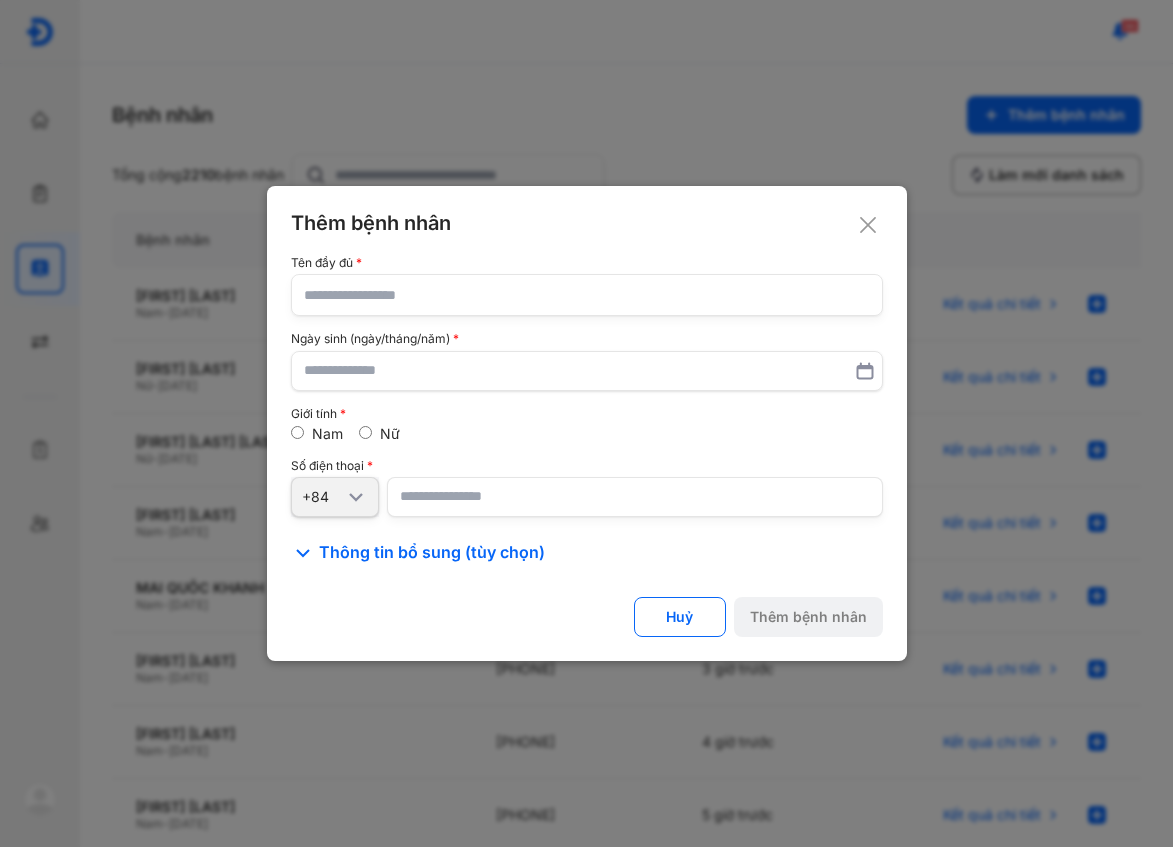 click 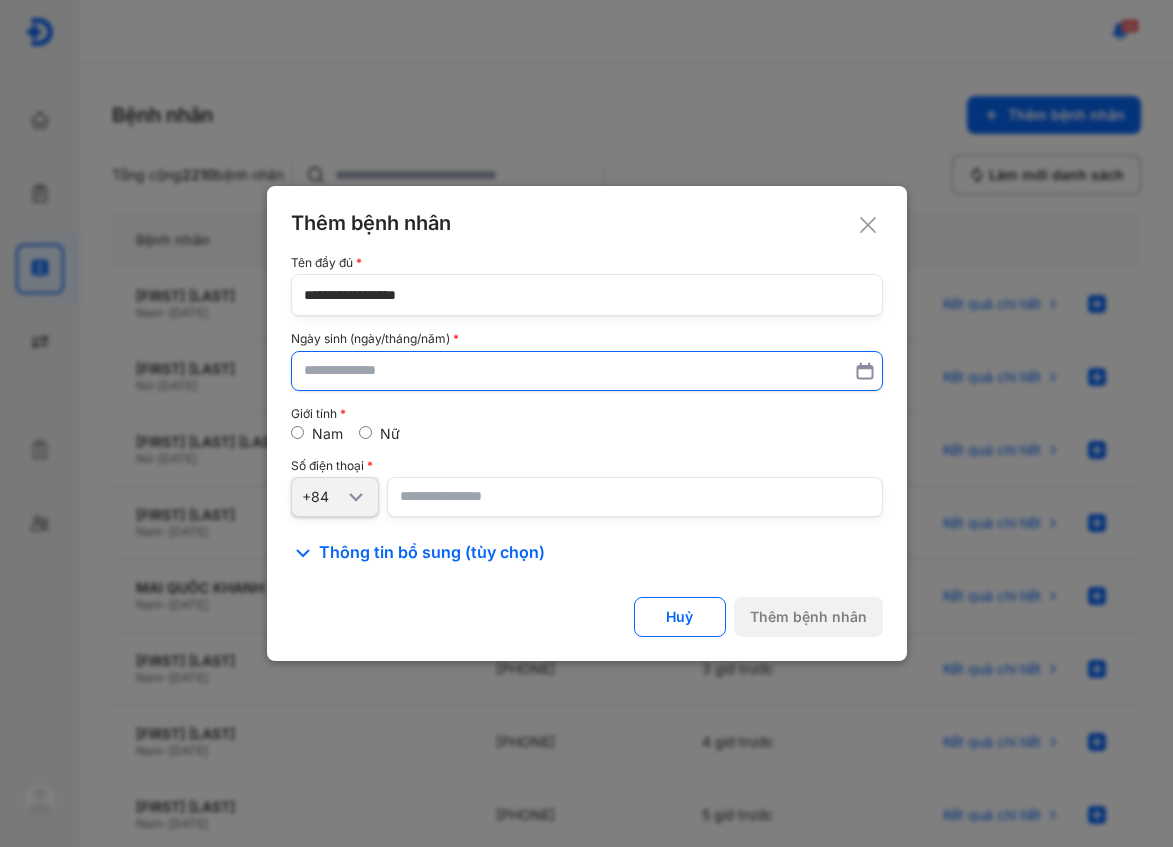 type on "**********" 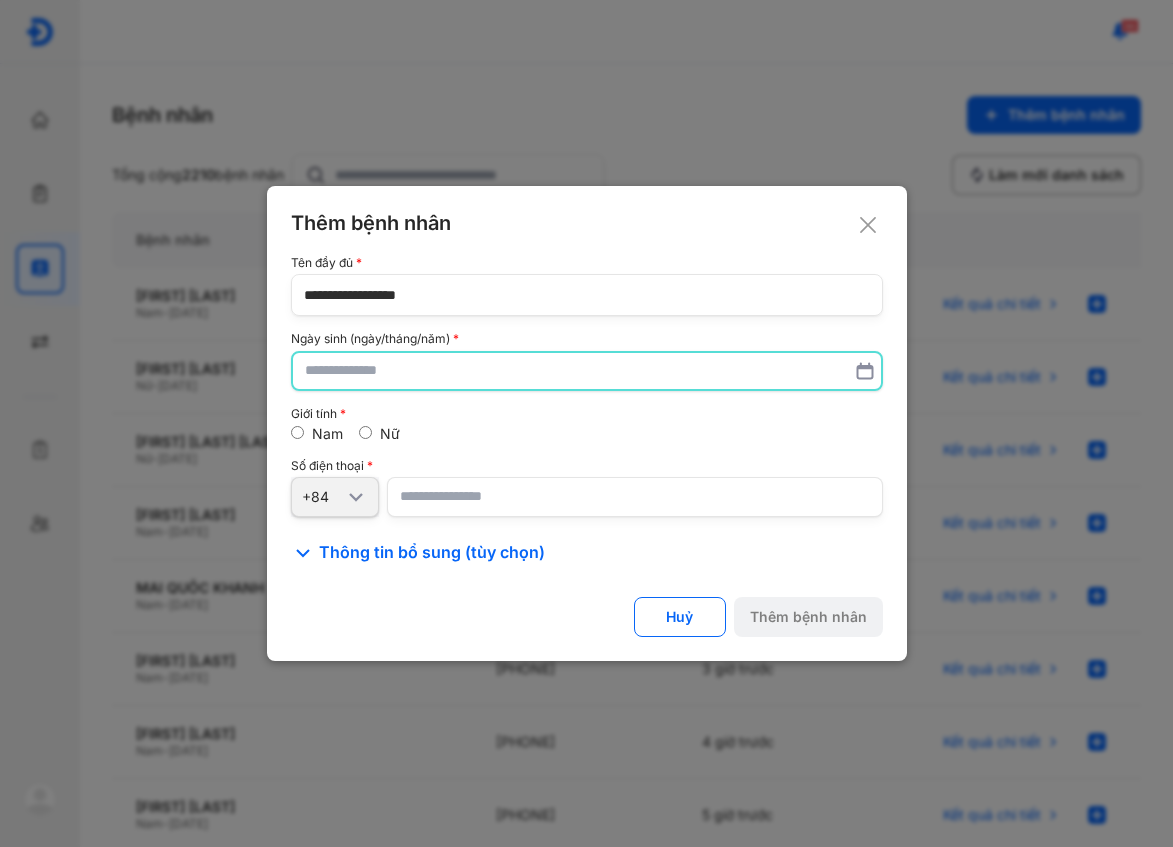click at bounding box center [587, 371] 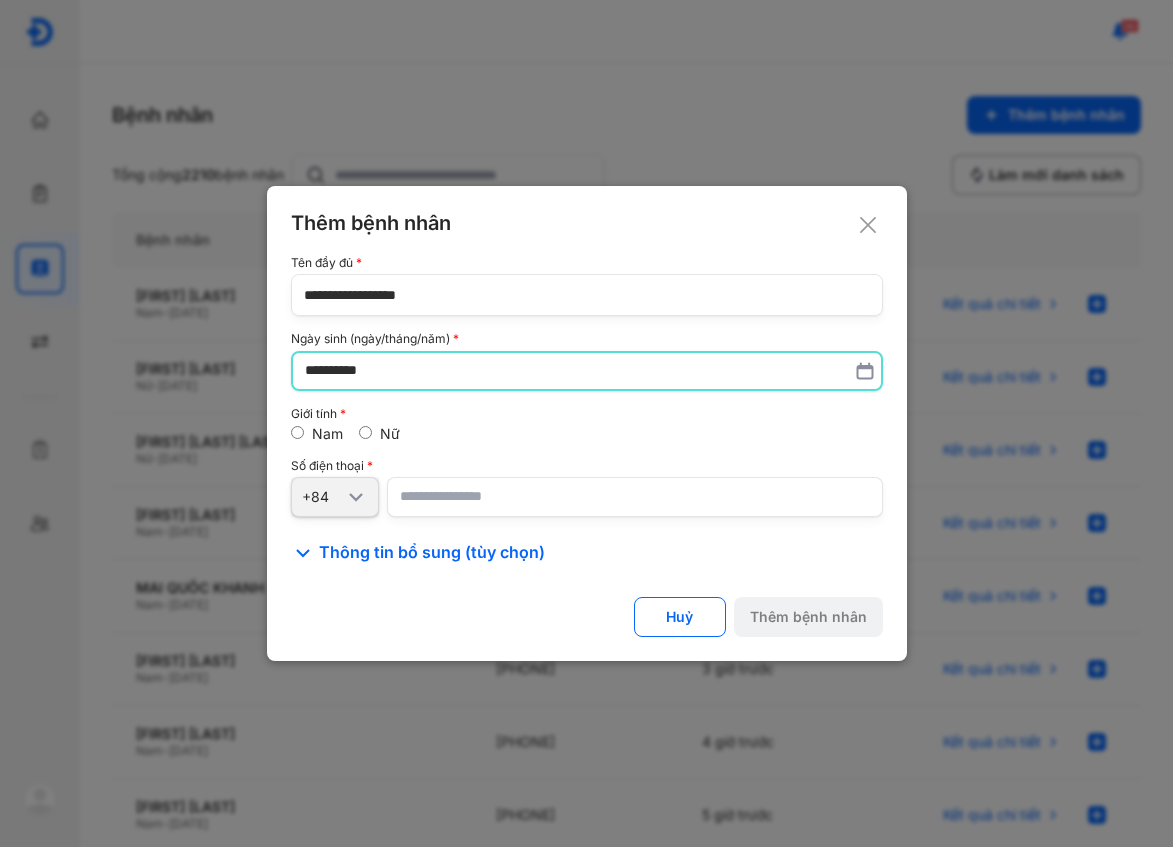 type on "**********" 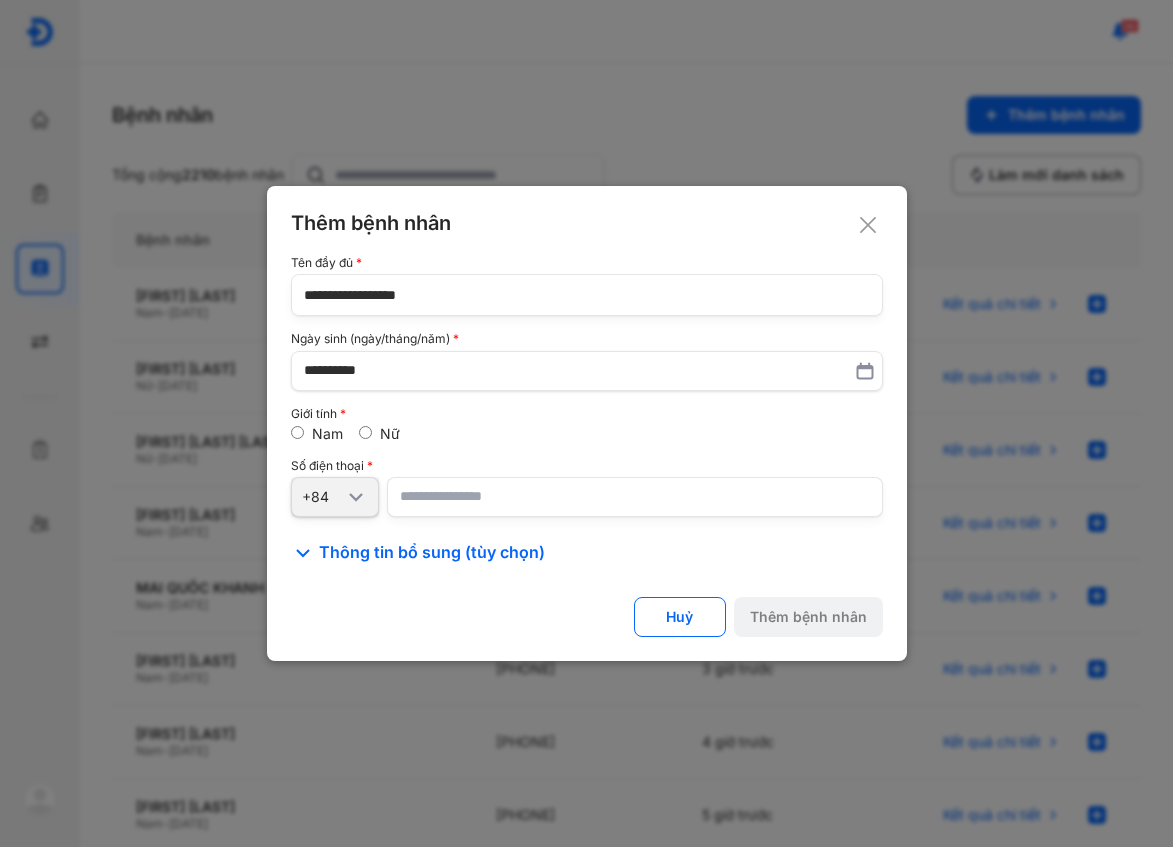click at bounding box center [635, 497] 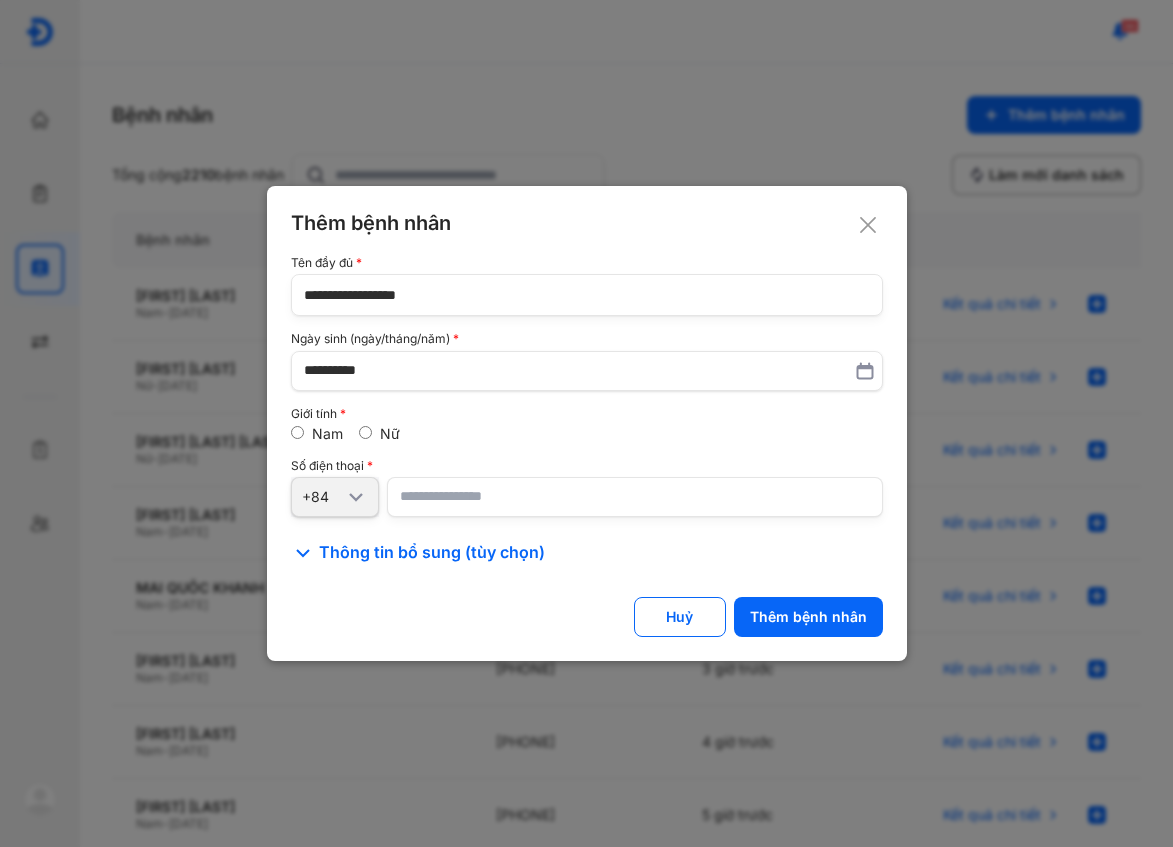 type on "**********" 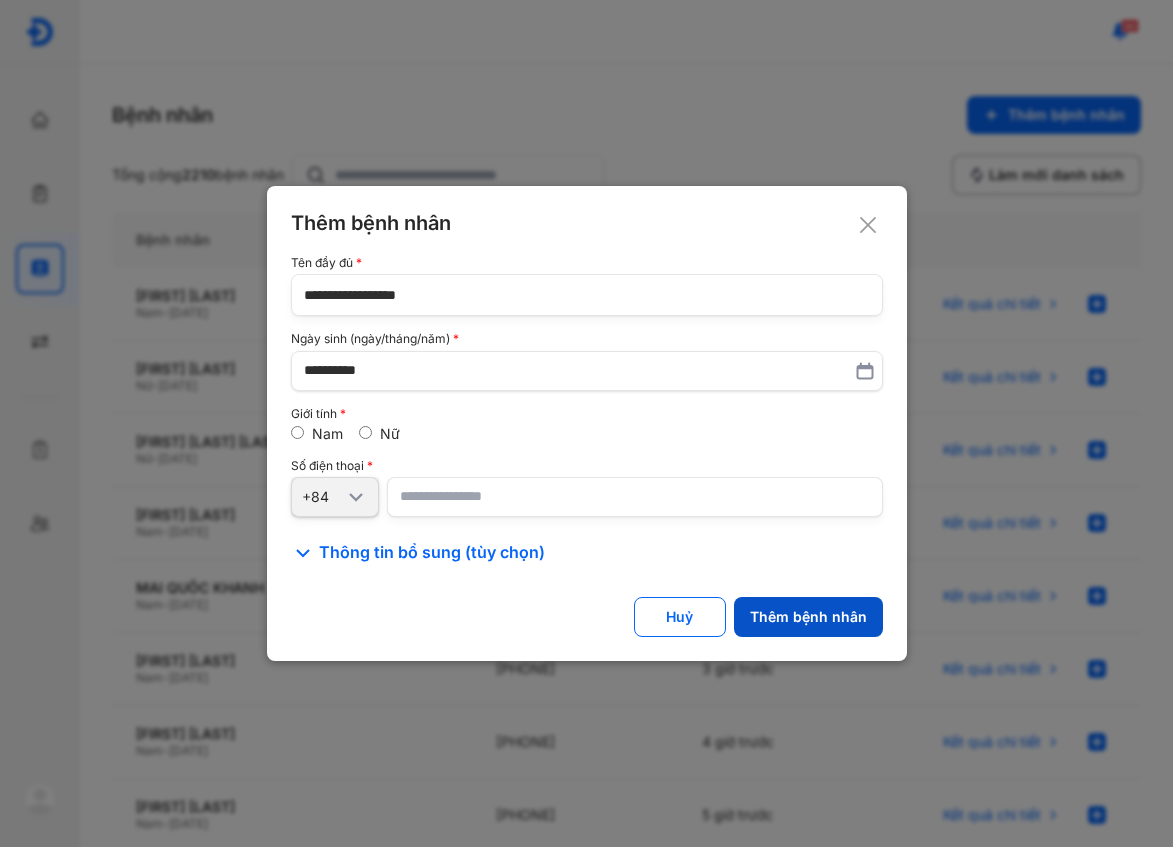 click on "Thêm bệnh nhân" at bounding box center (808, 617) 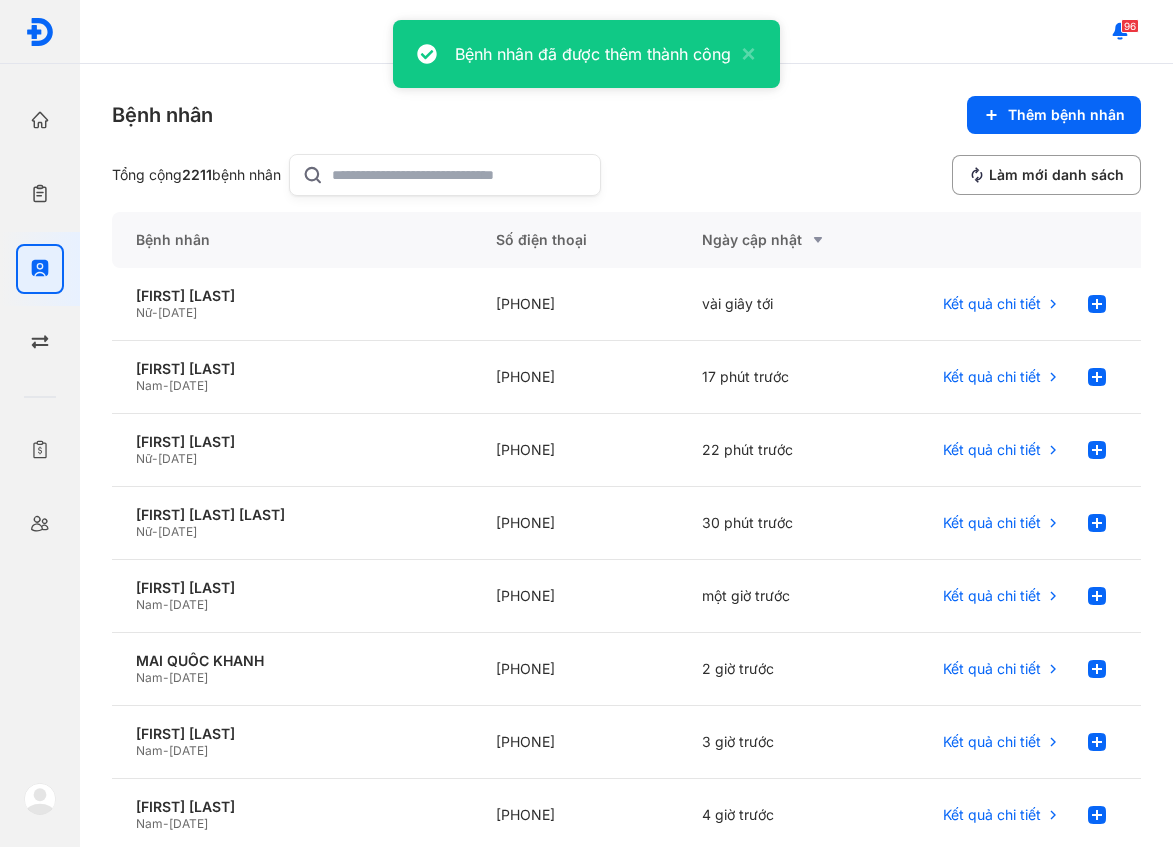 click on "Tổng cộng  2211  bệnh nhân Làm mới danh sách" at bounding box center [626, 175] 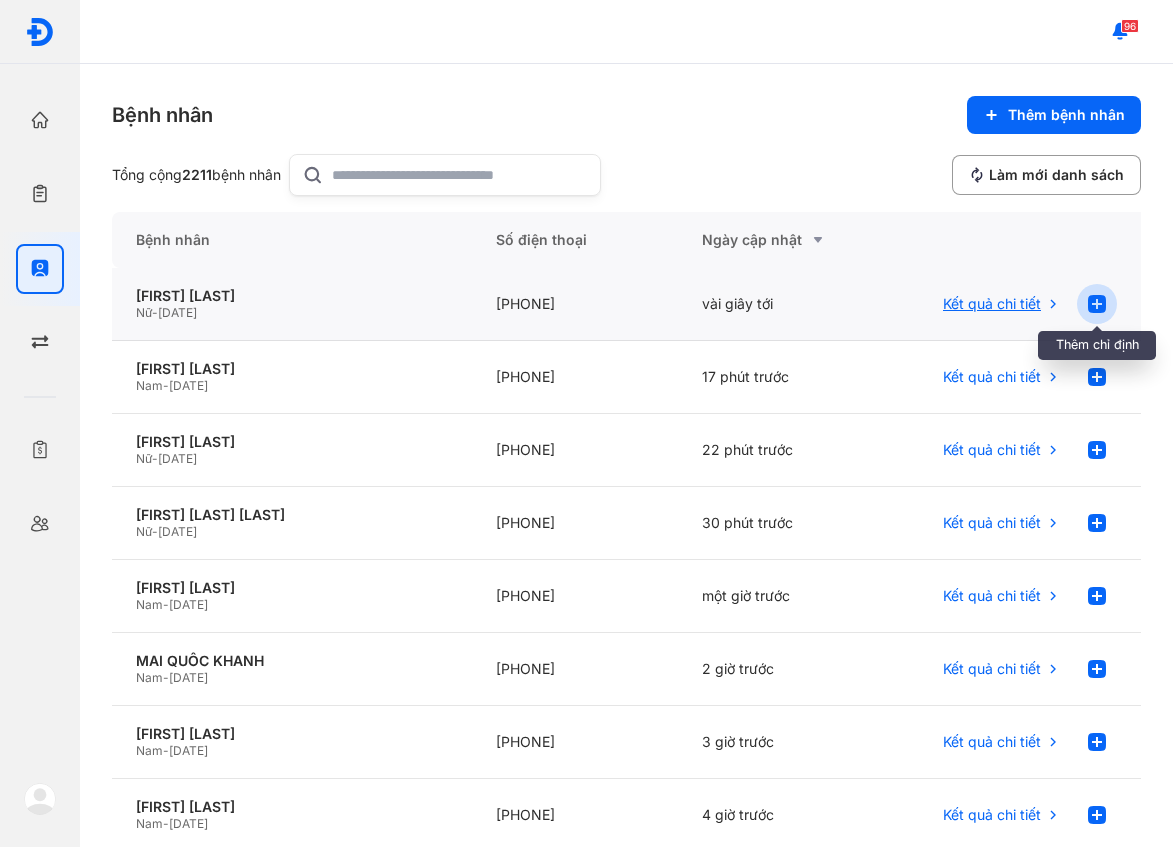 click 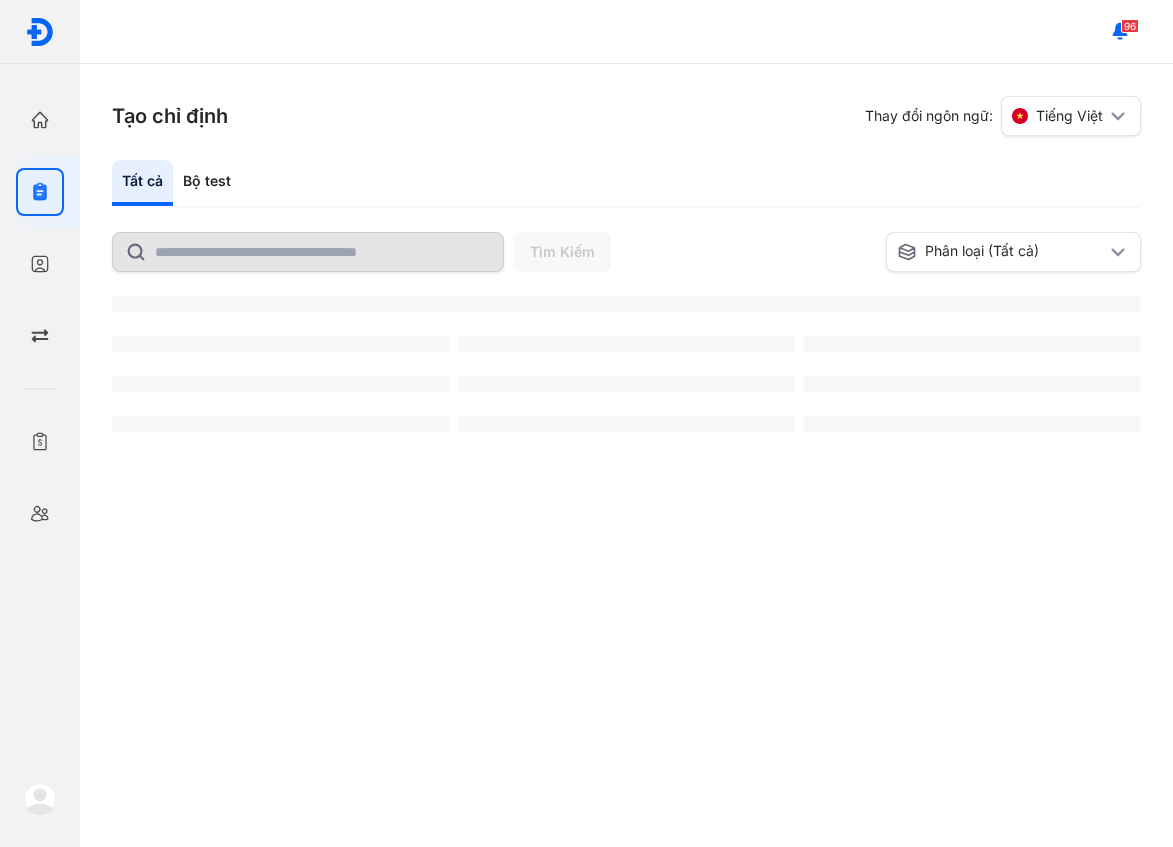 scroll, scrollTop: 0, scrollLeft: 0, axis: both 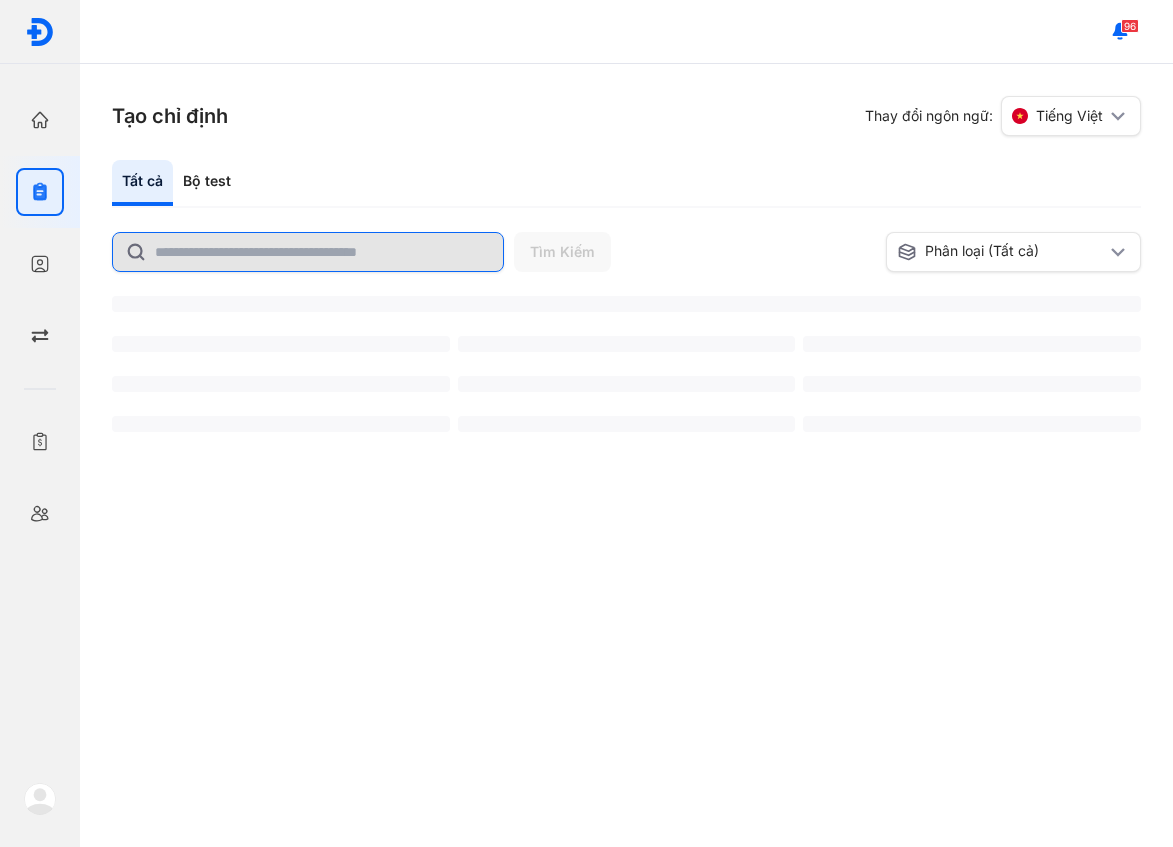 drag, startPoint x: 367, startPoint y: 229, endPoint x: 373, endPoint y: 243, distance: 15.231546 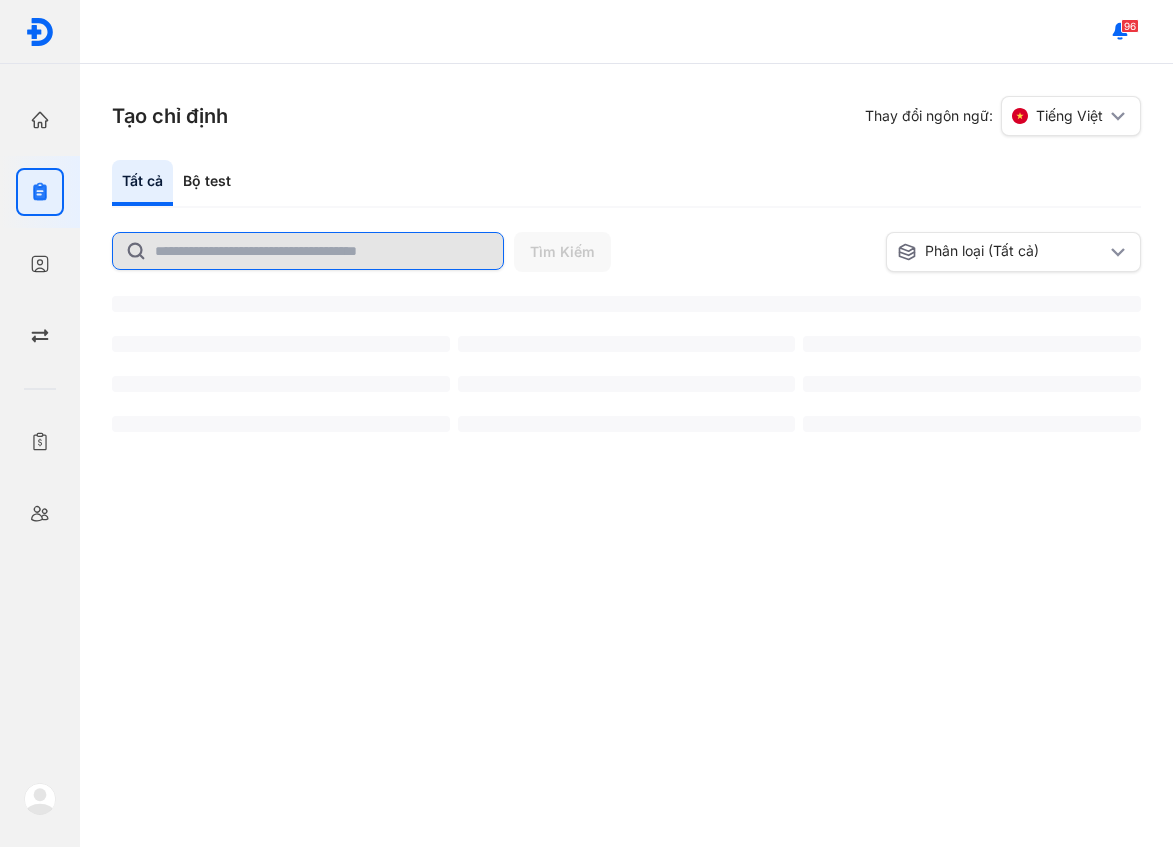 click 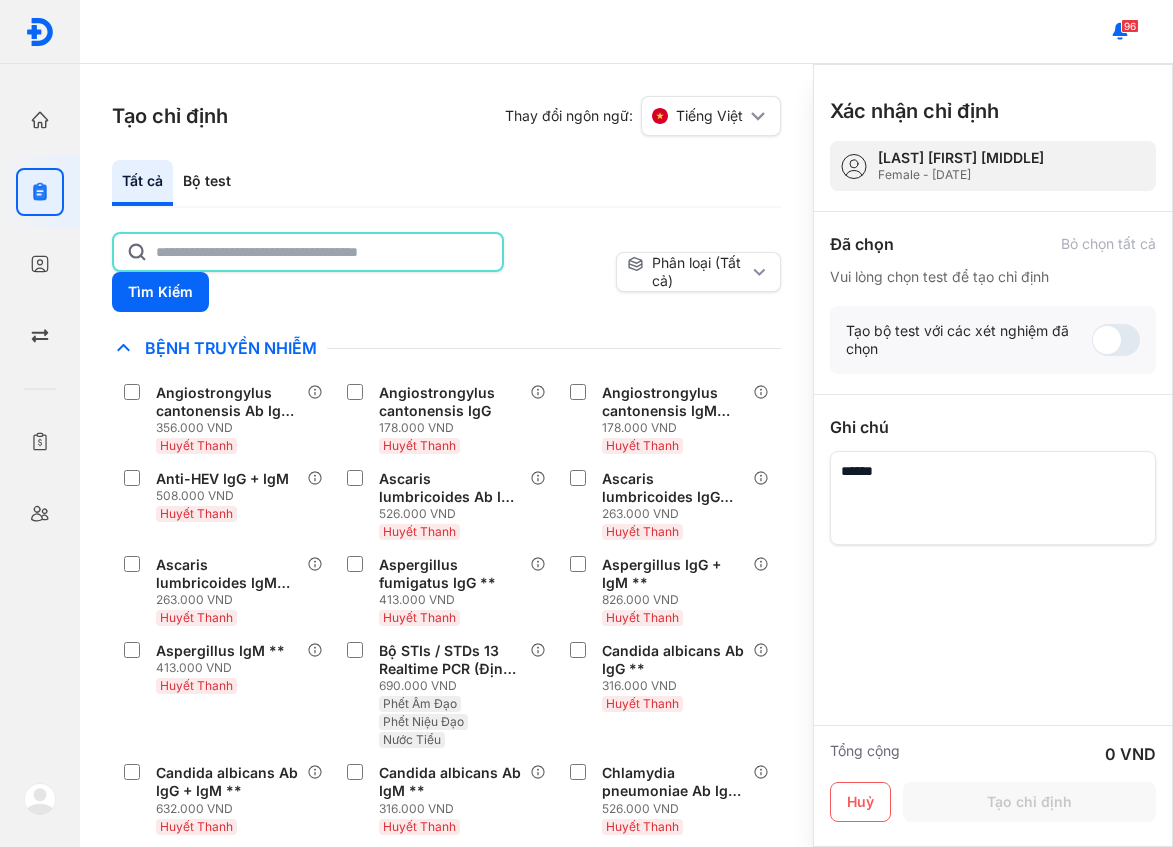 click 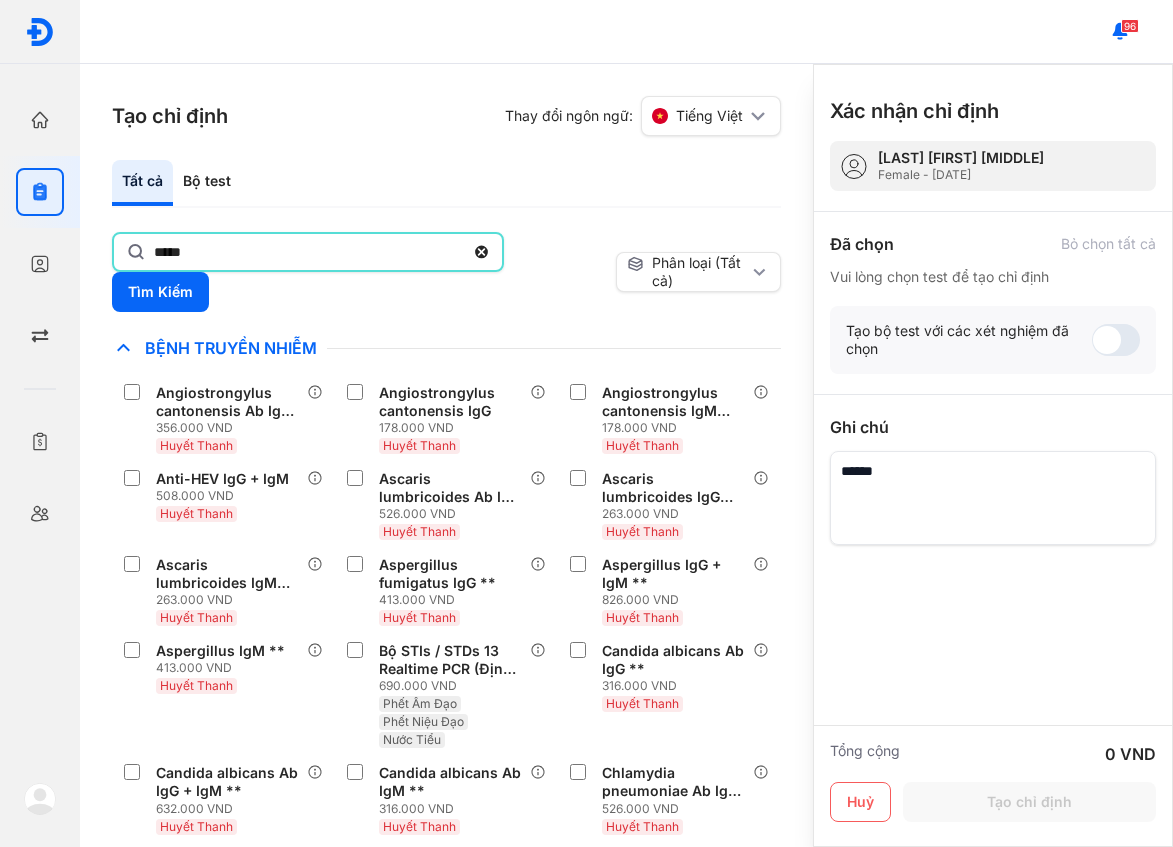 type on "*****" 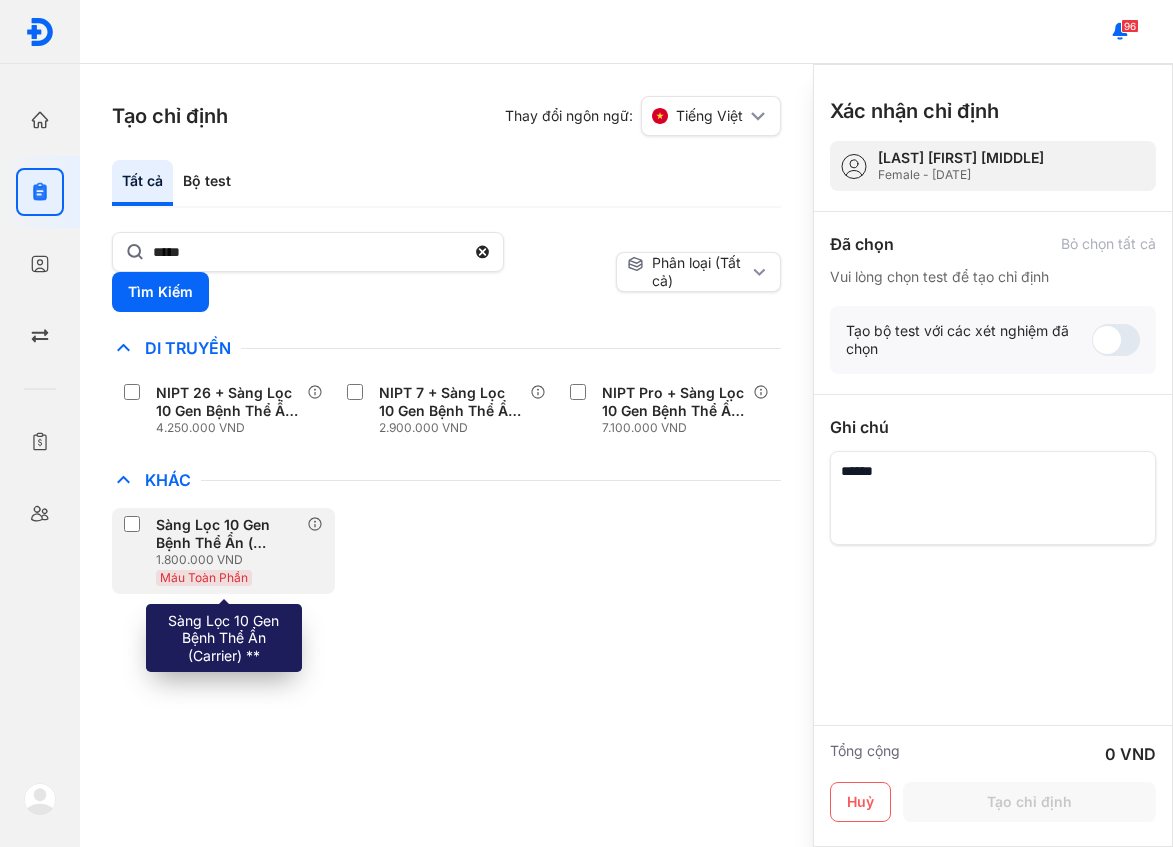 click on "Sàng Lọc 10 Gen Bệnh Thể Ẩn ( Carri er) ** 1.800.000 VND Máu Toàn Phần" 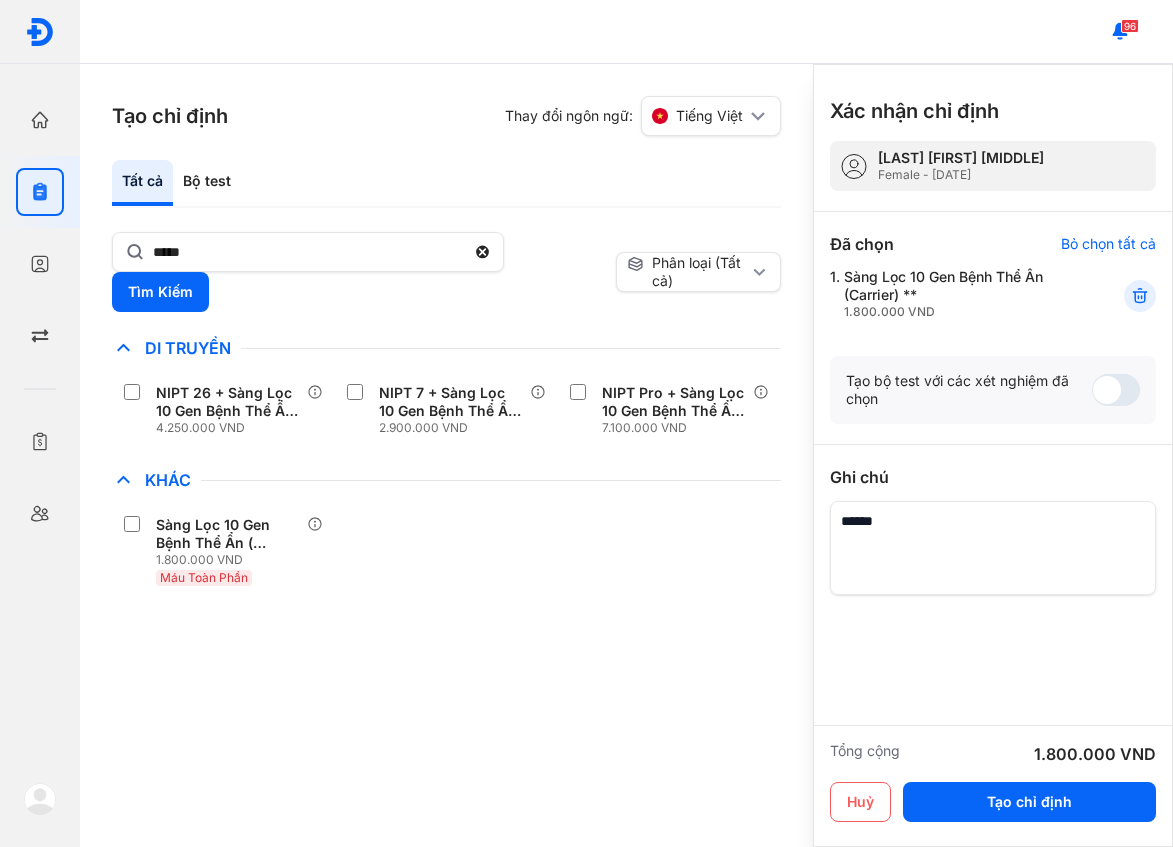 click on "Tất cả Bộ test ***** Tìm Kiếm  Phân loại (Tất cả) Lưu làm chế độ xem mặc định Chỉ định nhiều nhất Bệnh Truyền Nhiễm Chẩn Đoán Hình Ảnh Chất Gây Nghiện COVID Di Truyền NIPT 26 + Sàng Lọc 10 Gen Bệnh Thể Ẩn ( Carri er) 4.250.000 VND NIPT 7 + Sàng Lọc 10 Gen Bệnh Thể Ẩn ( Carri er) 2.900.000 VND NIPT Pro + Sàng Lọc 10 Gen Bệnh Thể Ẩn ( Carri er) 7.100.000 VND Dị Ứng Điện Di Độc Chất Đông Máu Gan Hô Hấp Huyết Học Khác Sàng Lọc 10 Gen Bệnh Thể Ẩn ( Carri er) ** 1.800.000 VND Máu Toàn Phần Ký Sinh Trùng Nội Tiết Tố & Hóoc-môn Sản Phụ Khoa Sàng Lọc Tiền Sinh STIs Sức Khỏe Nam Giới Thận Tiểu Đường Tim Mạch Tổng Quát Tự Miễn Tuyến Giáp Ung Thư Vi Chất Vi Sinh Viêm Gan Yếu Tố Viêm lx 2 Xét nghiệm Định lượng iPTH (intact Parathyroid hormone) [Huyết Thanh], Canxi (Ca) [Nước Tiểu] Thêm vào chỉ định" at bounding box center (446, 503) 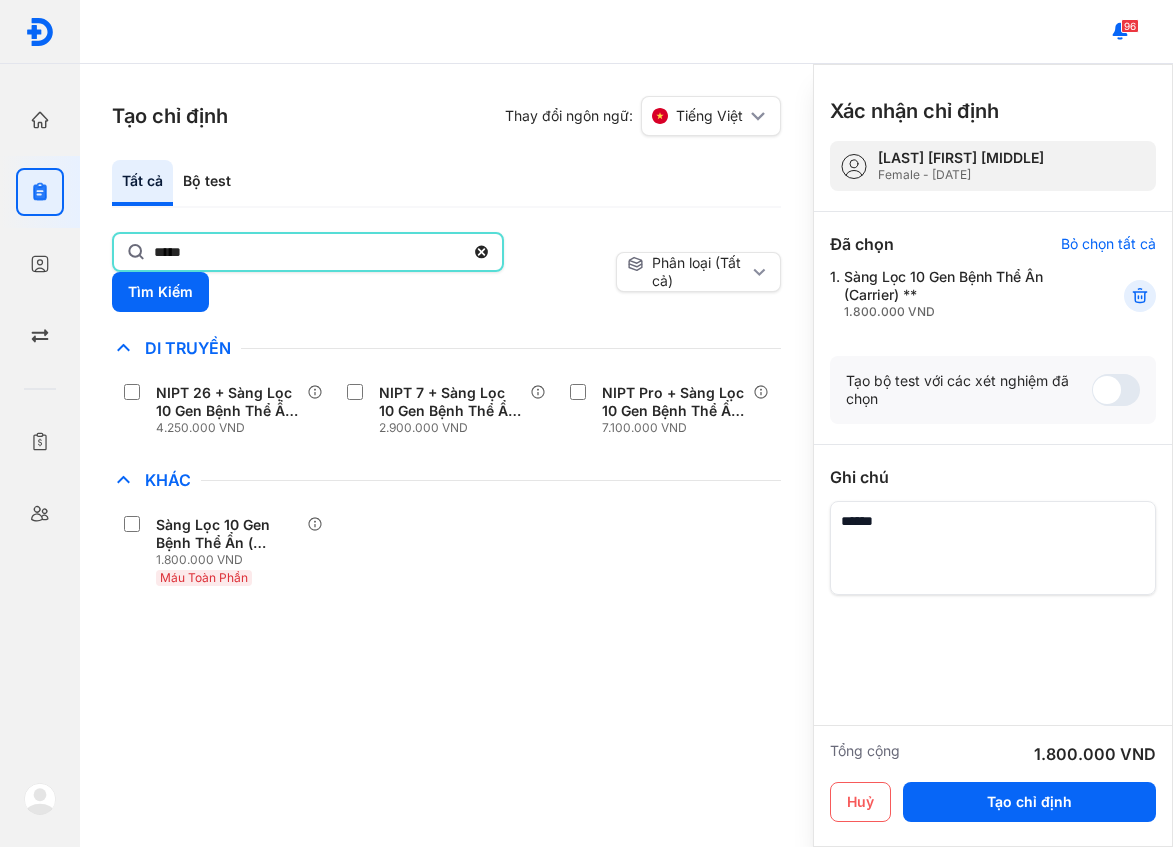 click on "*****" 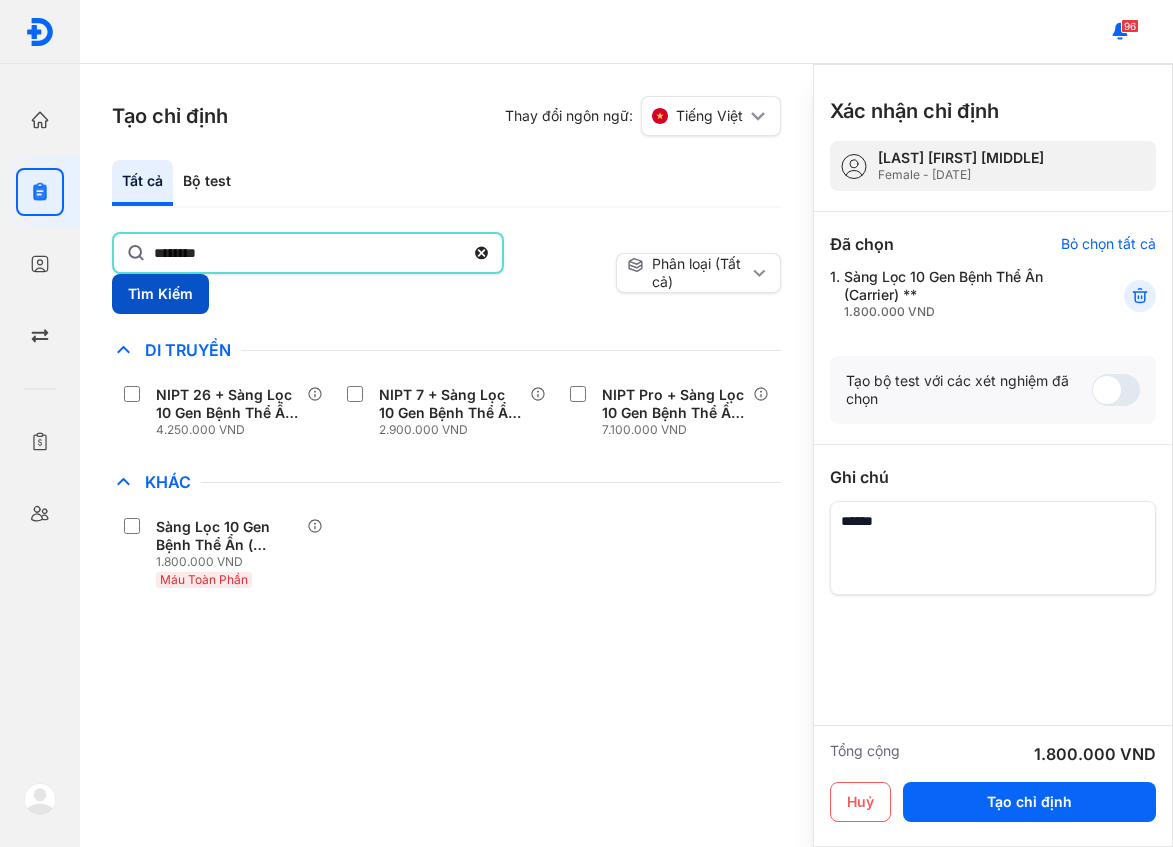 click on "Tìm Kiếm" at bounding box center (160, 294) 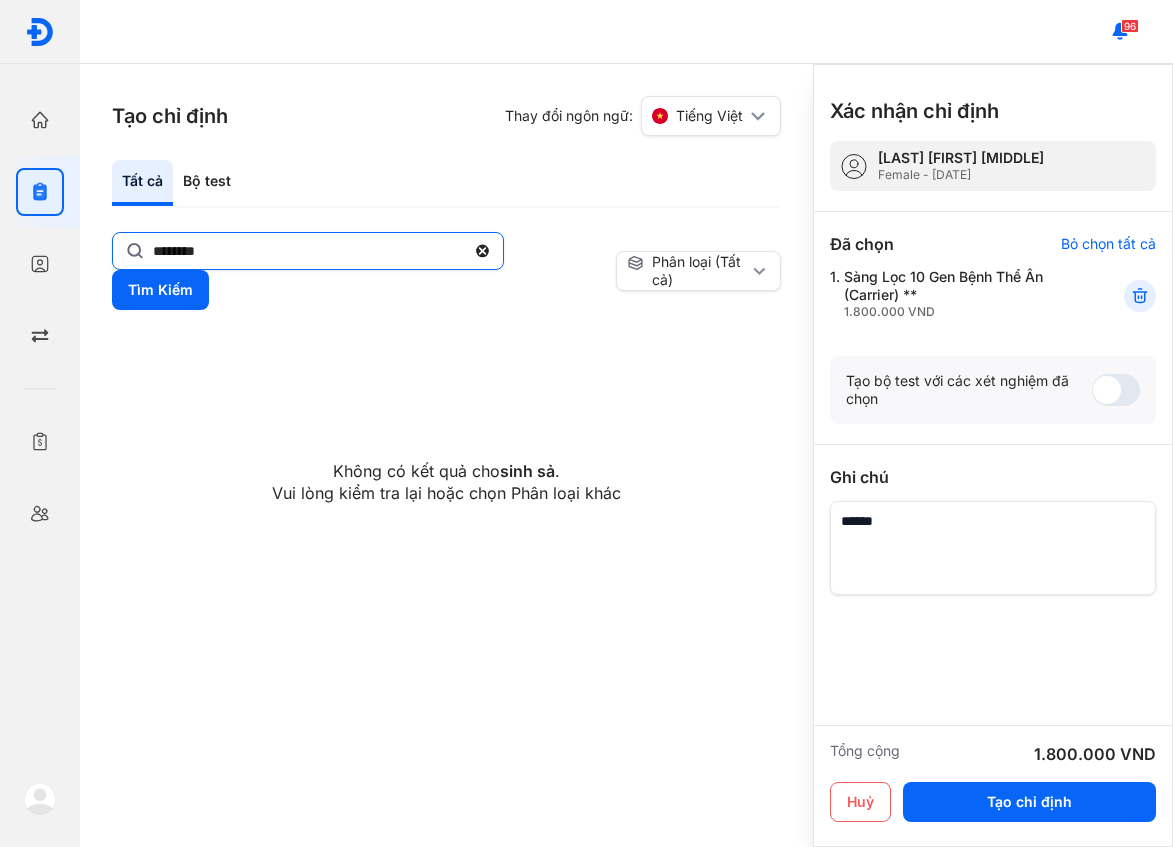 click on "********" 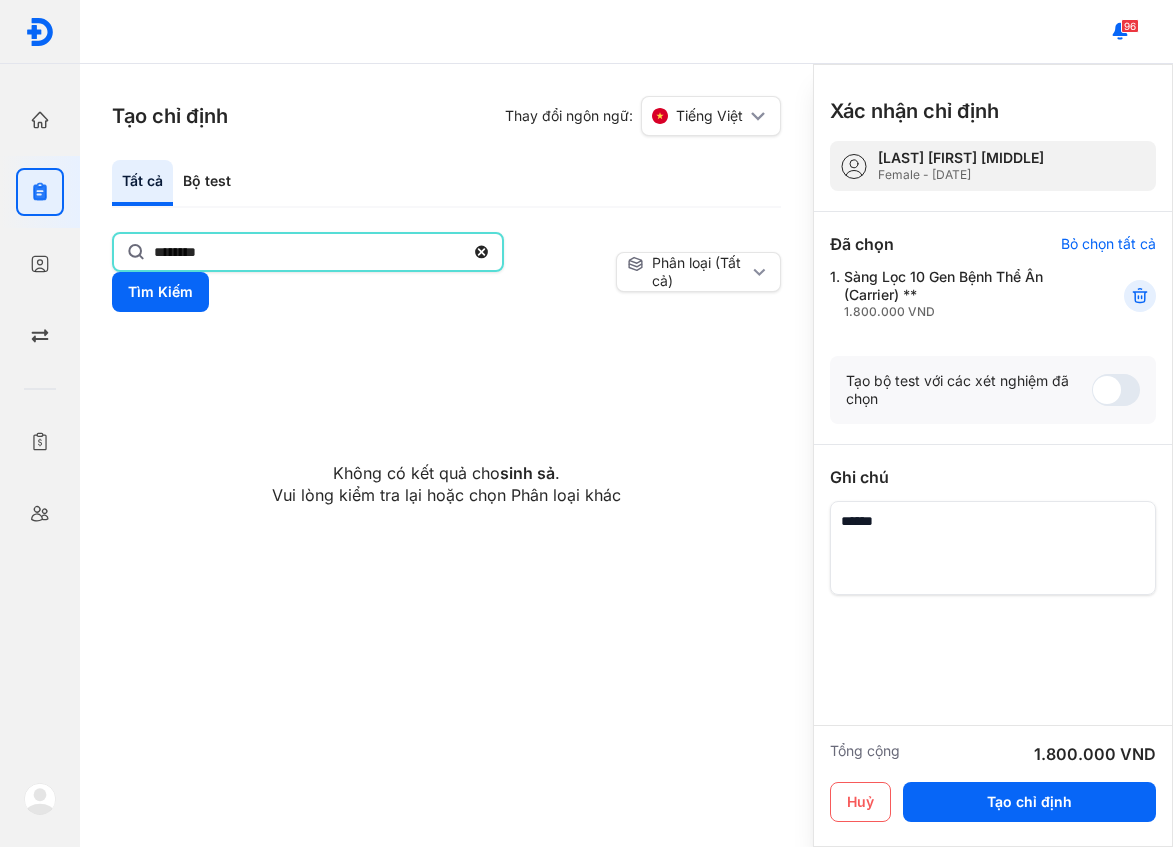 click on "********" 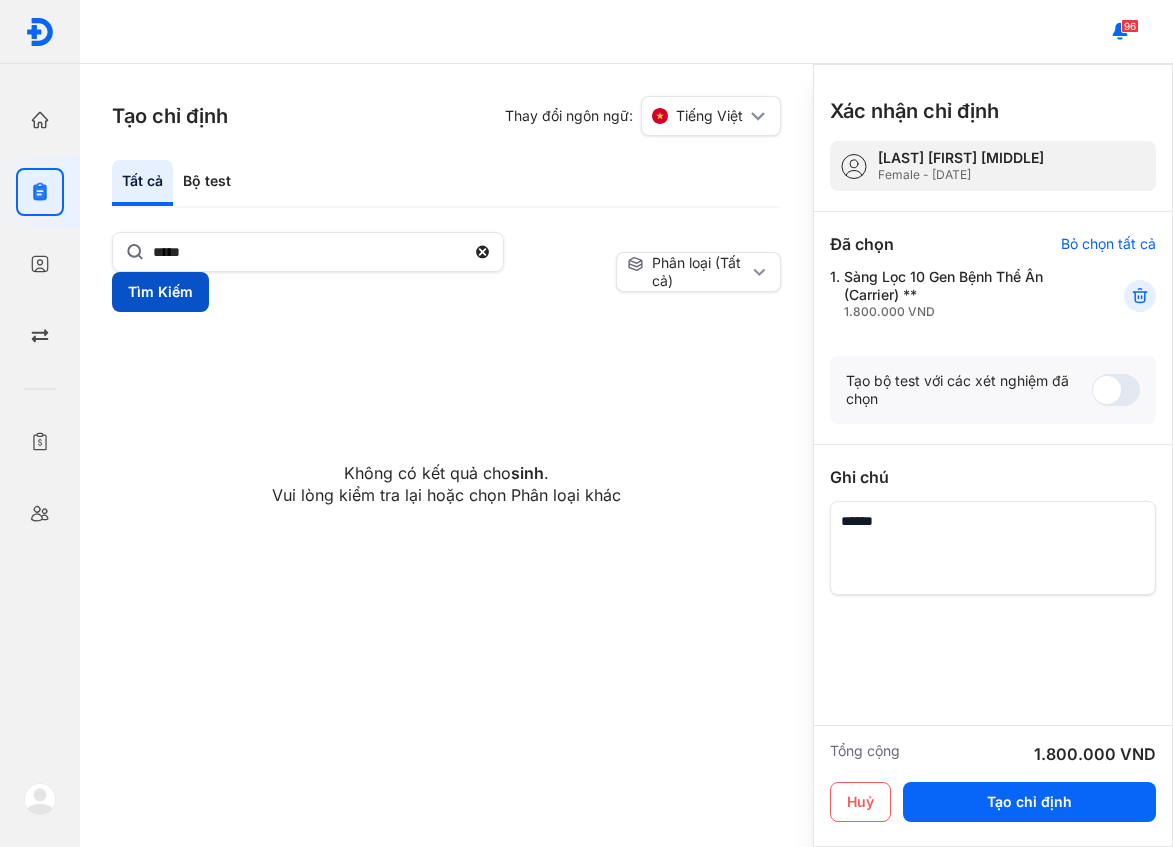 click on "Tìm Kiếm" at bounding box center (160, 292) 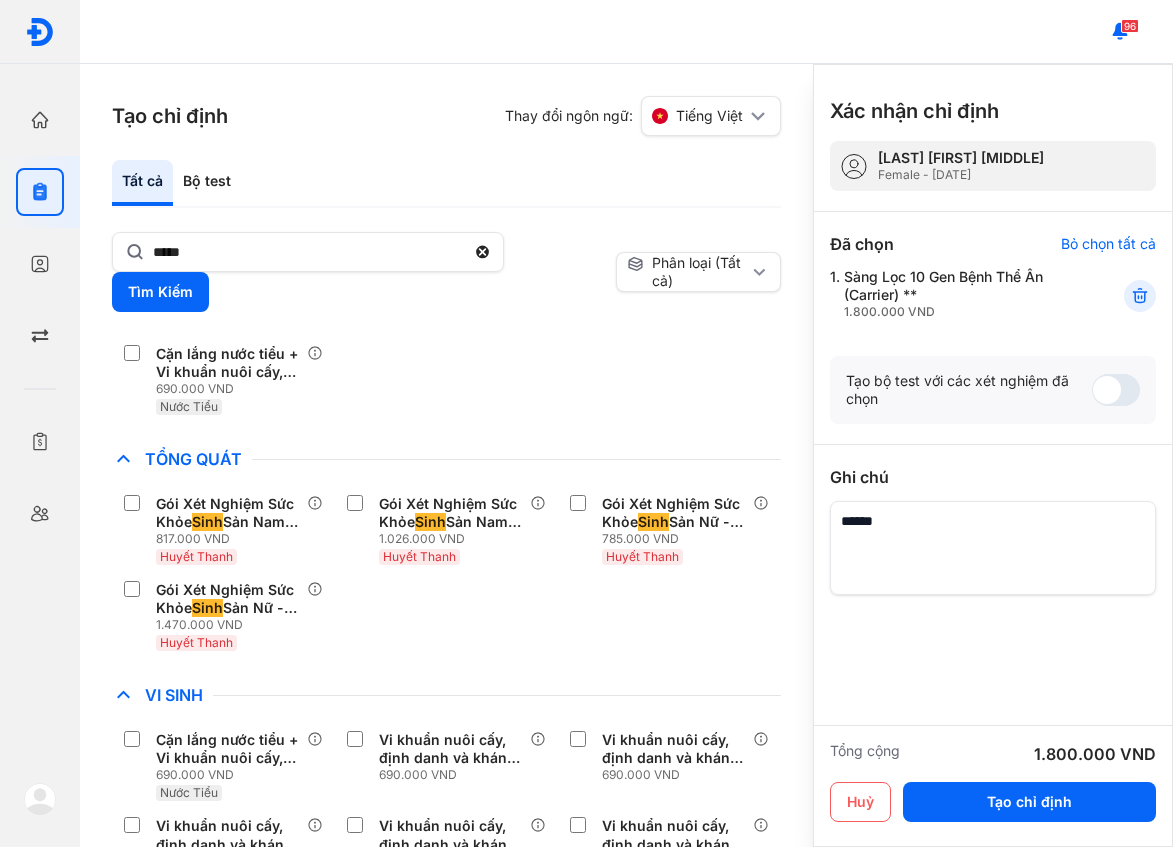 scroll, scrollTop: 1225, scrollLeft: 0, axis: vertical 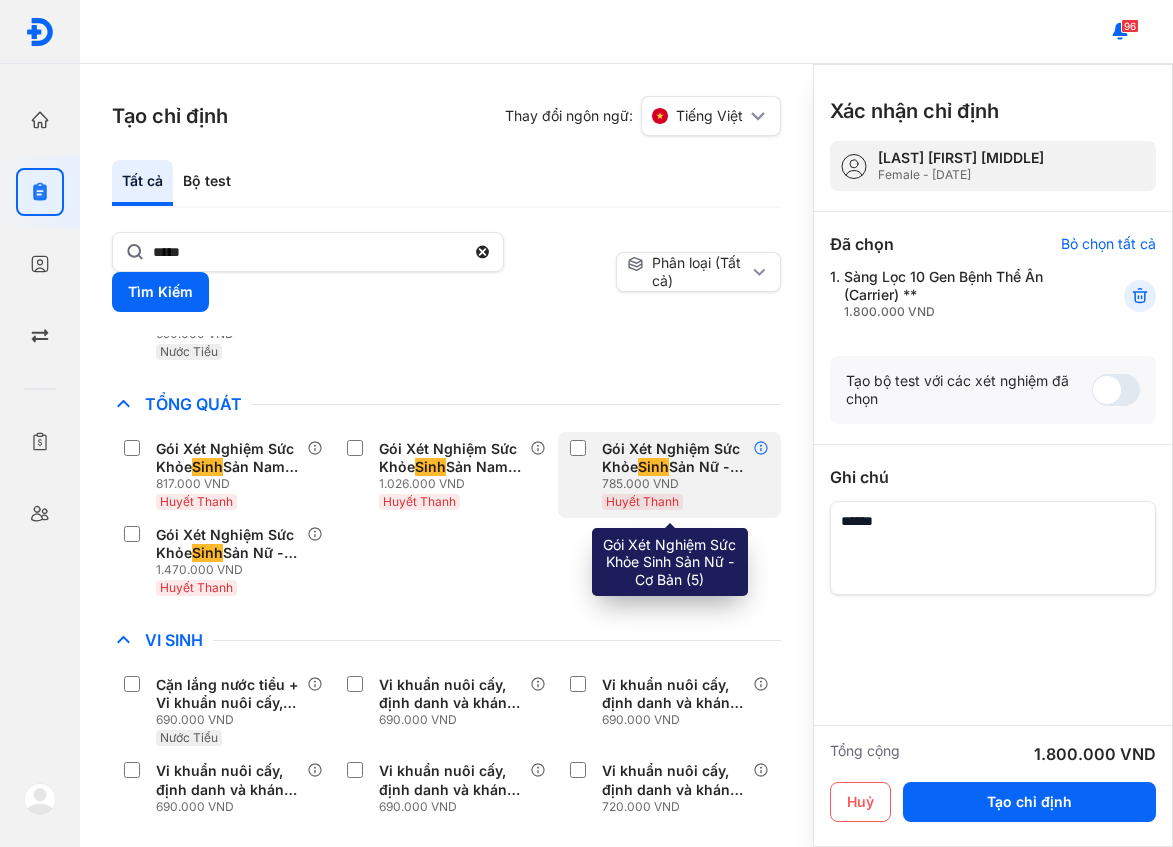 click 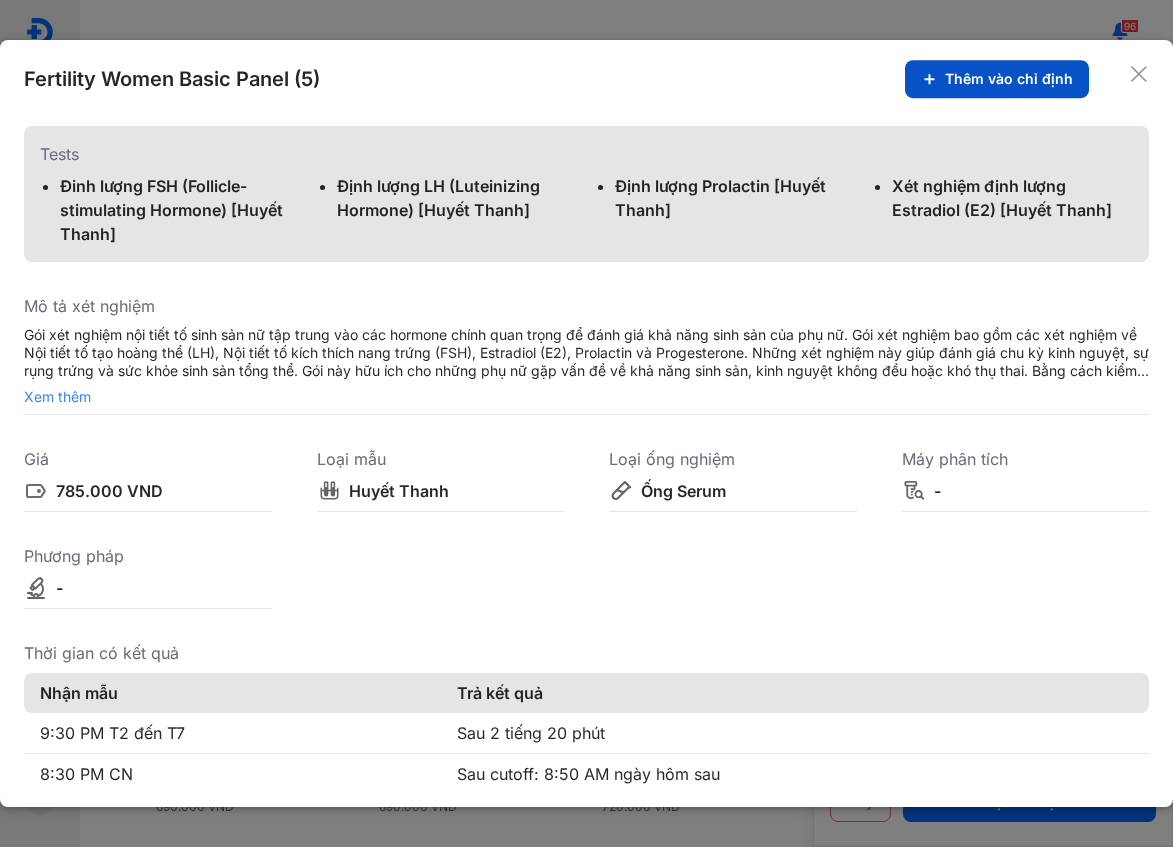 click on "Thêm vào chỉ định" 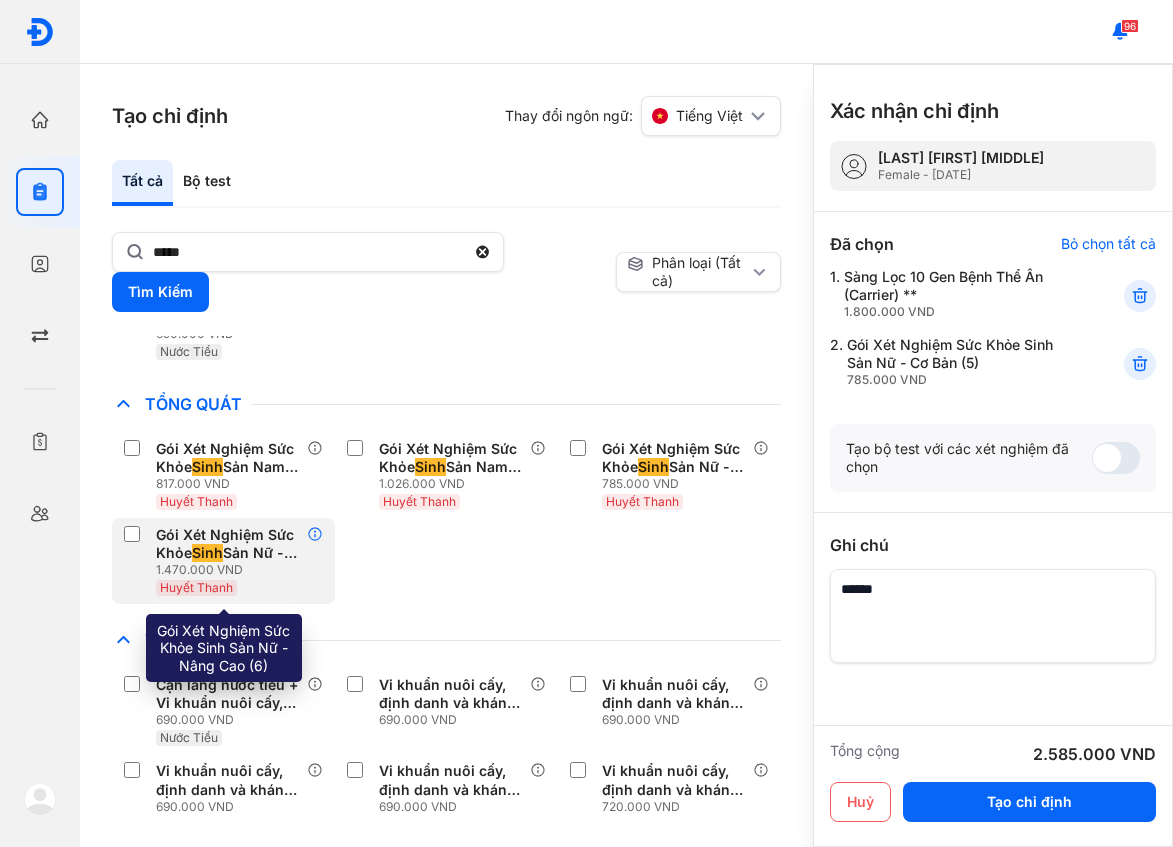 click 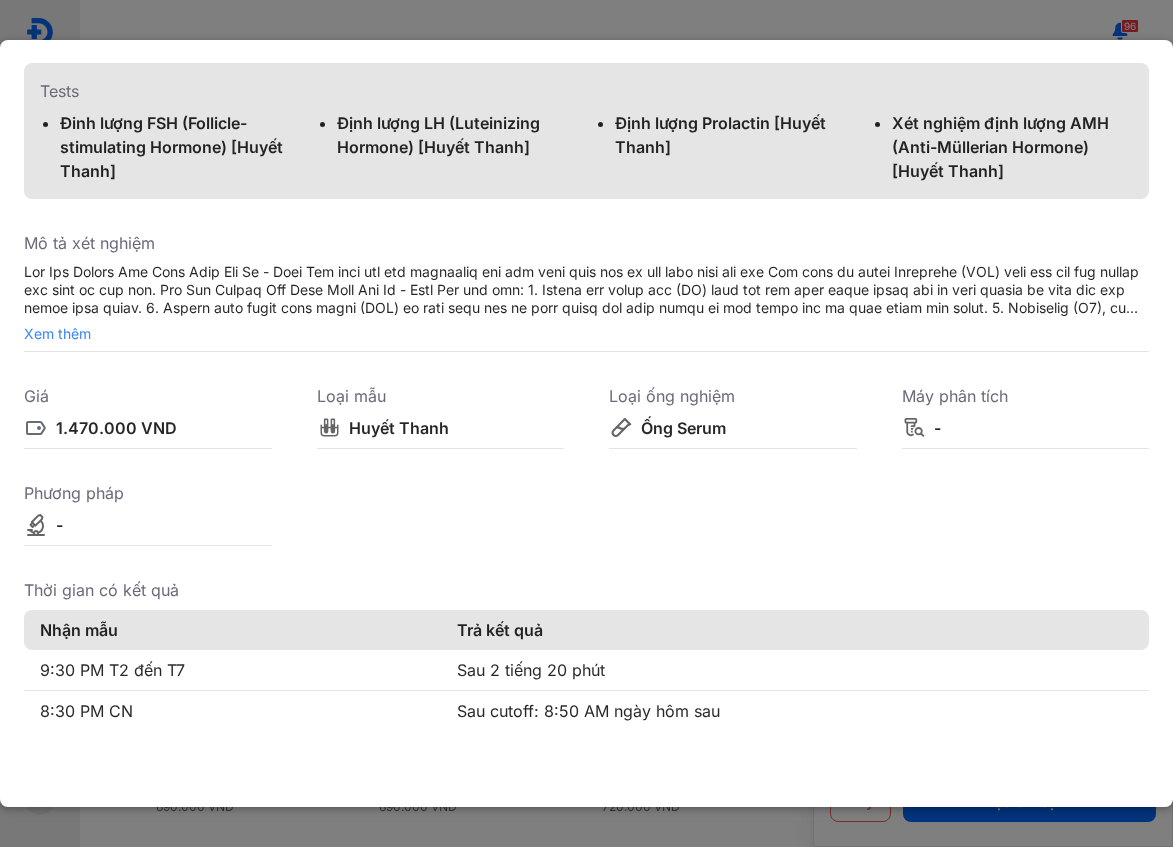 scroll, scrollTop: 0, scrollLeft: 0, axis: both 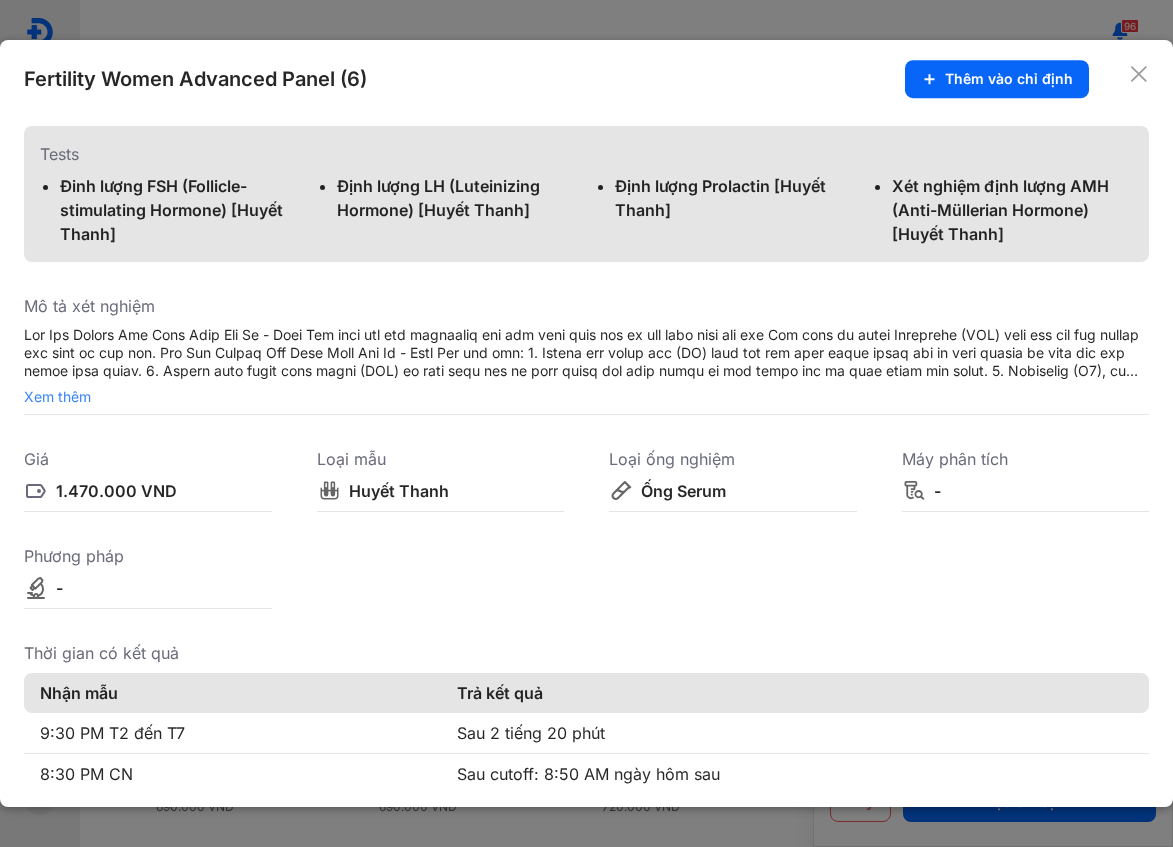 click 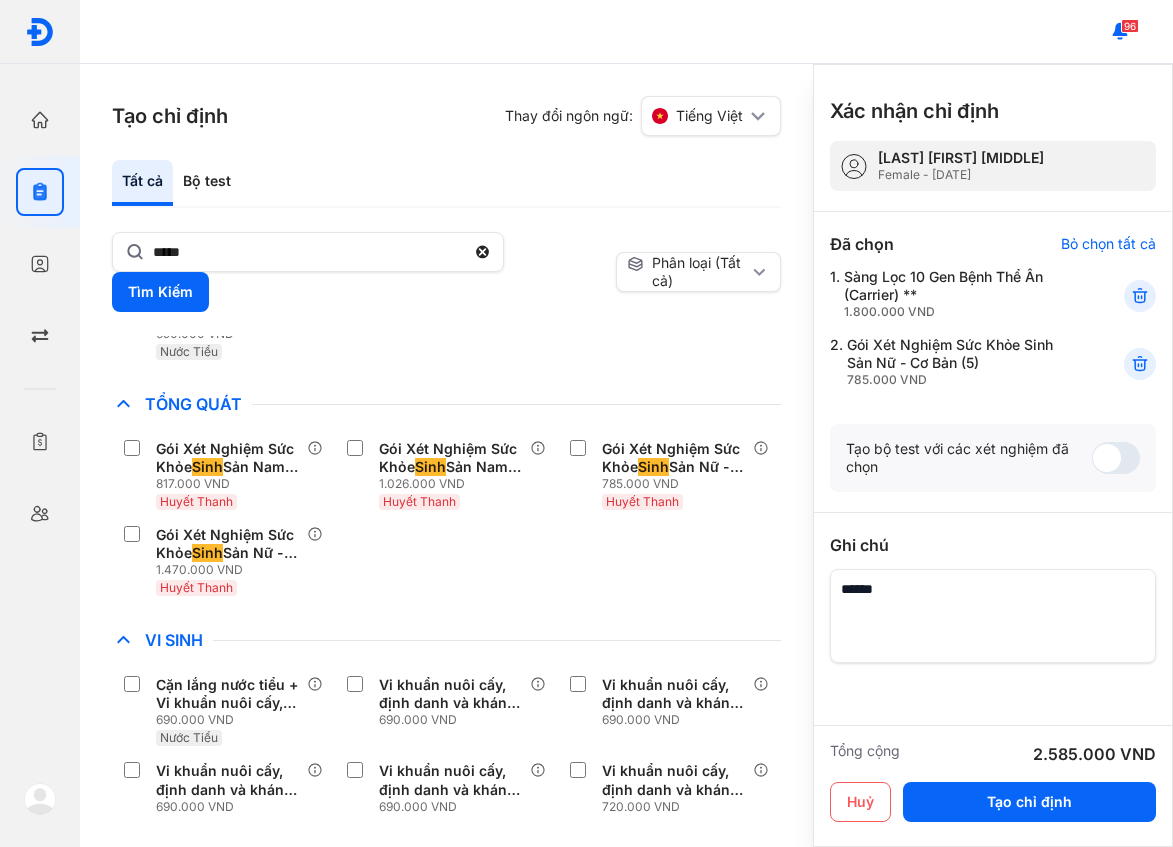 click on "Gói Xét Nghiệm Sức Khỏe  Sinh  Sản Nam - Cơ Bản (5) 817.000 VND Huyết Thanh Gói Xét Nghiệm Sức Khỏe  Sinh  Sản Nam - Nâng Cao (7) 1.026.000 VND Huyết Thanh Gói Xét Nghiệm Sức Khỏe  Sinh  Sản Nữ - Cơ Bản (5) 785.000 VND Huyết Thanh Gói Xét Nghiệm Sức Khỏe  Sinh  Sản Nữ - Nâng Cao (6) 1.470.000 VND Huyết Thanh" at bounding box center [446, 518] 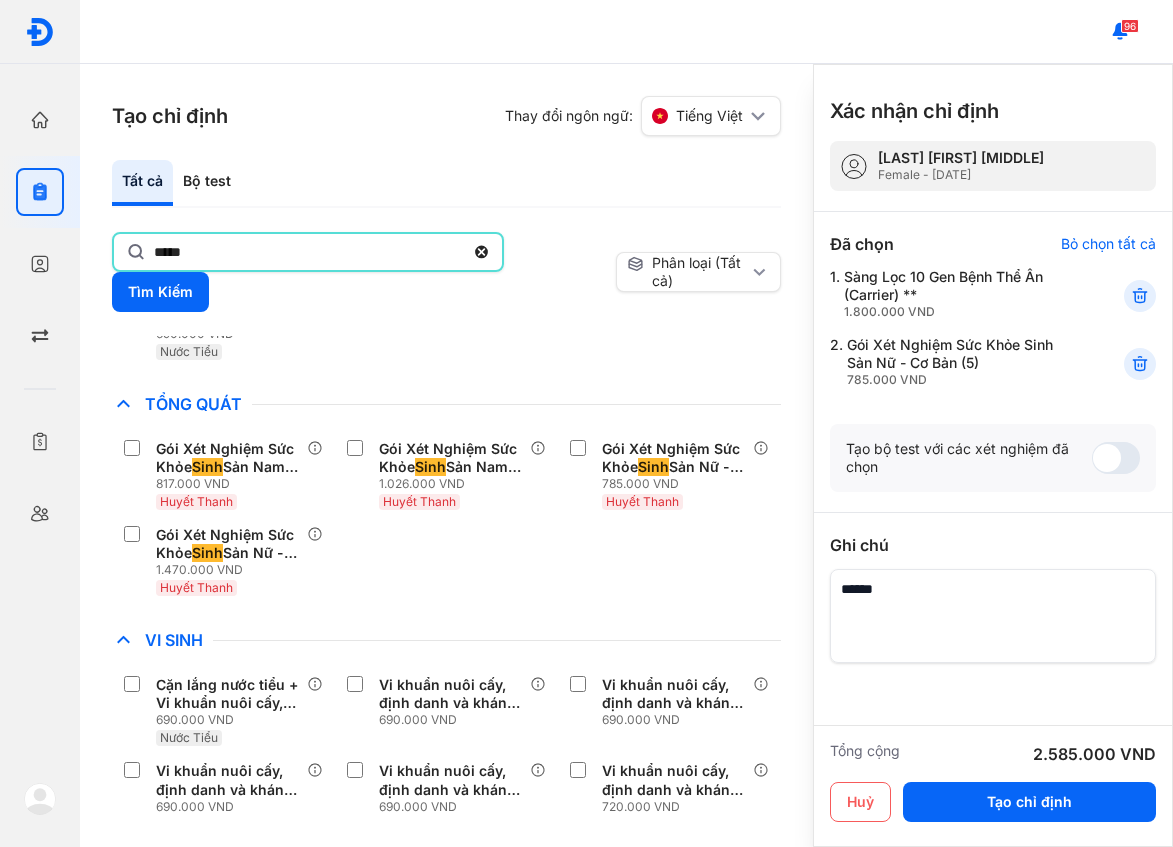 click on "****" 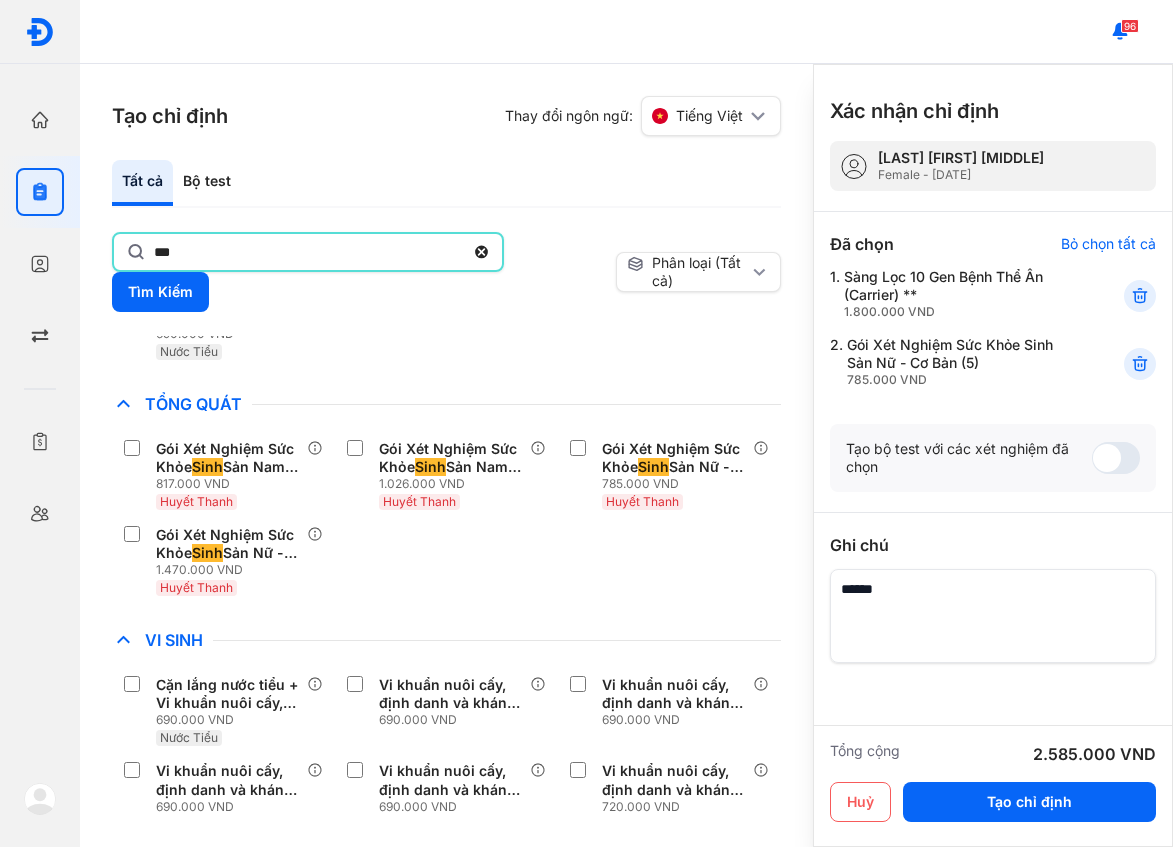type on "***" 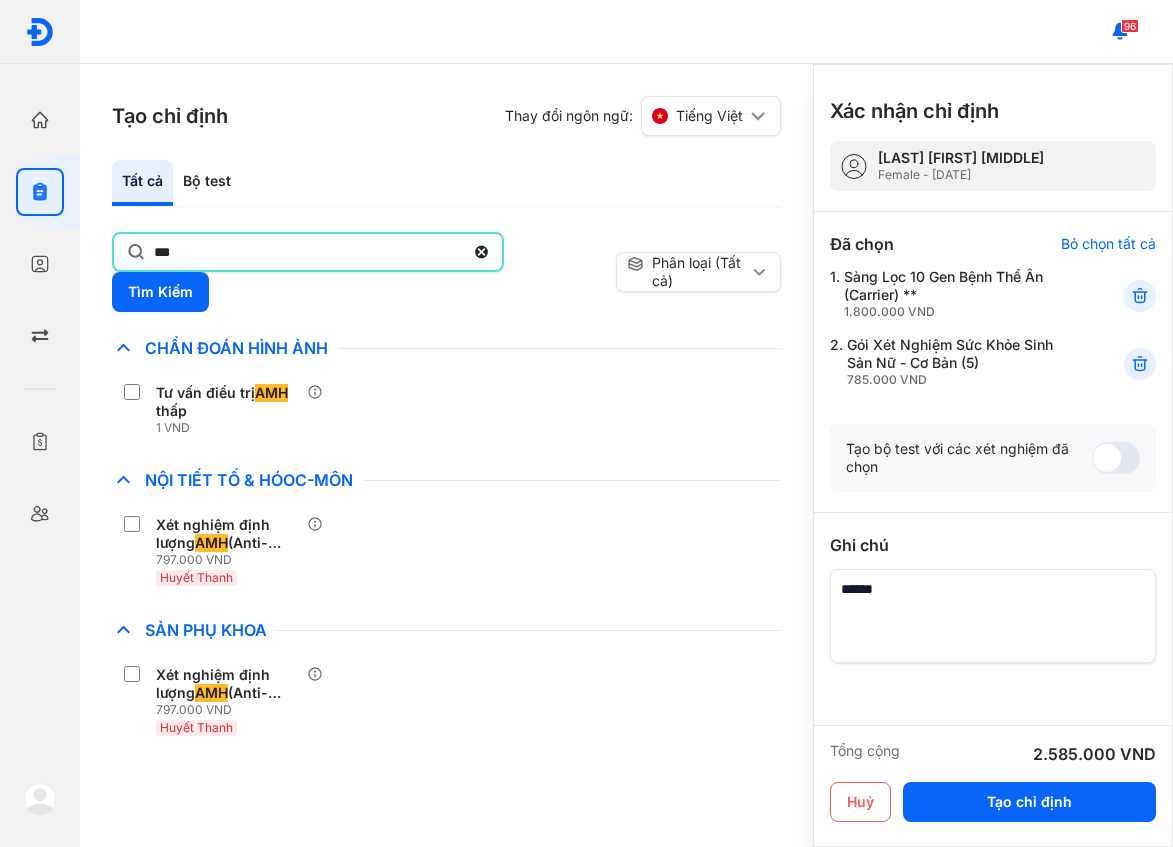 scroll, scrollTop: 0, scrollLeft: 0, axis: both 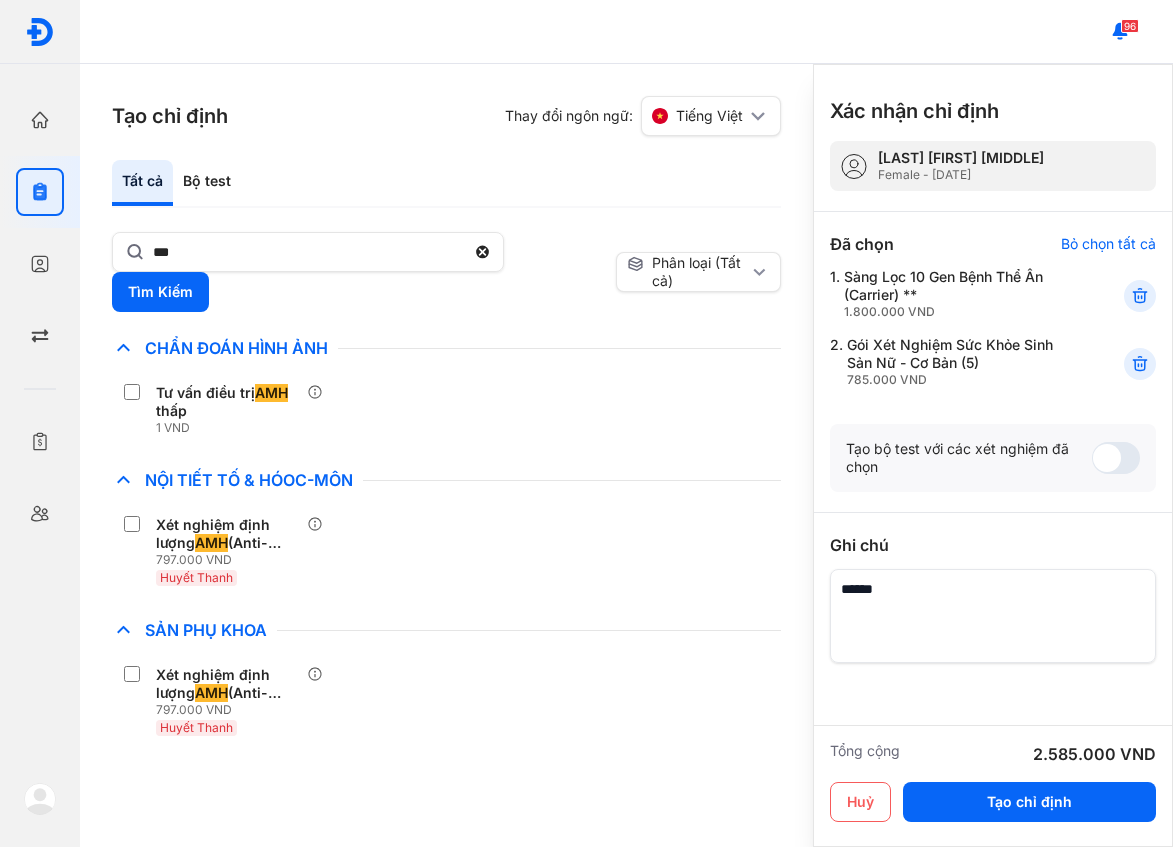 click on "Xét nghiệm định lượng  AMH  (Anti-Müllerian Hormone) [Huyết Thanh] 797.000 VND Huyết Thanh" at bounding box center (446, 551) 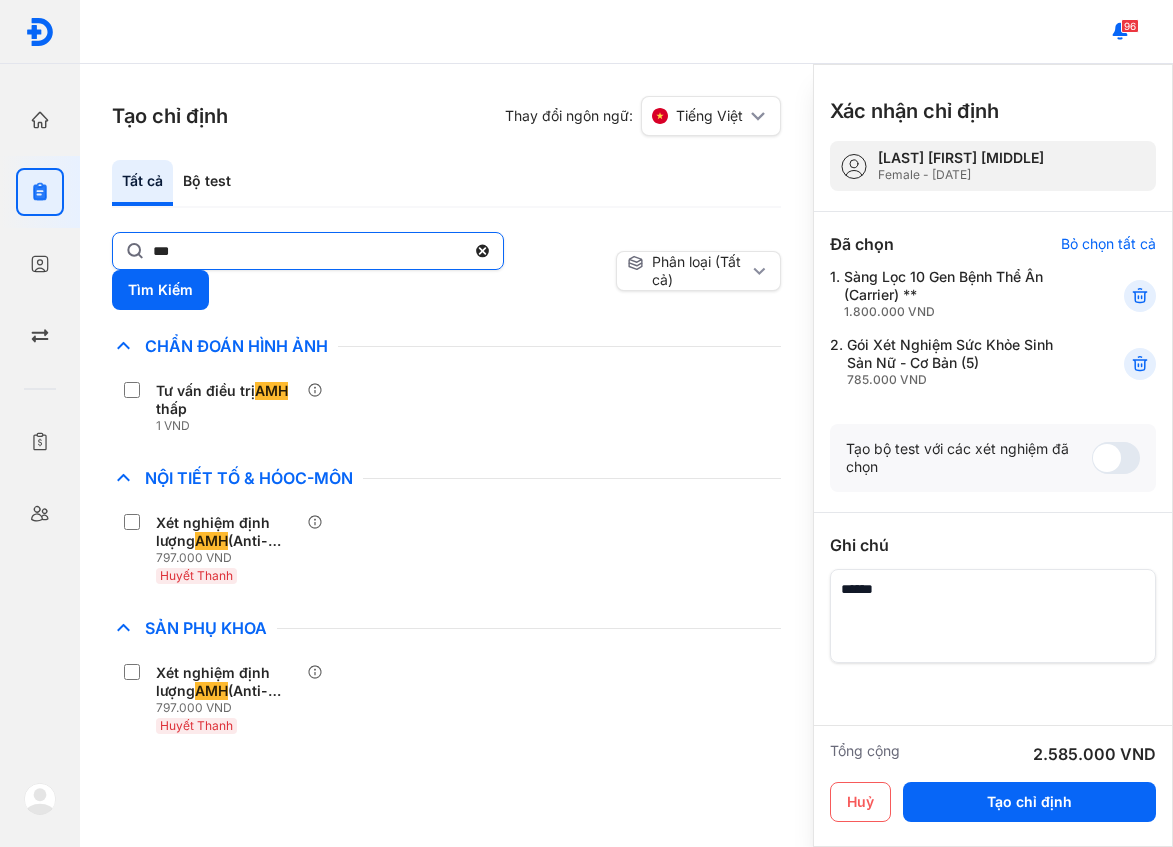 click on "***" 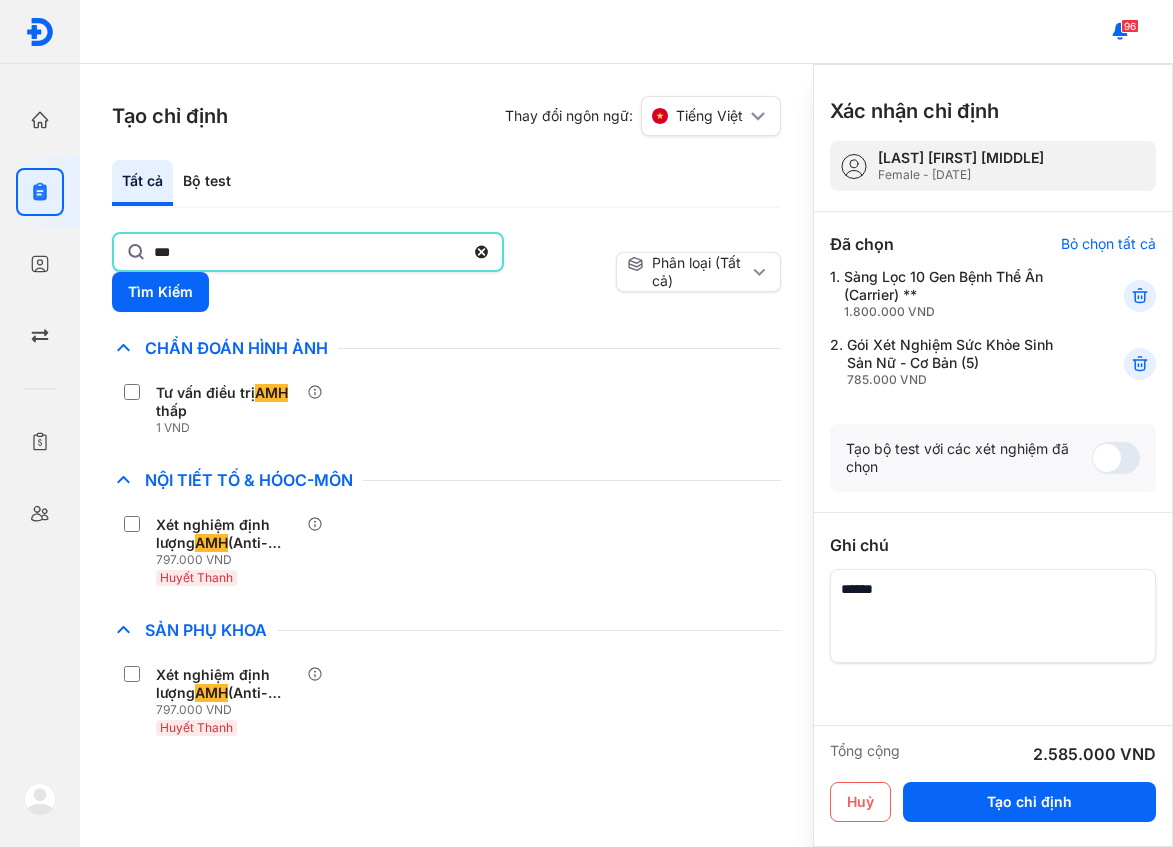 click on "***" 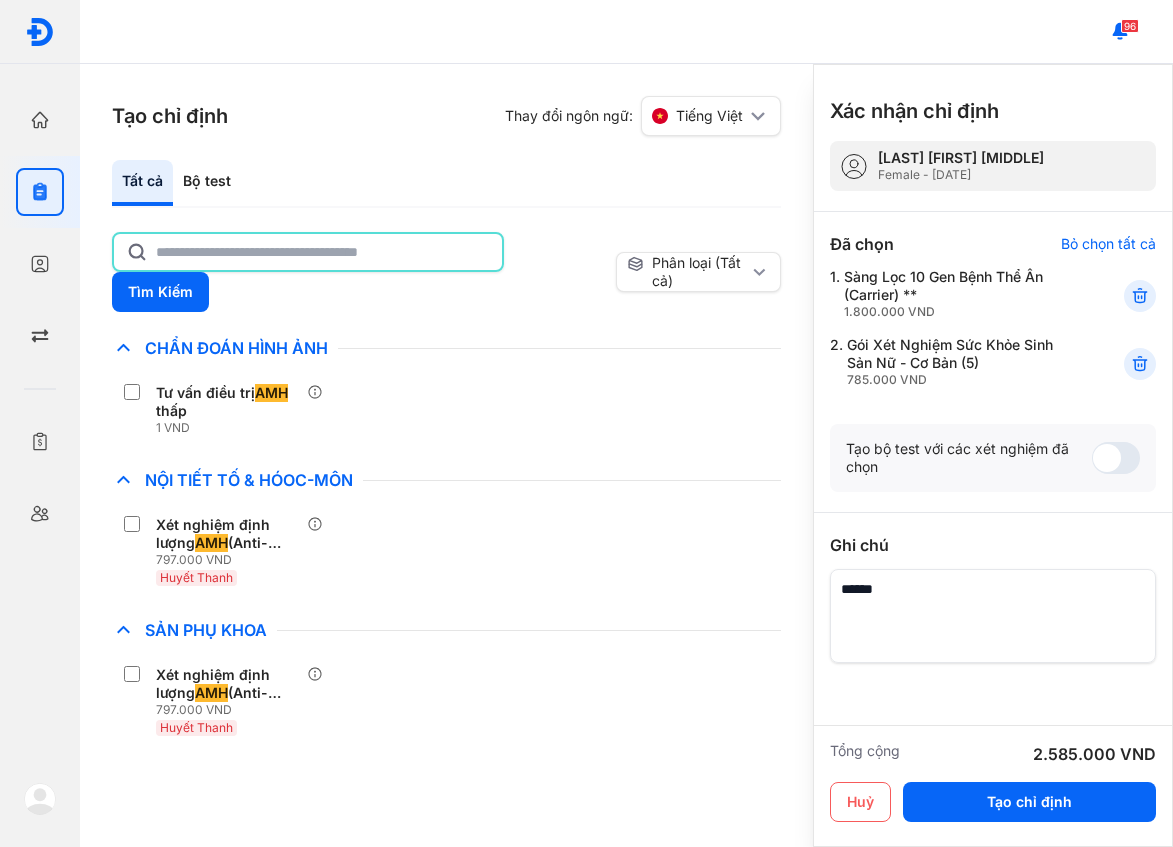 click 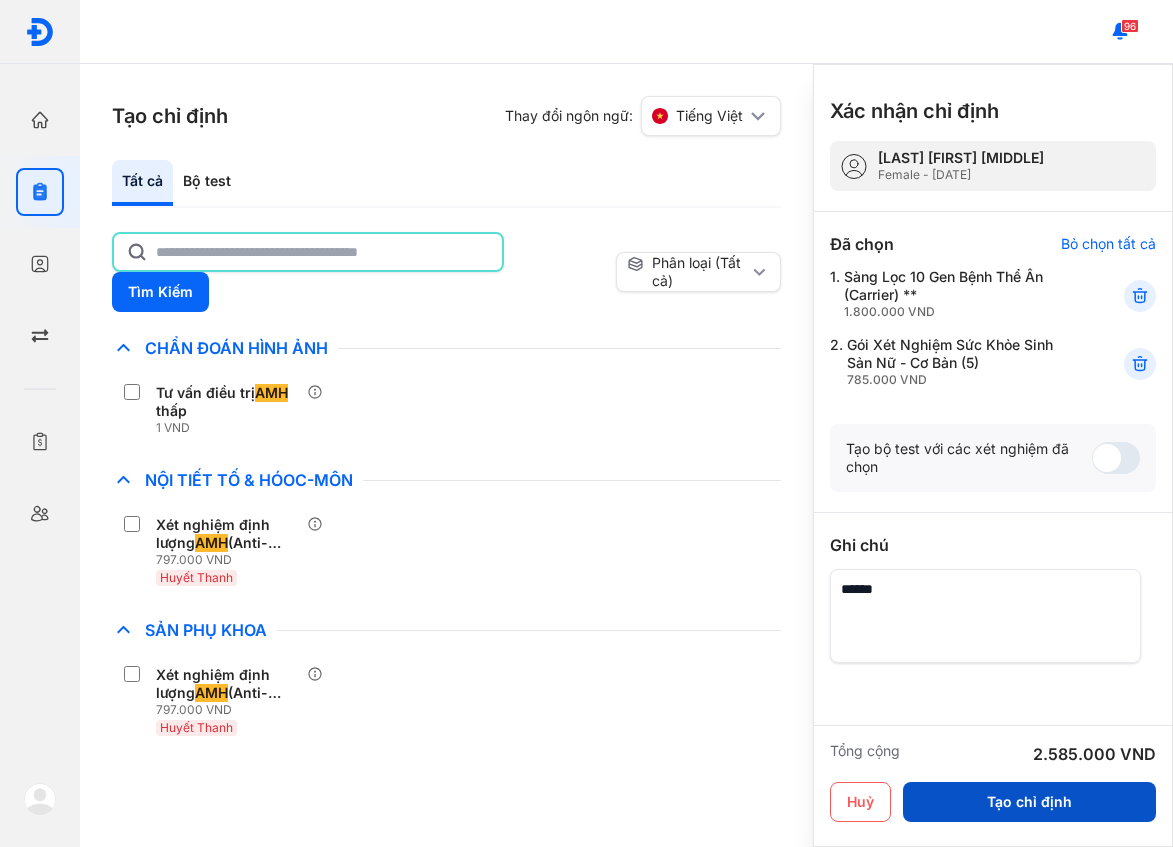 type 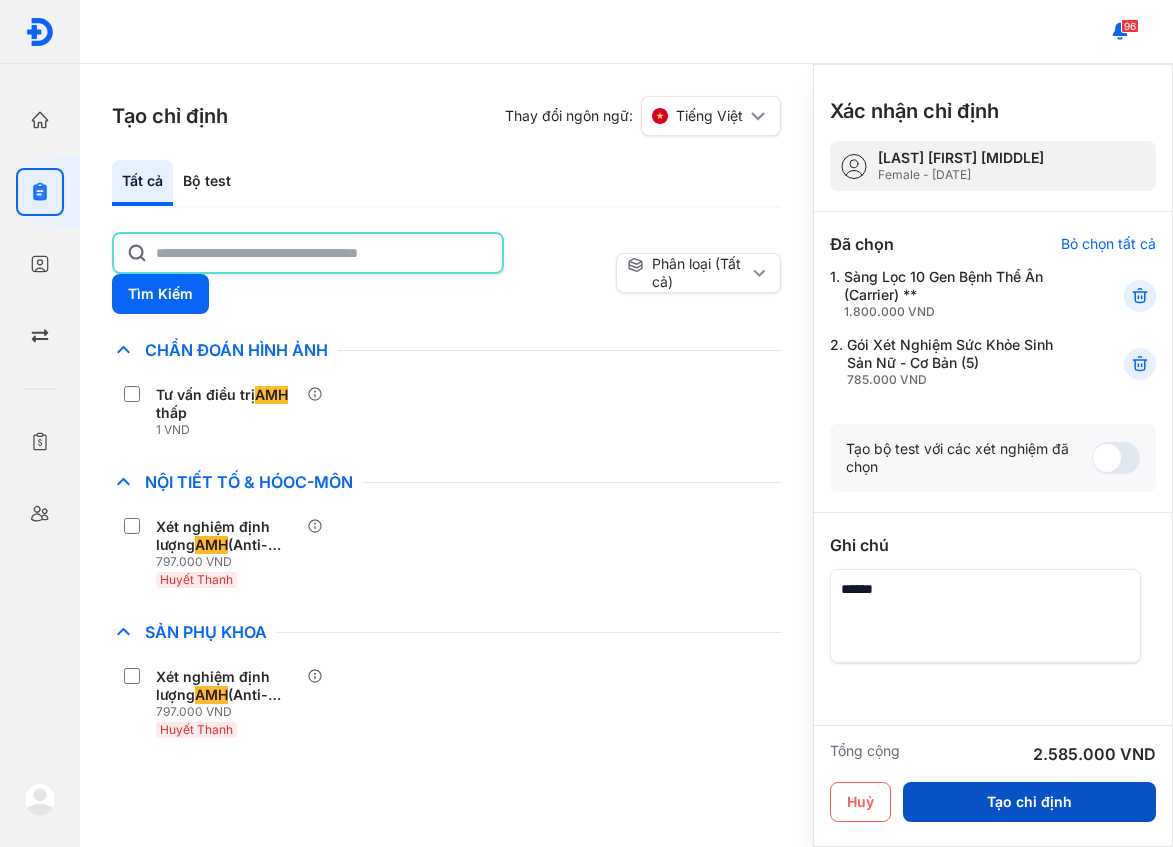 click on "Tạo chỉ định" at bounding box center [1029, 802] 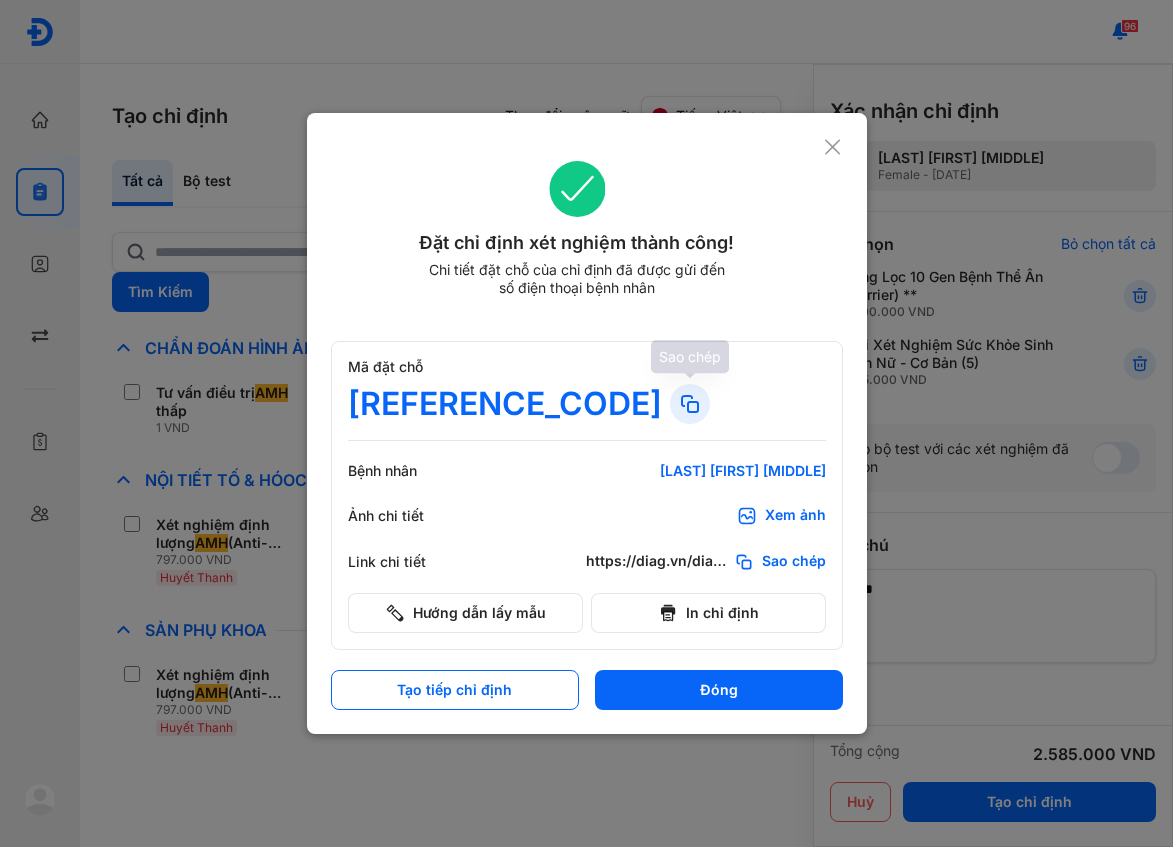 click 